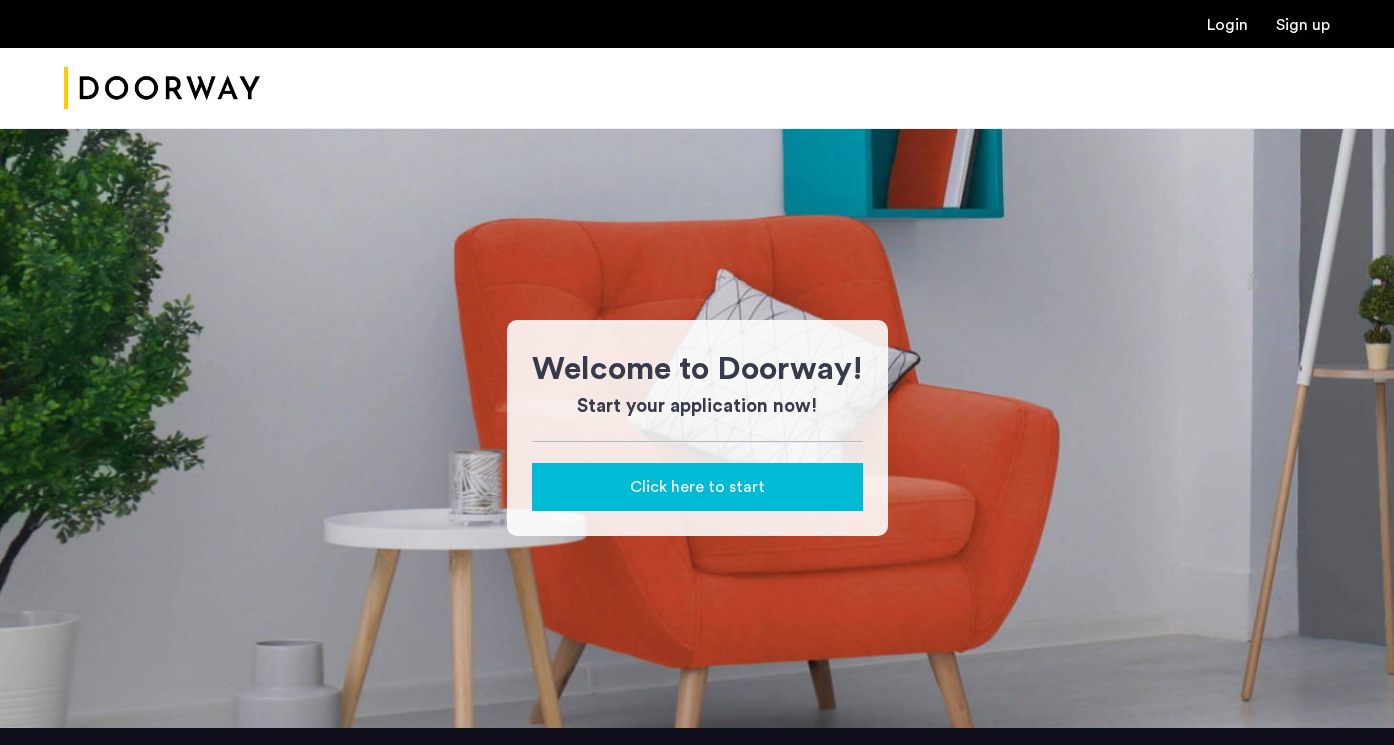 scroll, scrollTop: 0, scrollLeft: 0, axis: both 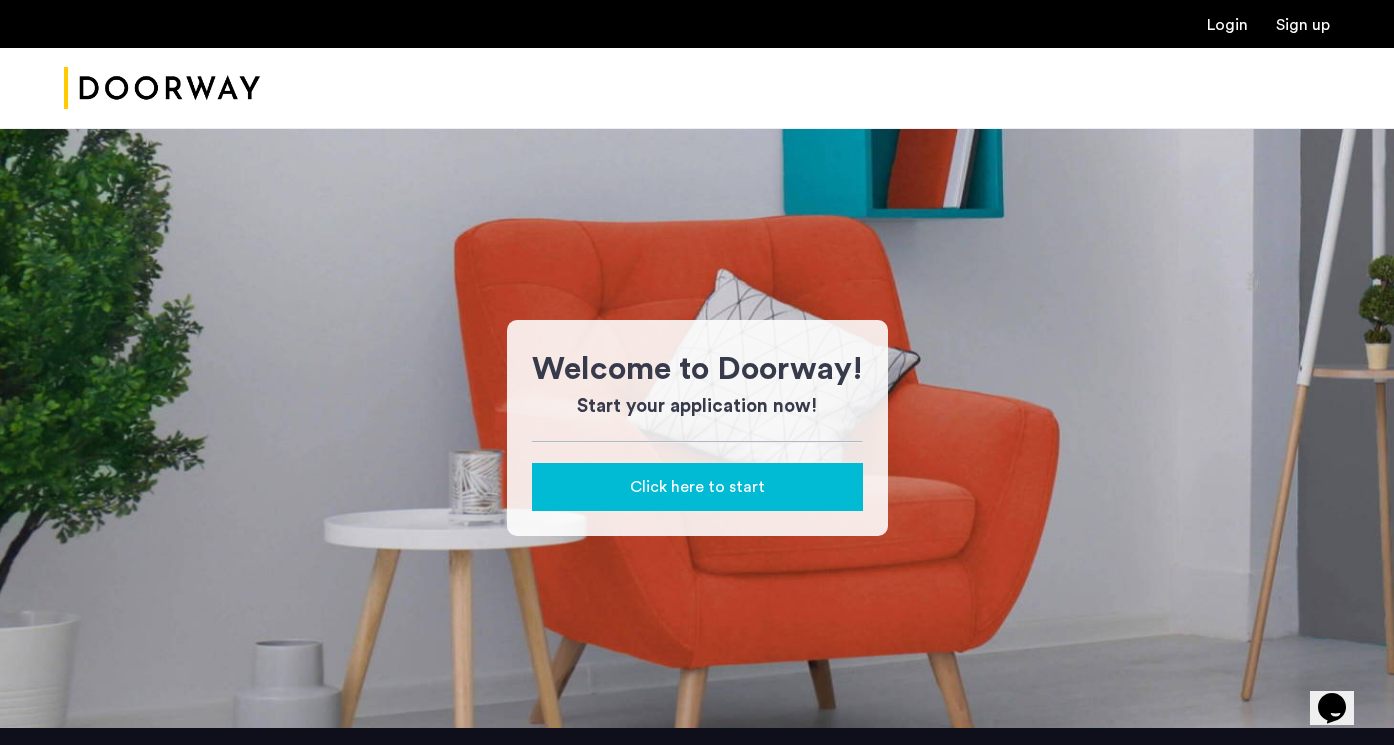 click on "Login" at bounding box center [1227, 25] 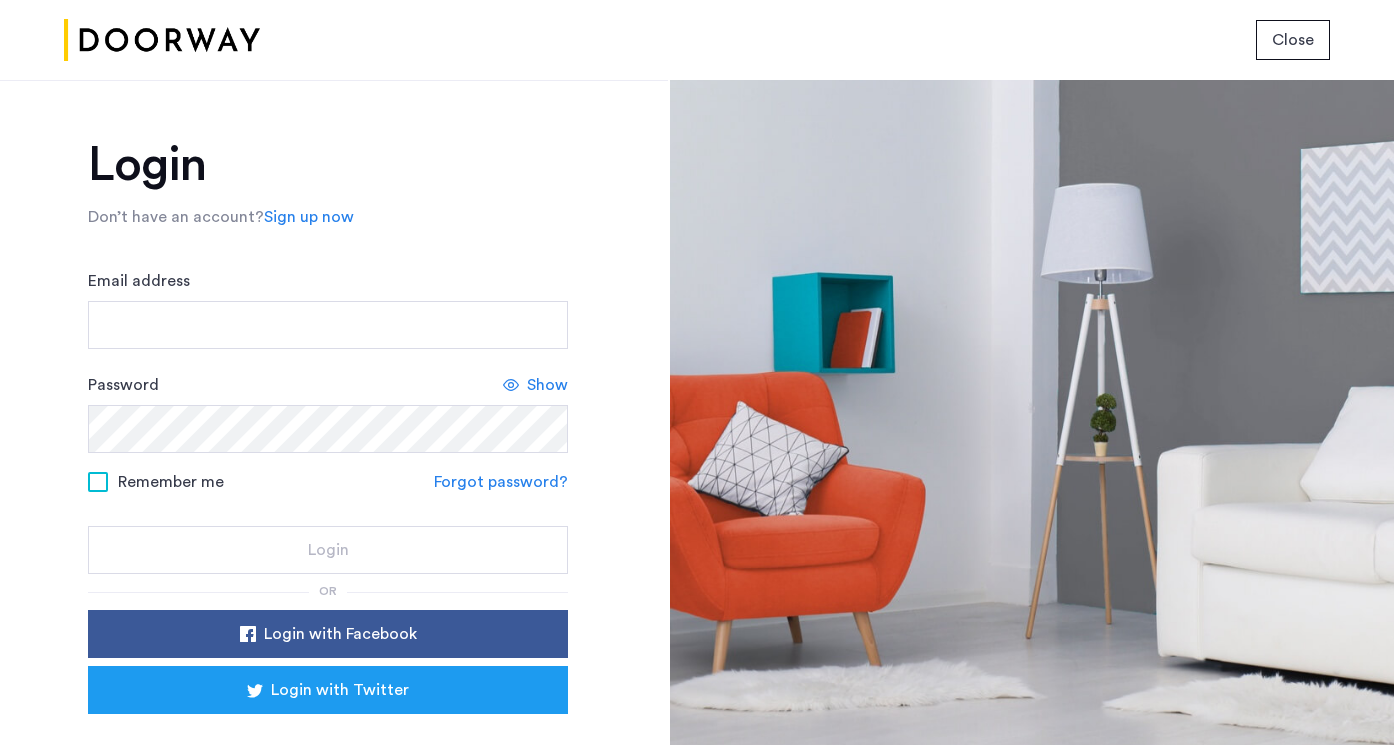 scroll, scrollTop: 87, scrollLeft: 0, axis: vertical 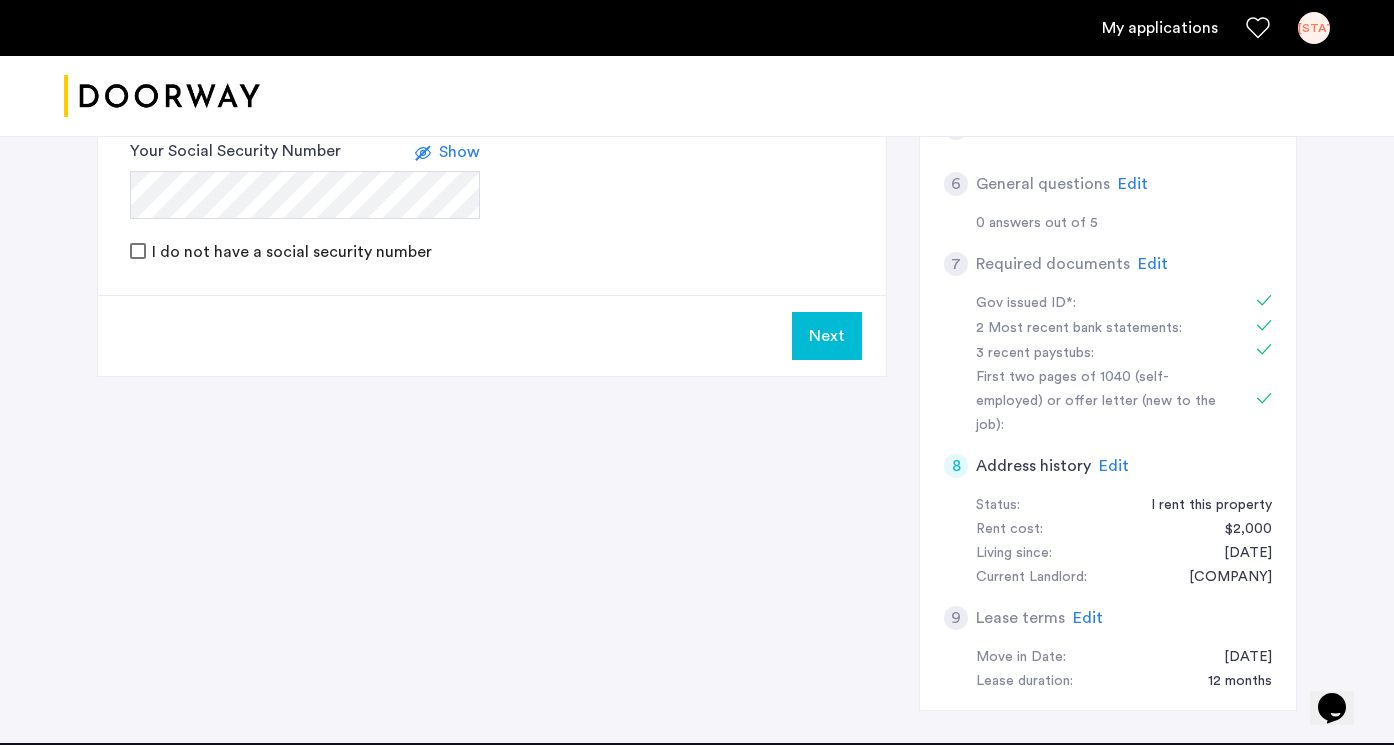 click on "Edit" 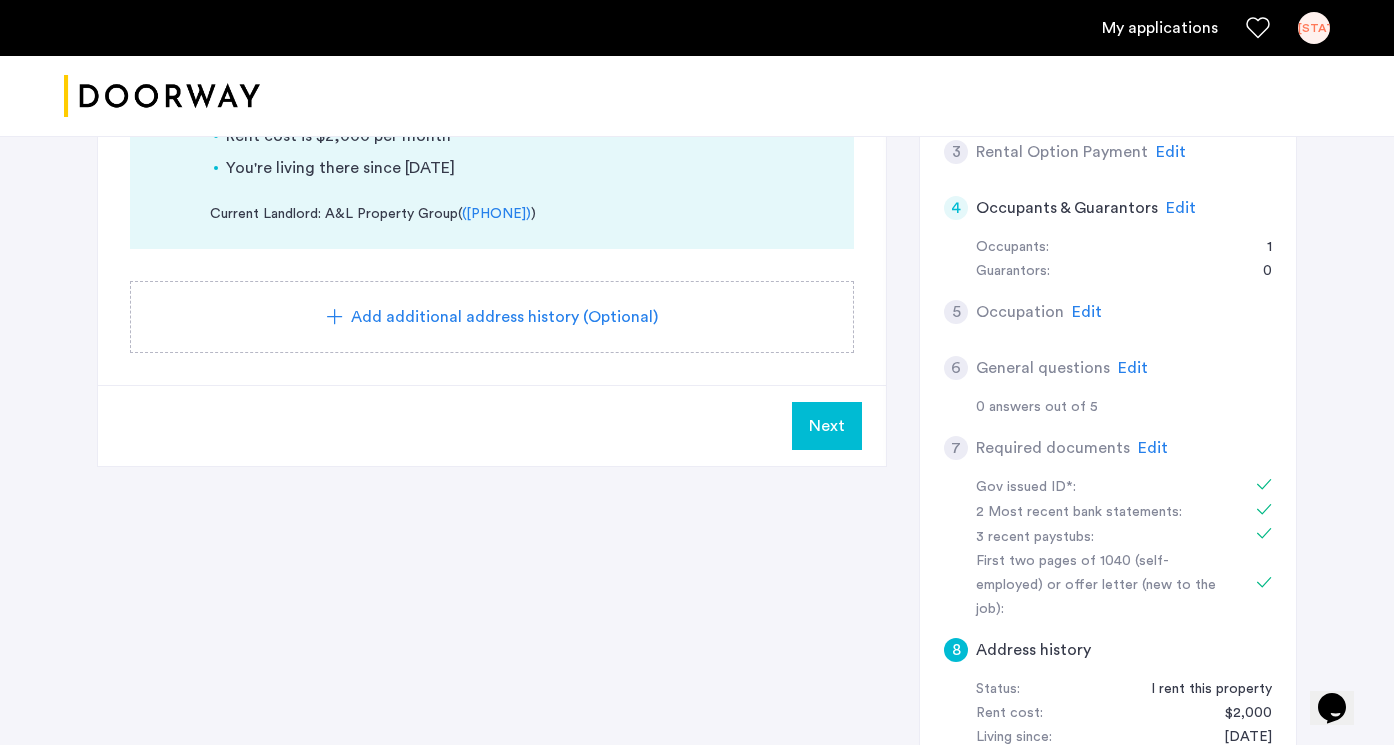 scroll, scrollTop: 369, scrollLeft: 0, axis: vertical 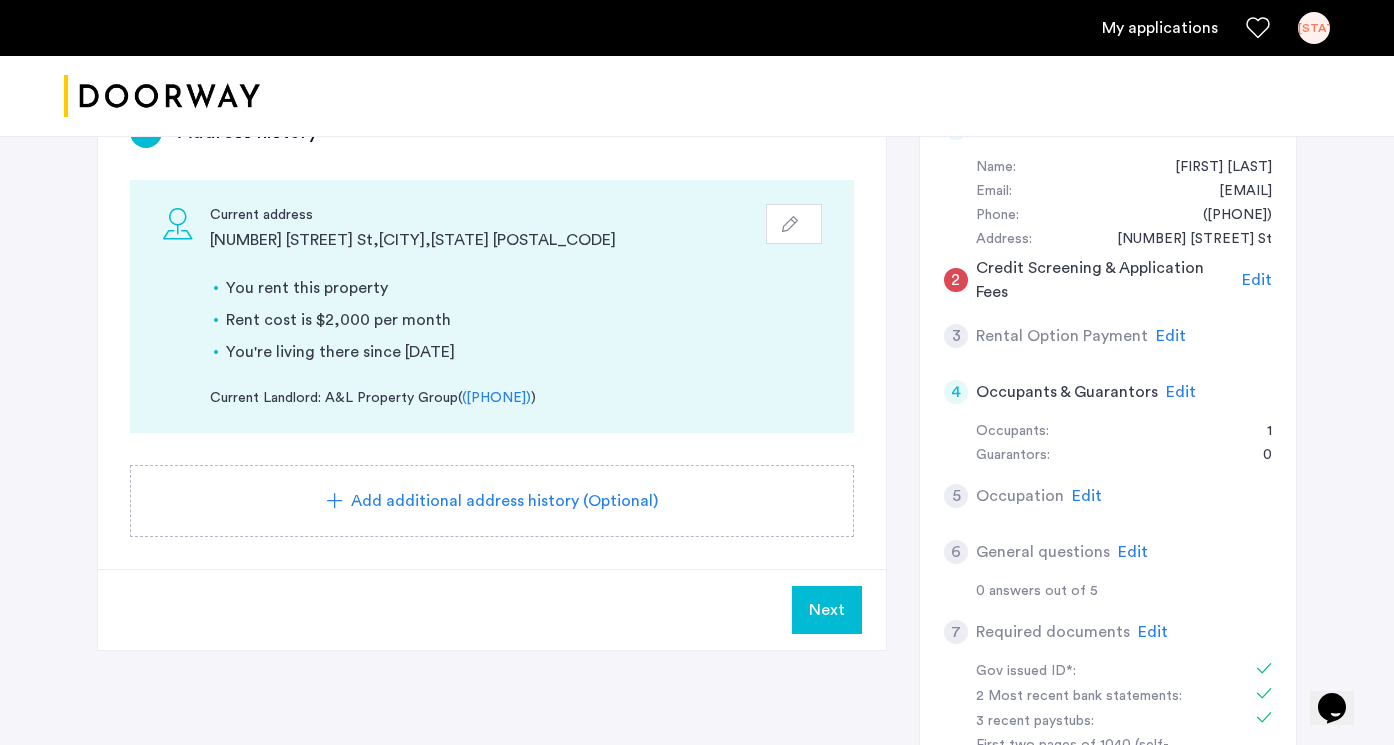 click 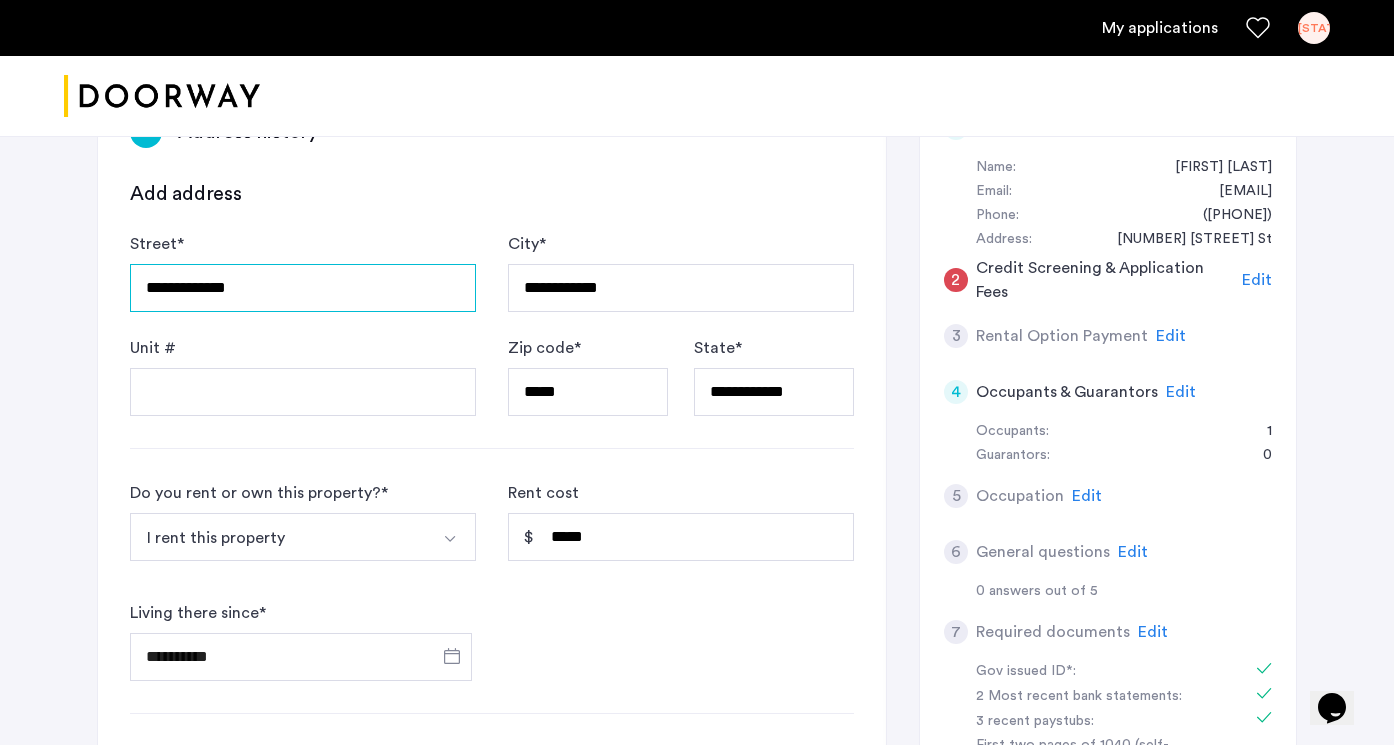 click on "**********" at bounding box center (303, 288) 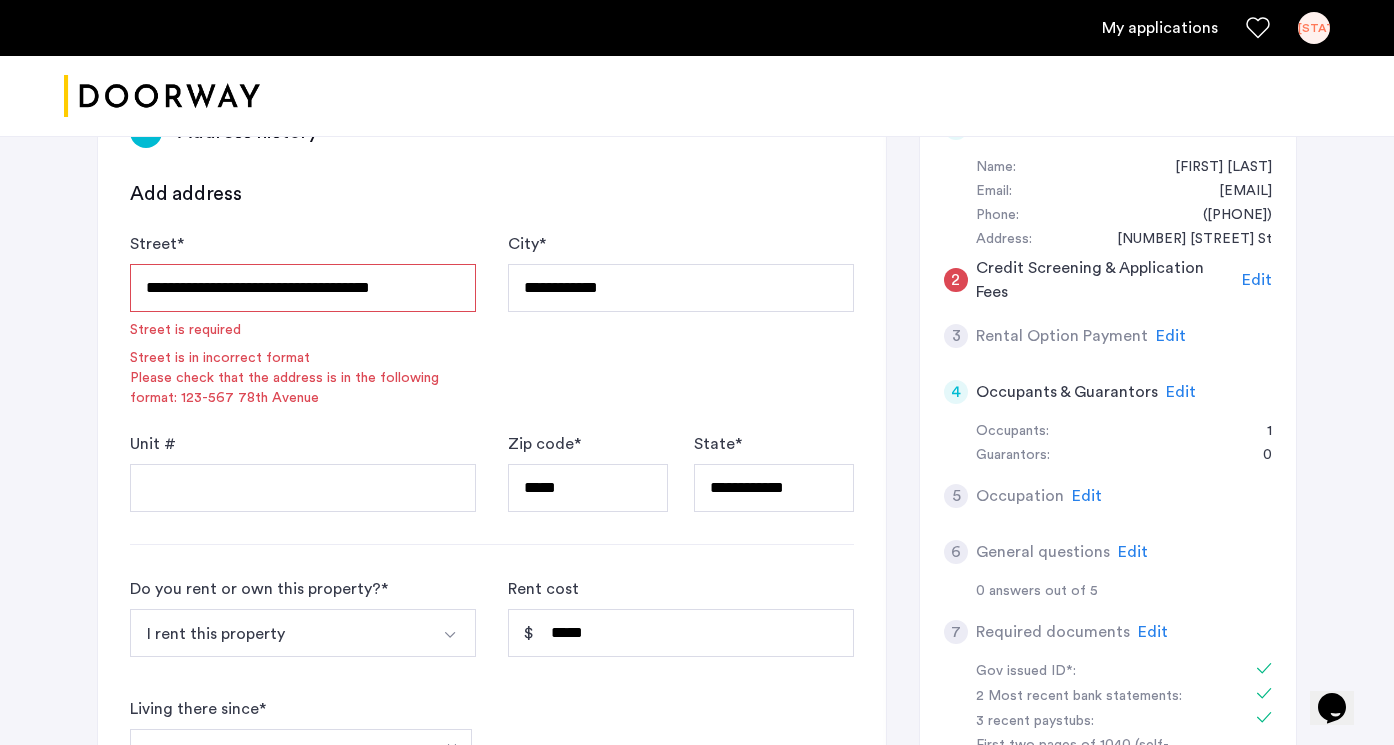 type on "**********" 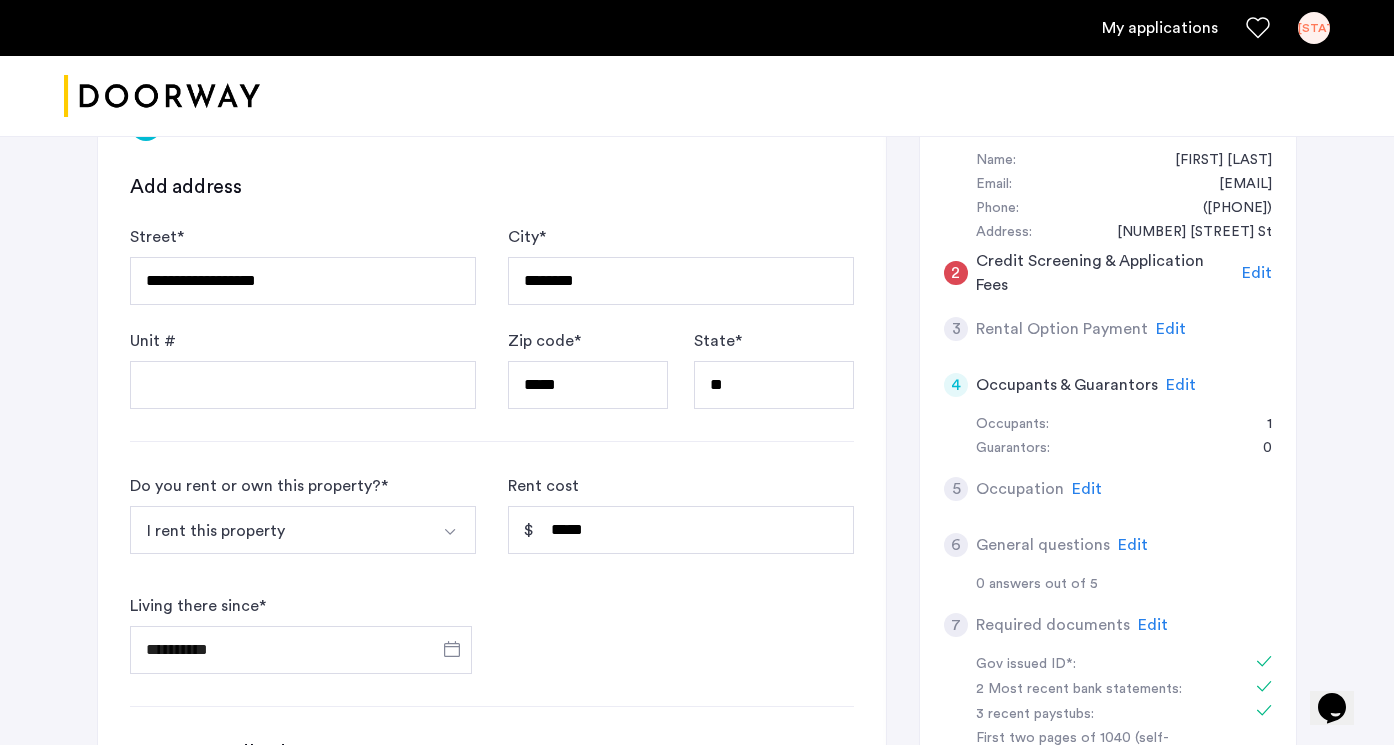 scroll, scrollTop: 383, scrollLeft: 0, axis: vertical 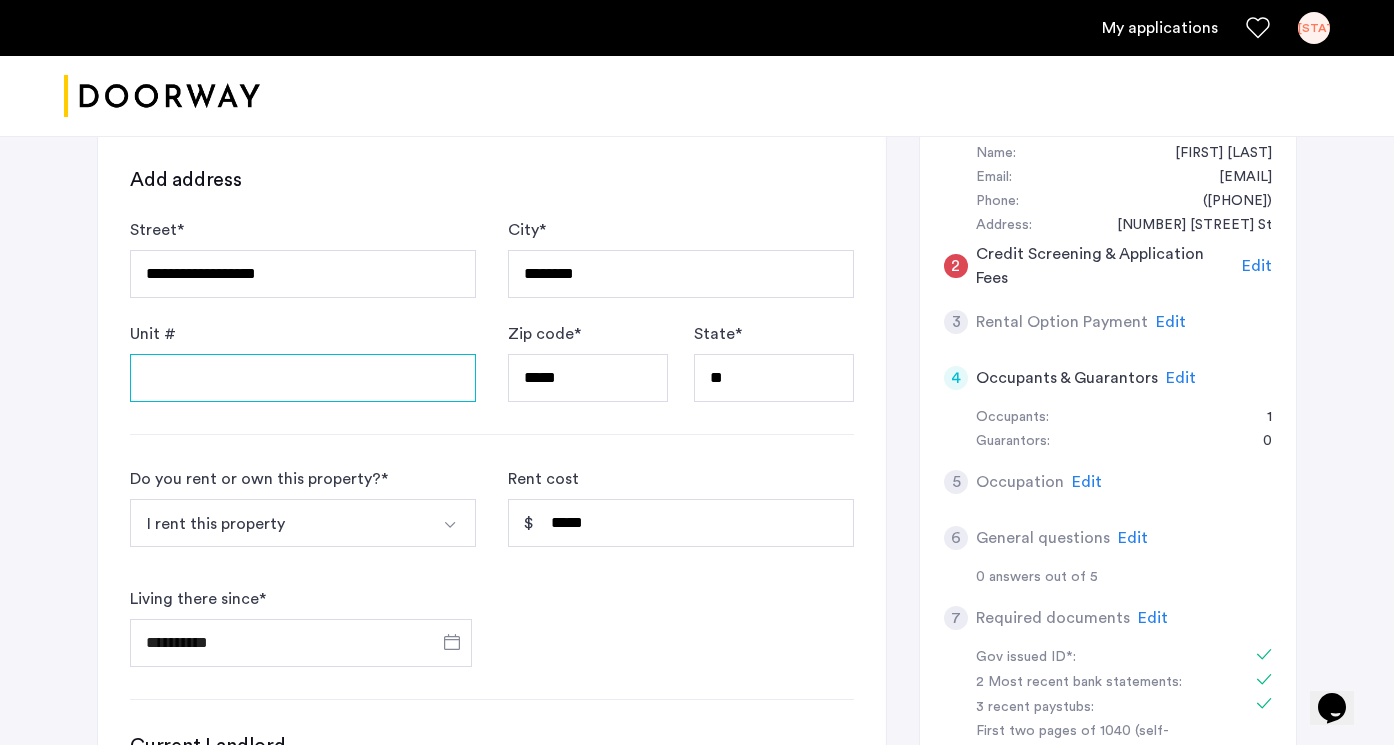 click on "Unit #" at bounding box center (303, 378) 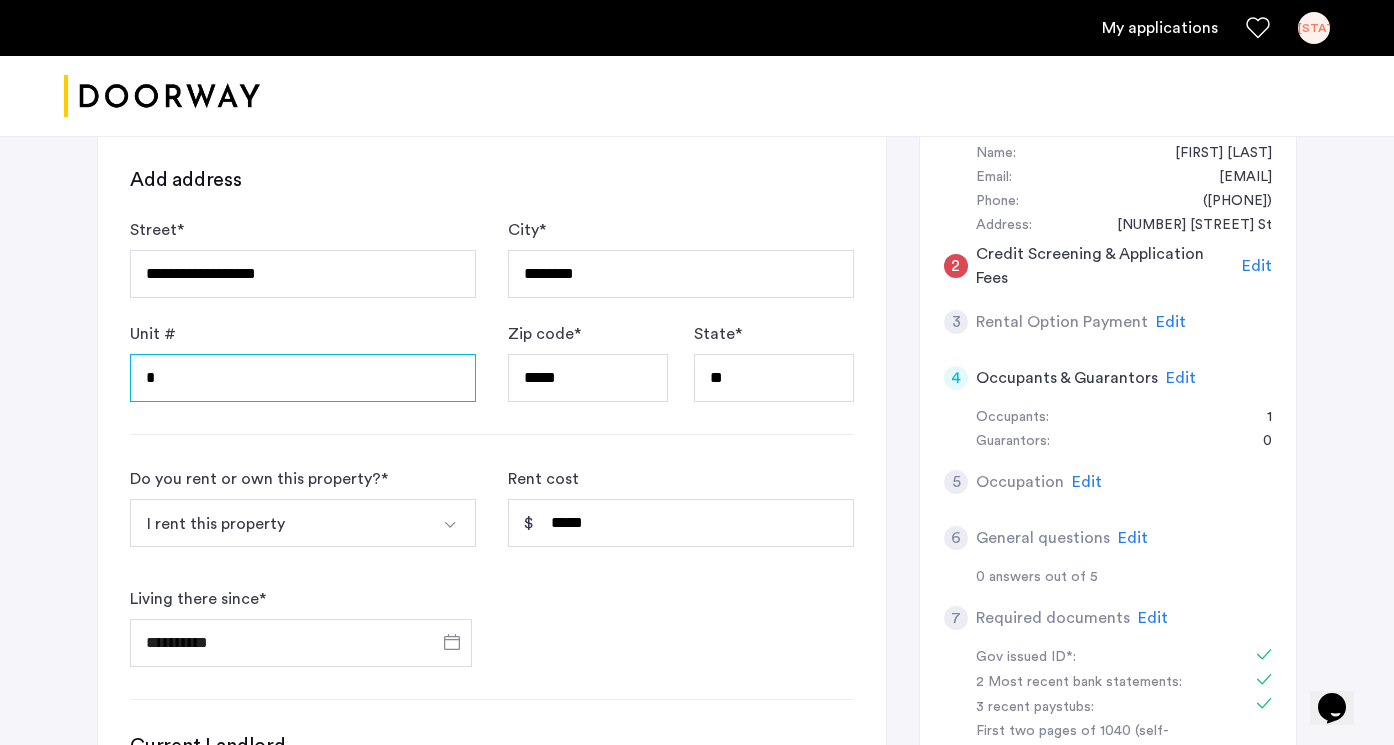 type on "*******" 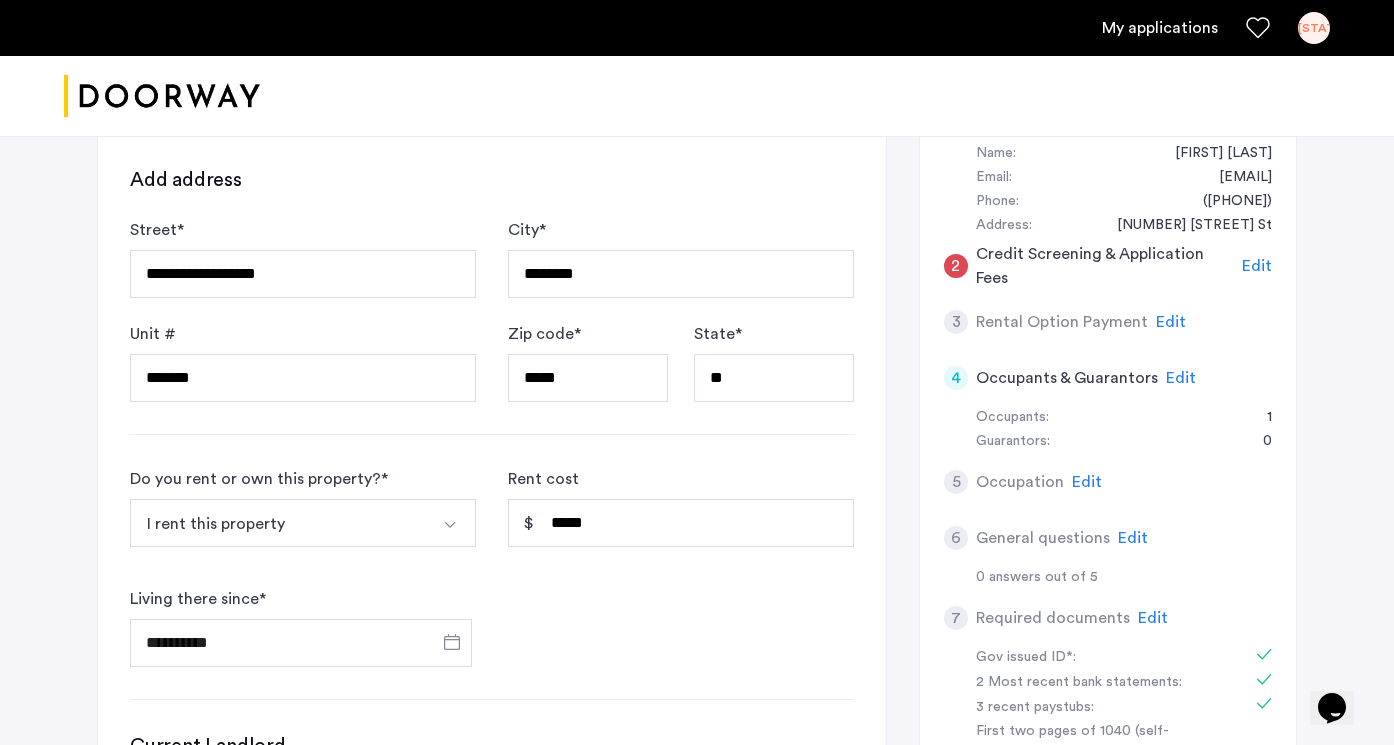 type on "**********" 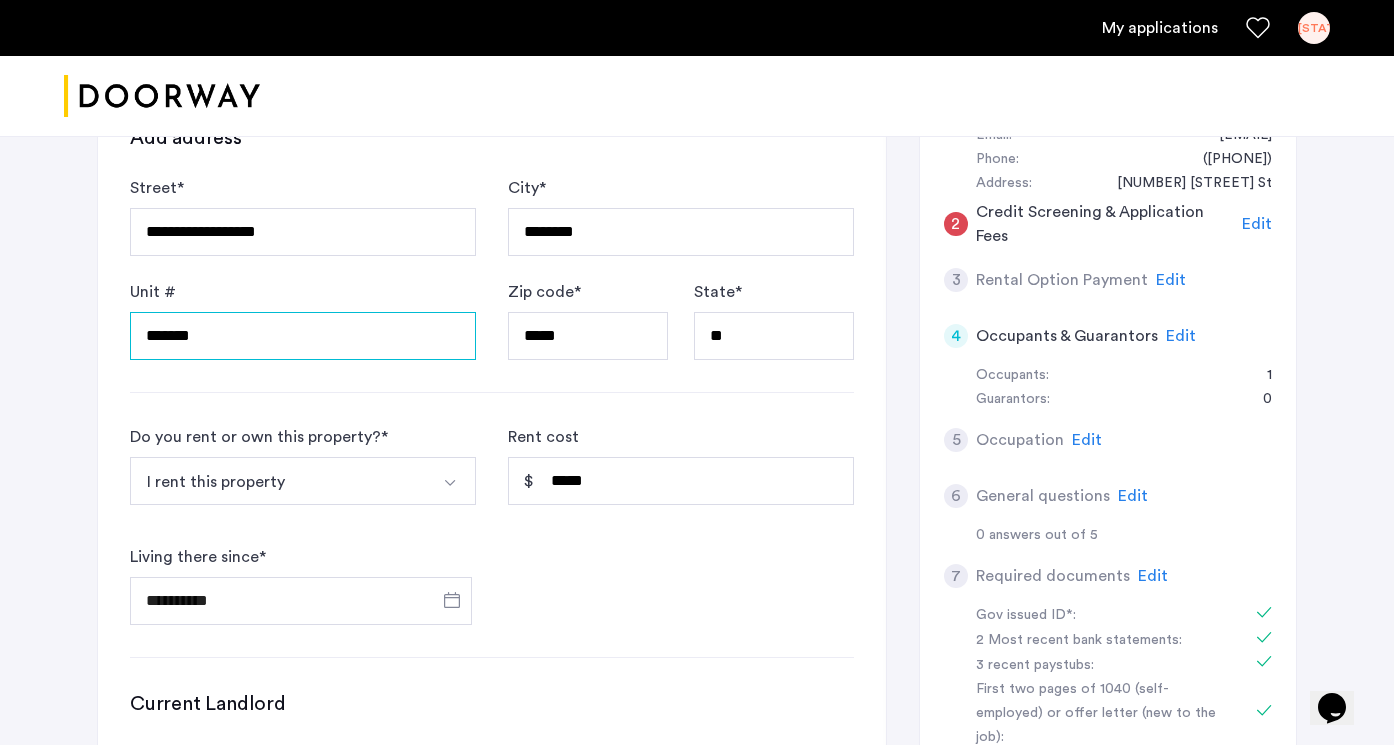 scroll, scrollTop: 435, scrollLeft: 0, axis: vertical 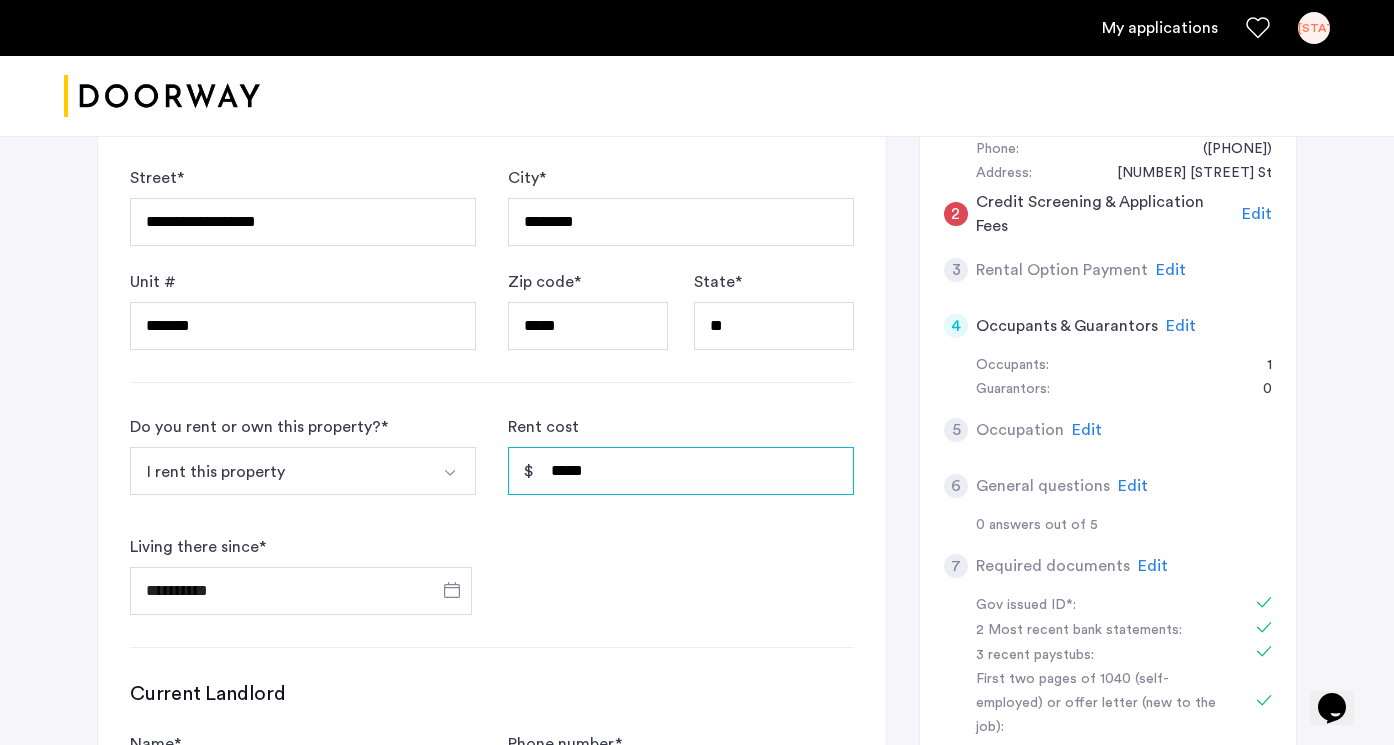 click on "*****" at bounding box center (681, 471) 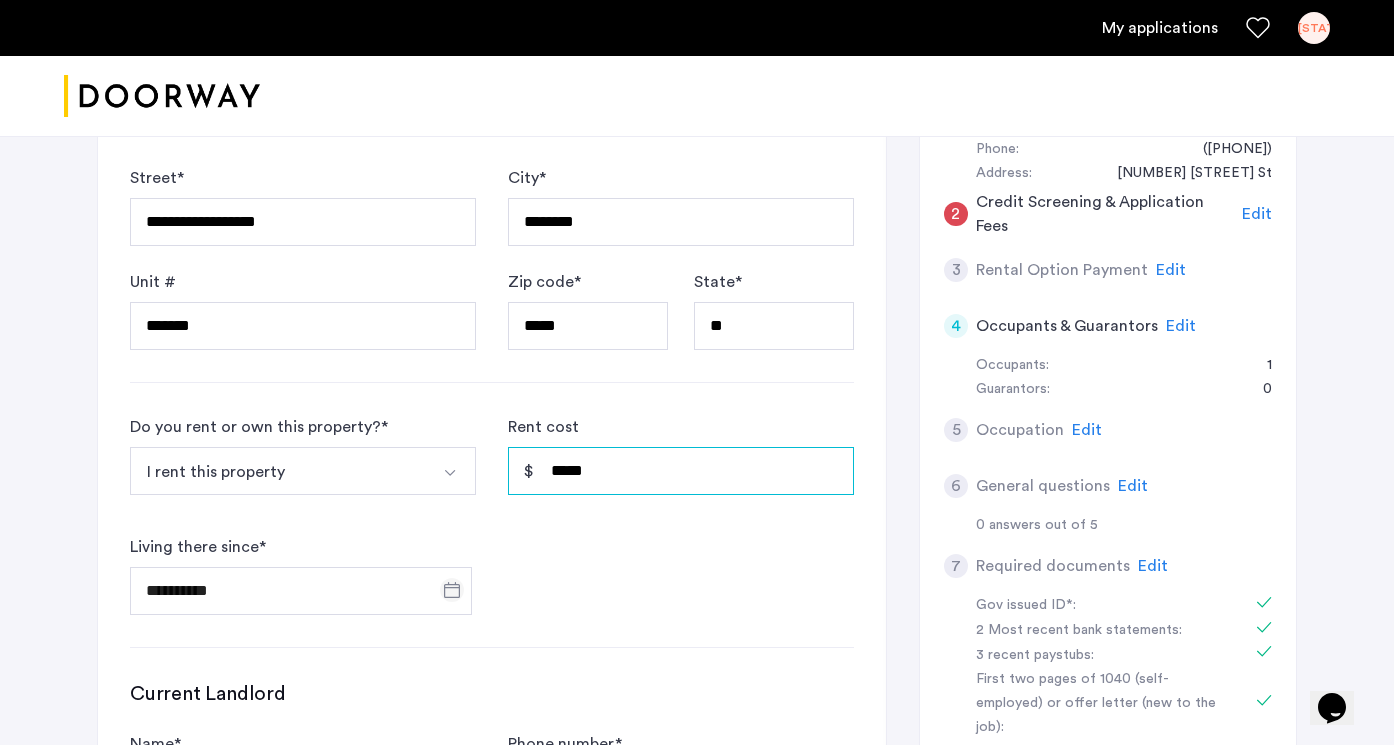 type on "*****" 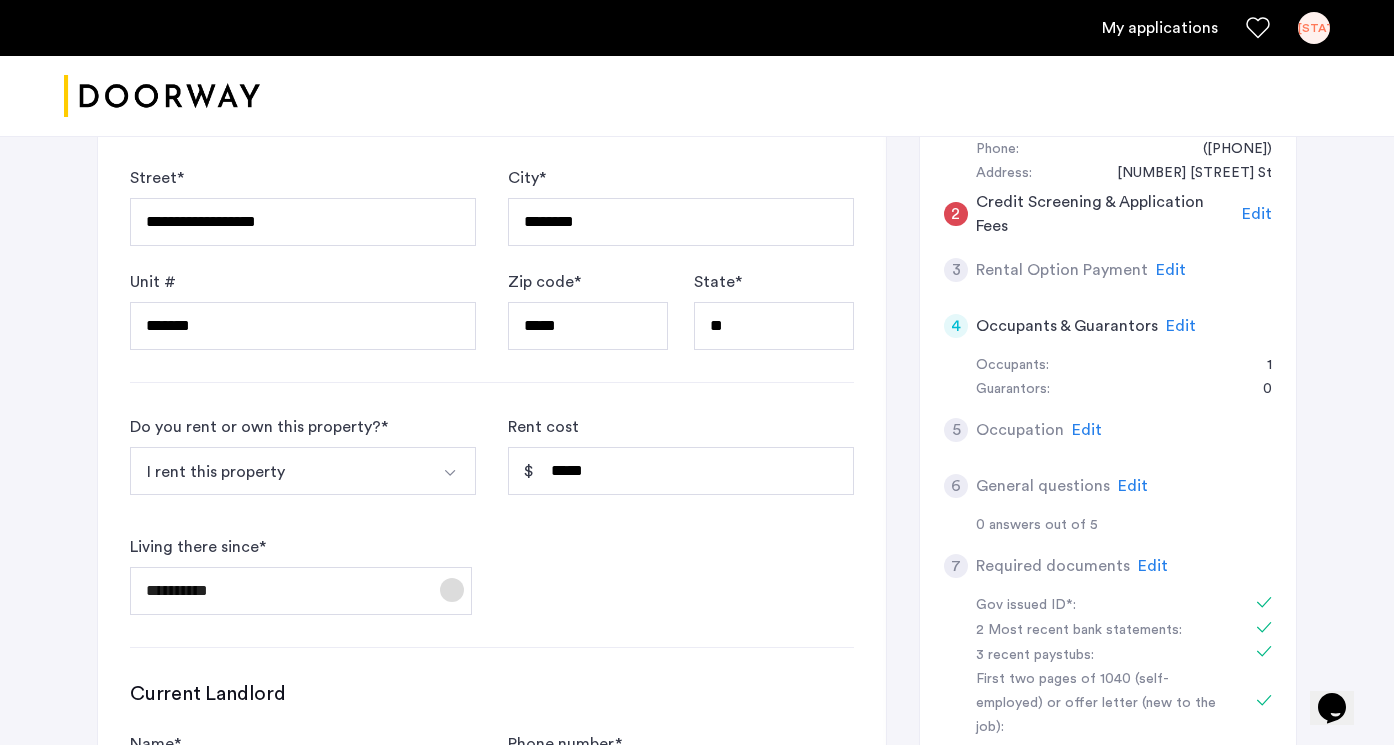 click 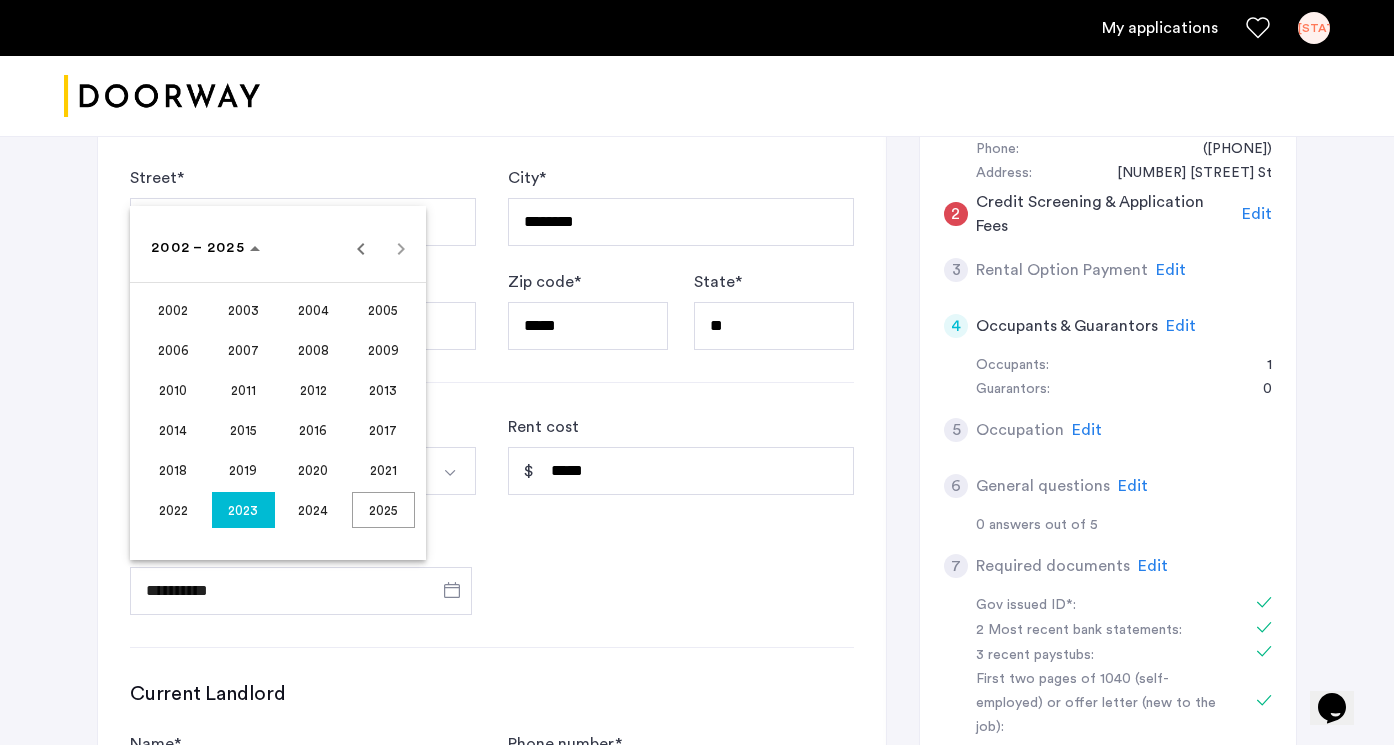 click on "2024" at bounding box center (313, 510) 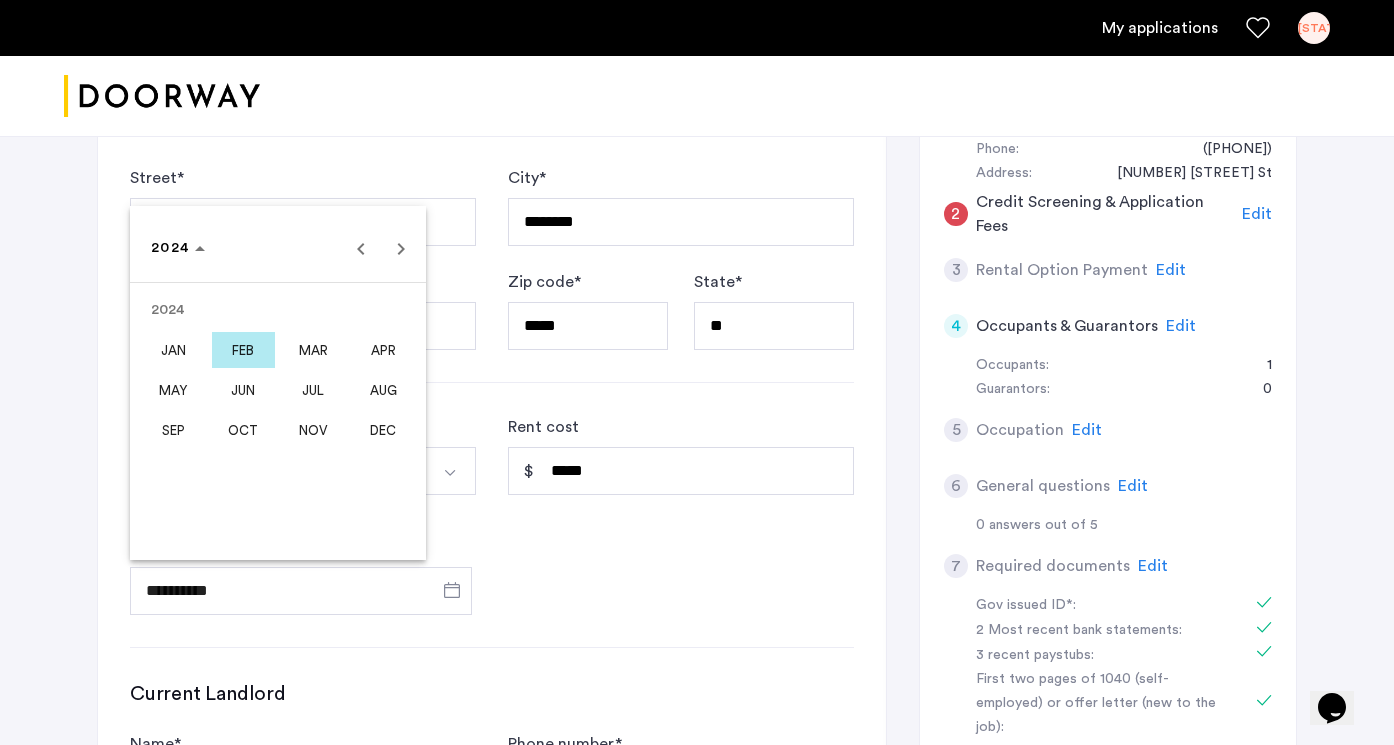 click on "JUL" at bounding box center (313, 390) 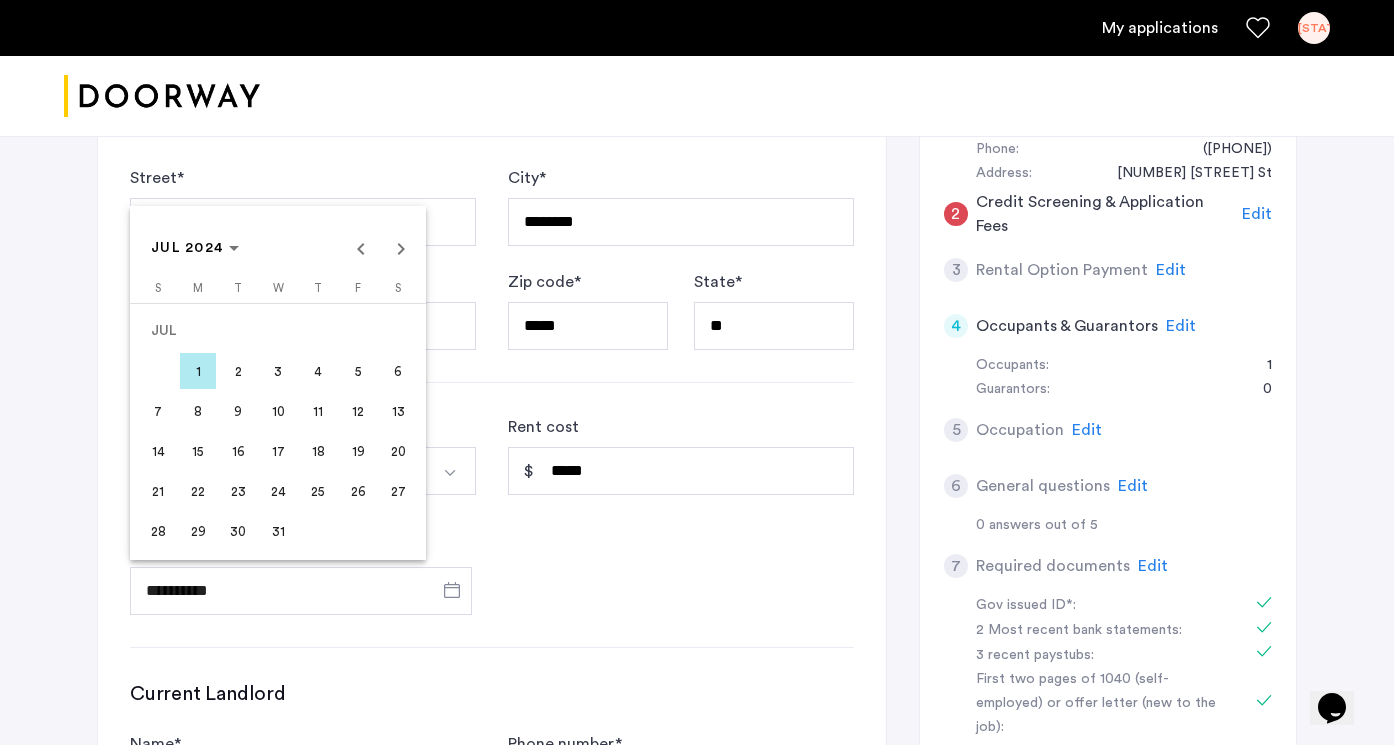 click on "1" at bounding box center (198, 371) 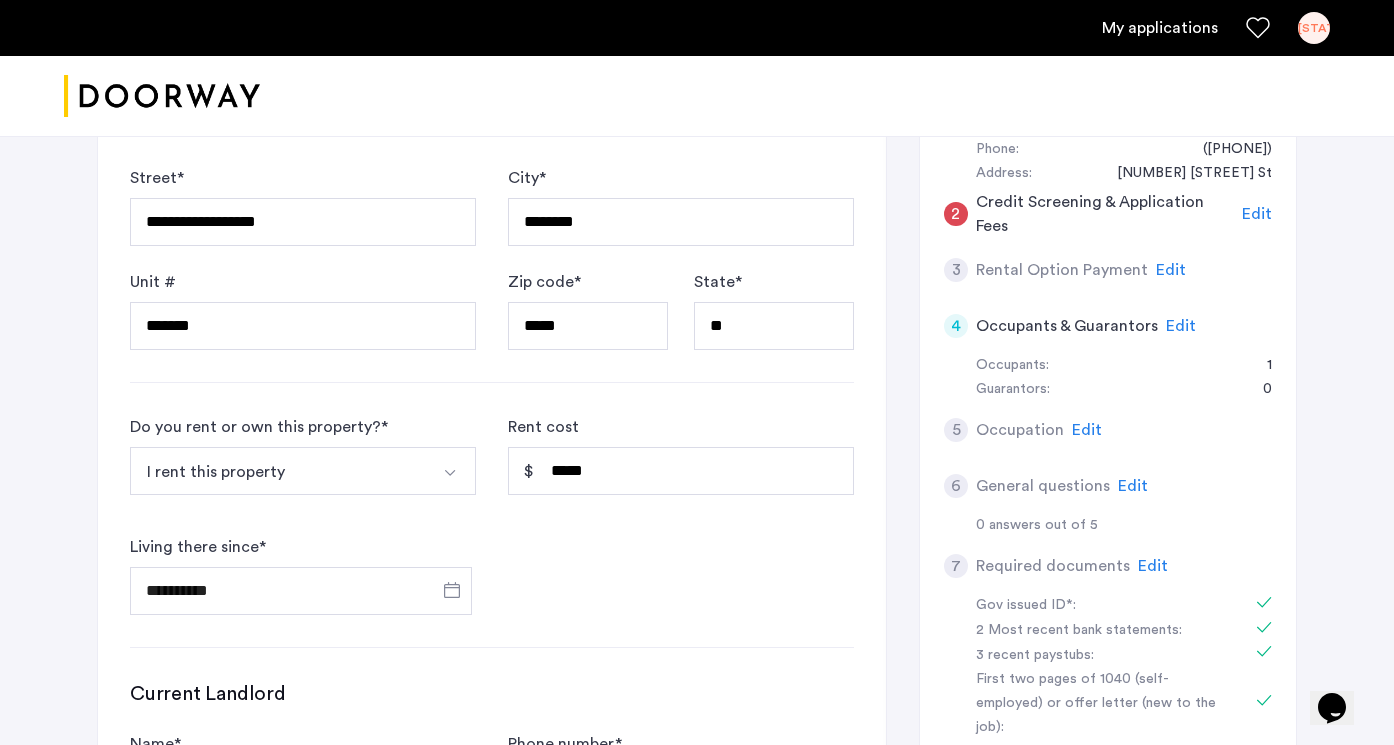 type on "**********" 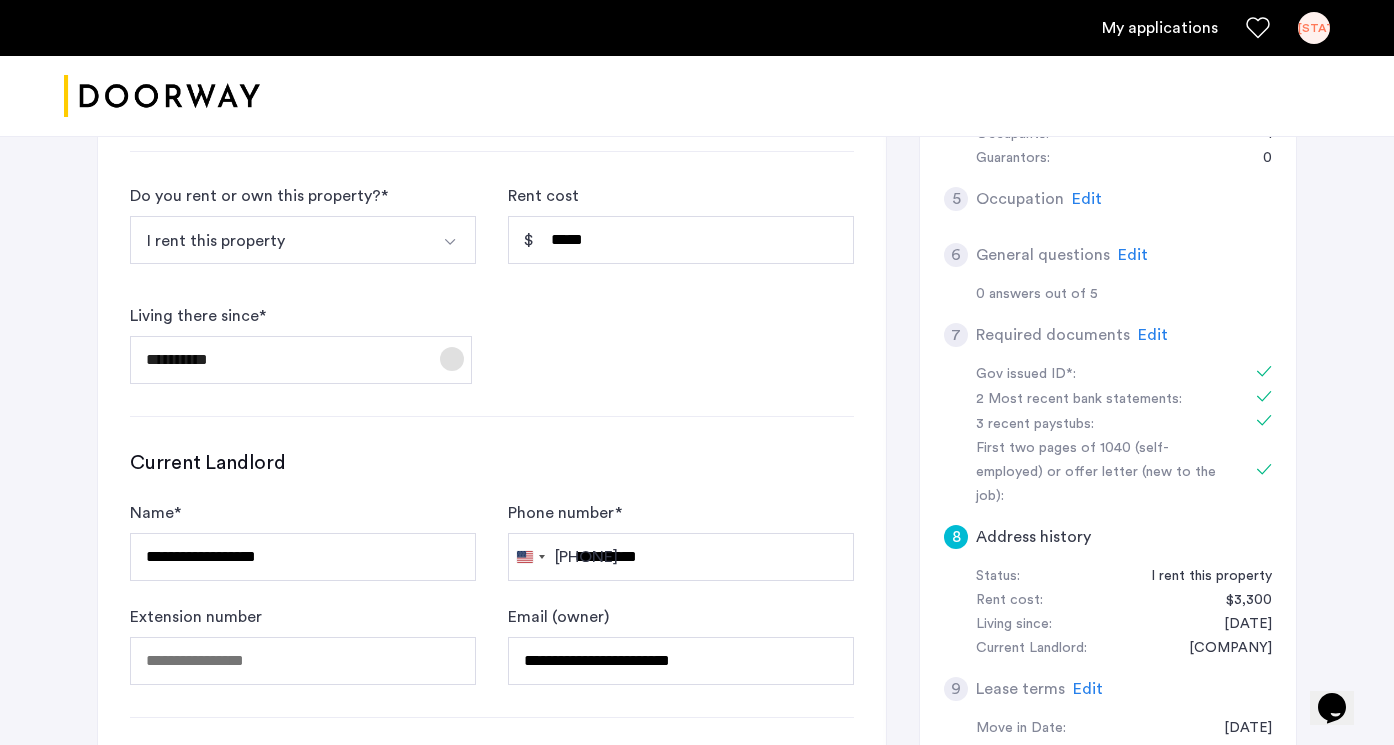 scroll, scrollTop: 696, scrollLeft: 0, axis: vertical 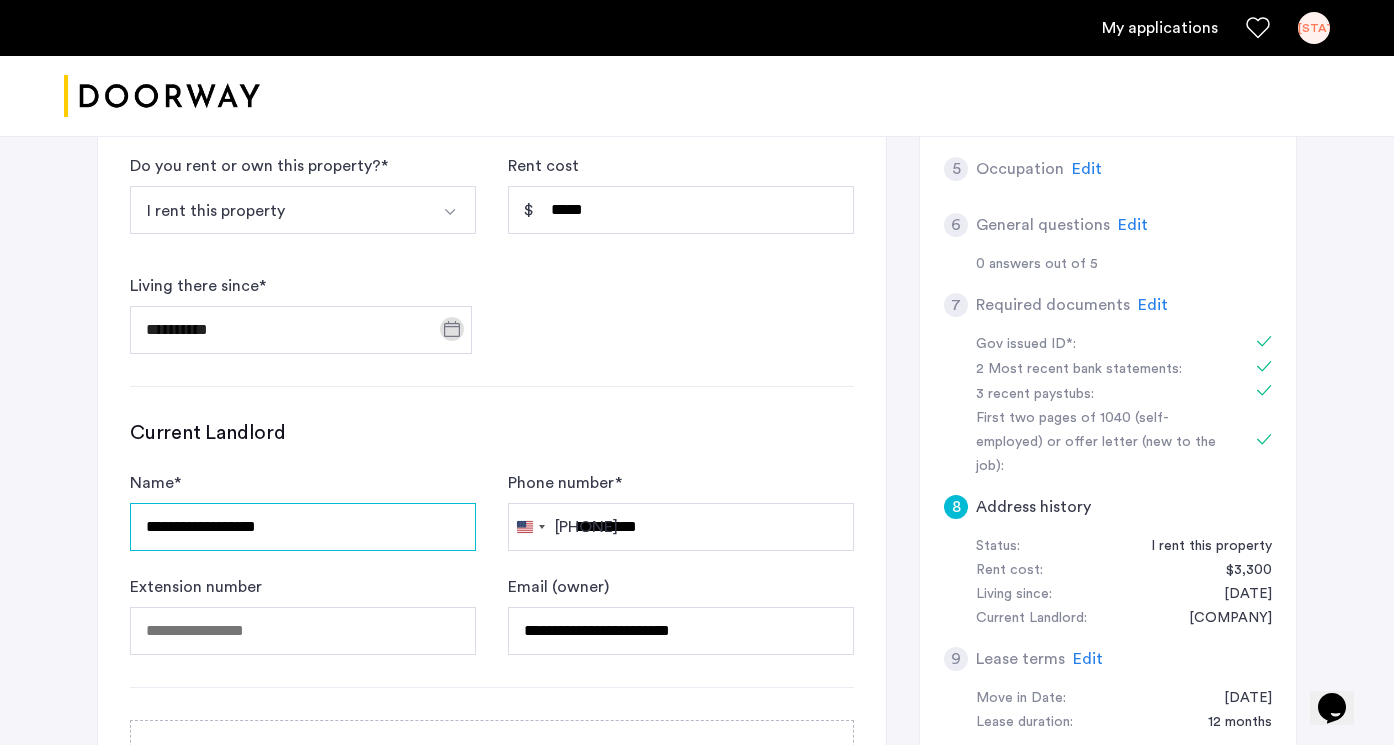 click on "**********" at bounding box center (303, 527) 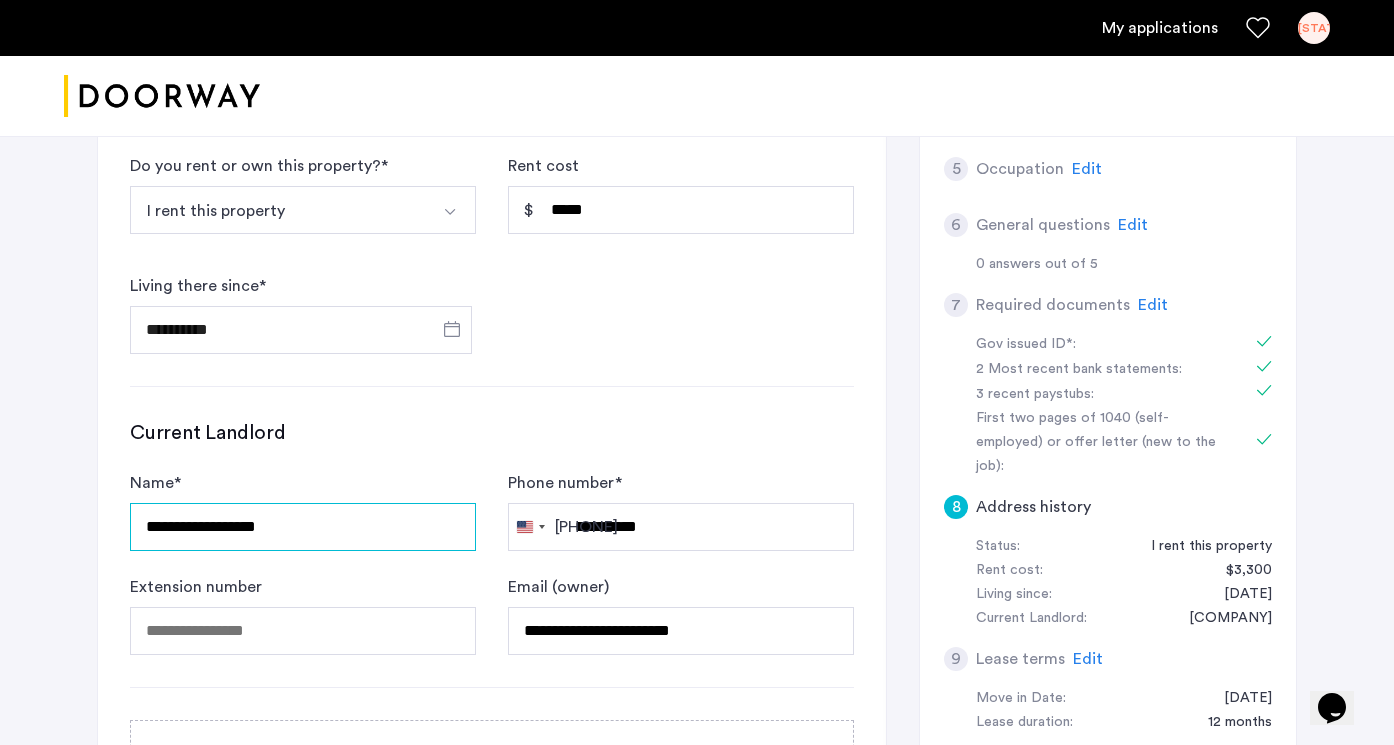 click on "**********" at bounding box center [303, 527] 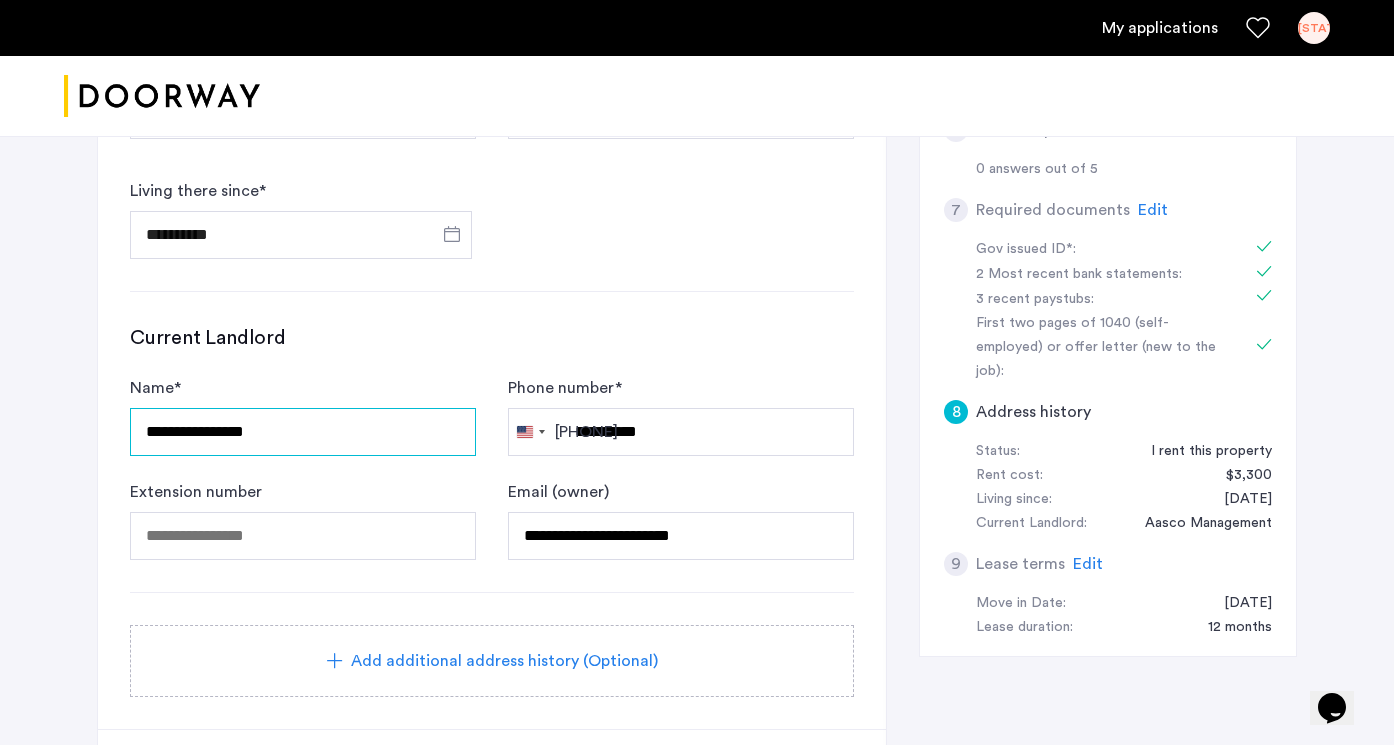 scroll, scrollTop: 792, scrollLeft: 0, axis: vertical 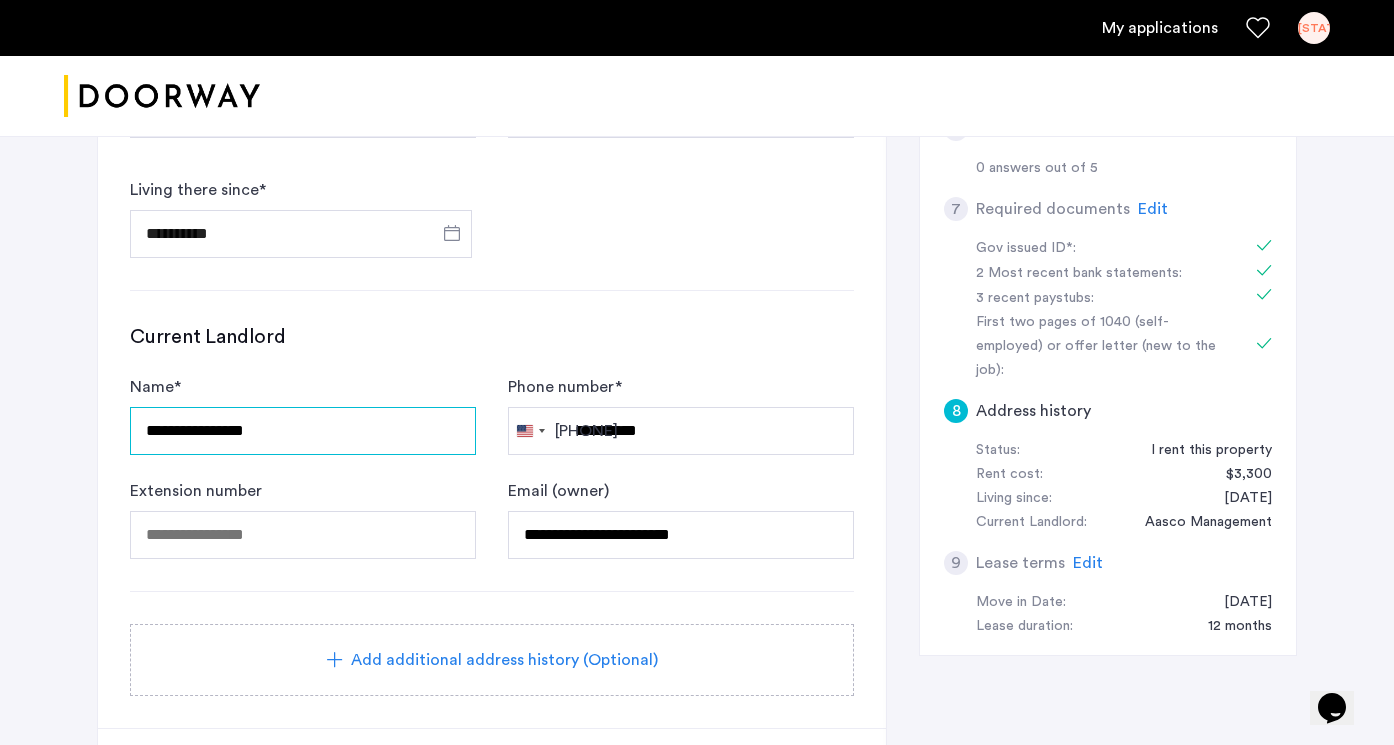 type on "**********" 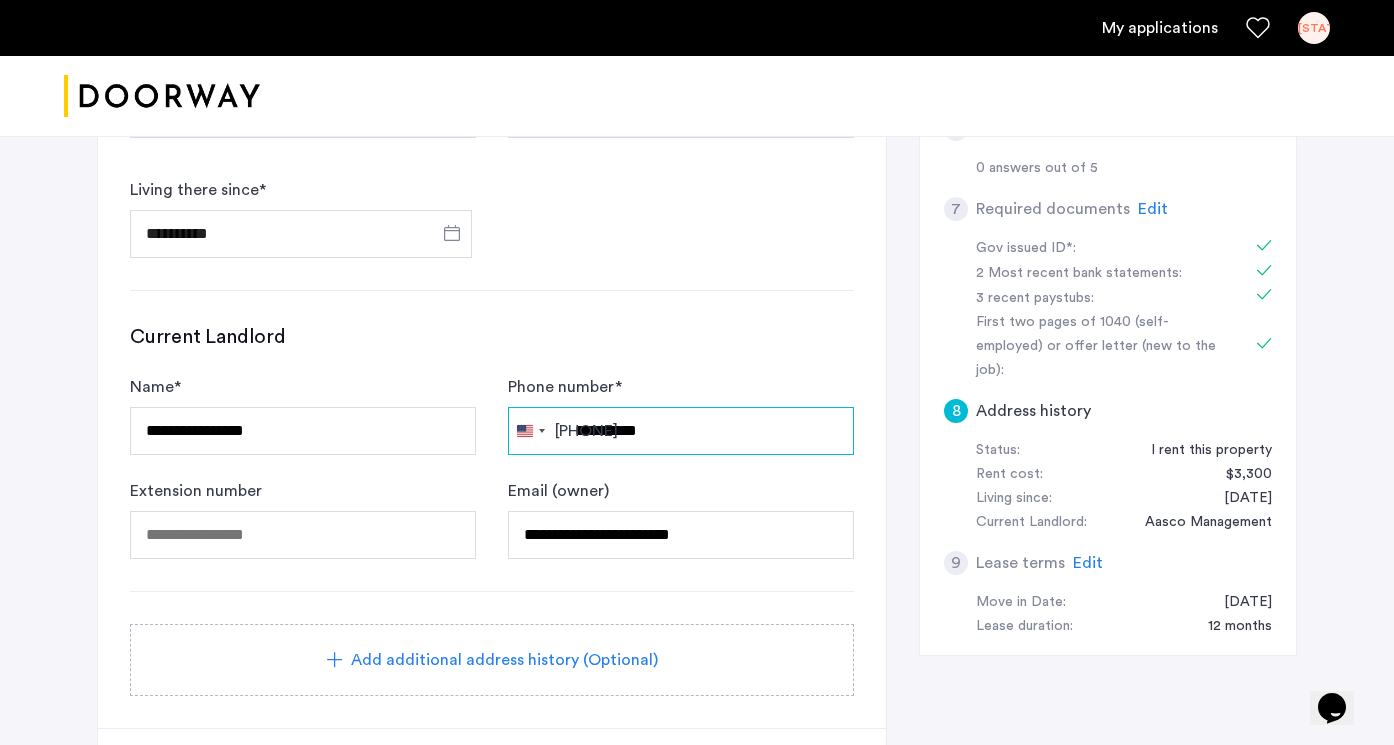 click on "**********" at bounding box center [681, 431] 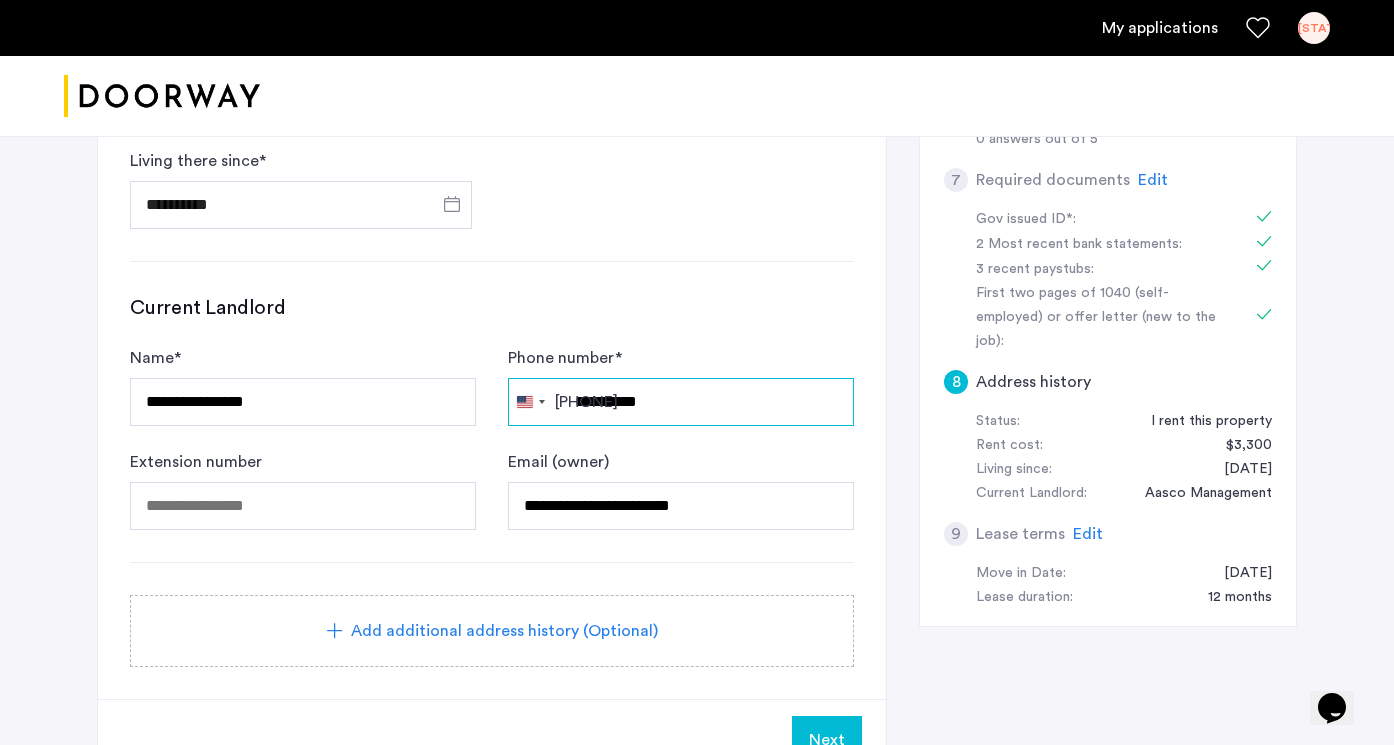 type on "**********" 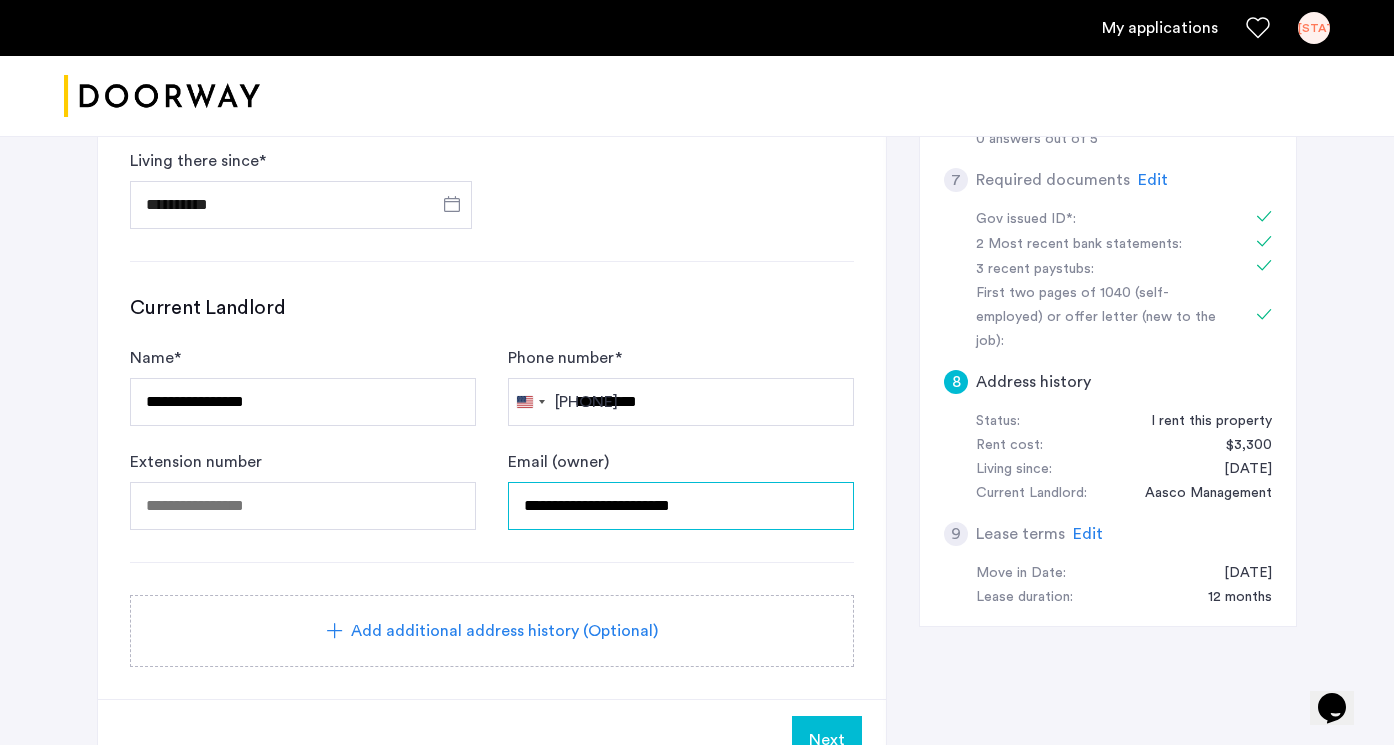 click on "**********" at bounding box center [681, 506] 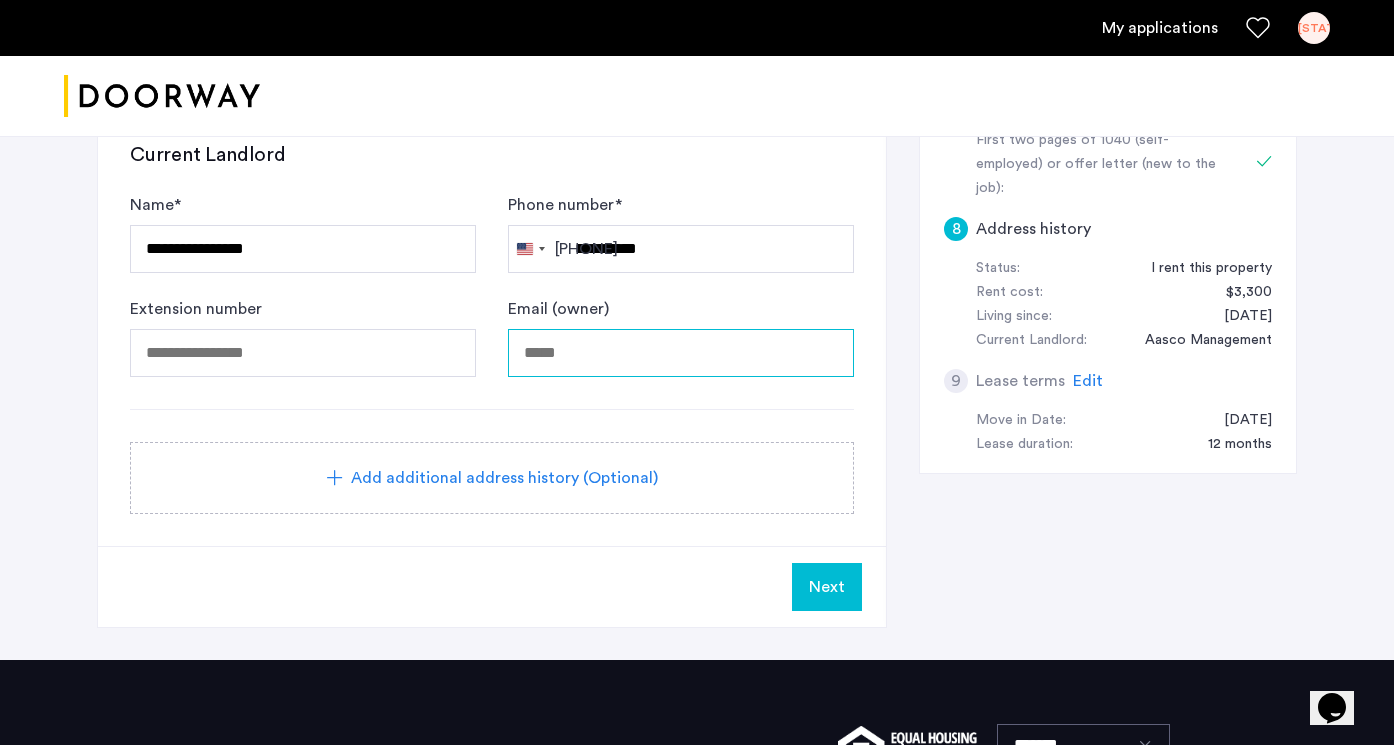 scroll, scrollTop: 977, scrollLeft: 0, axis: vertical 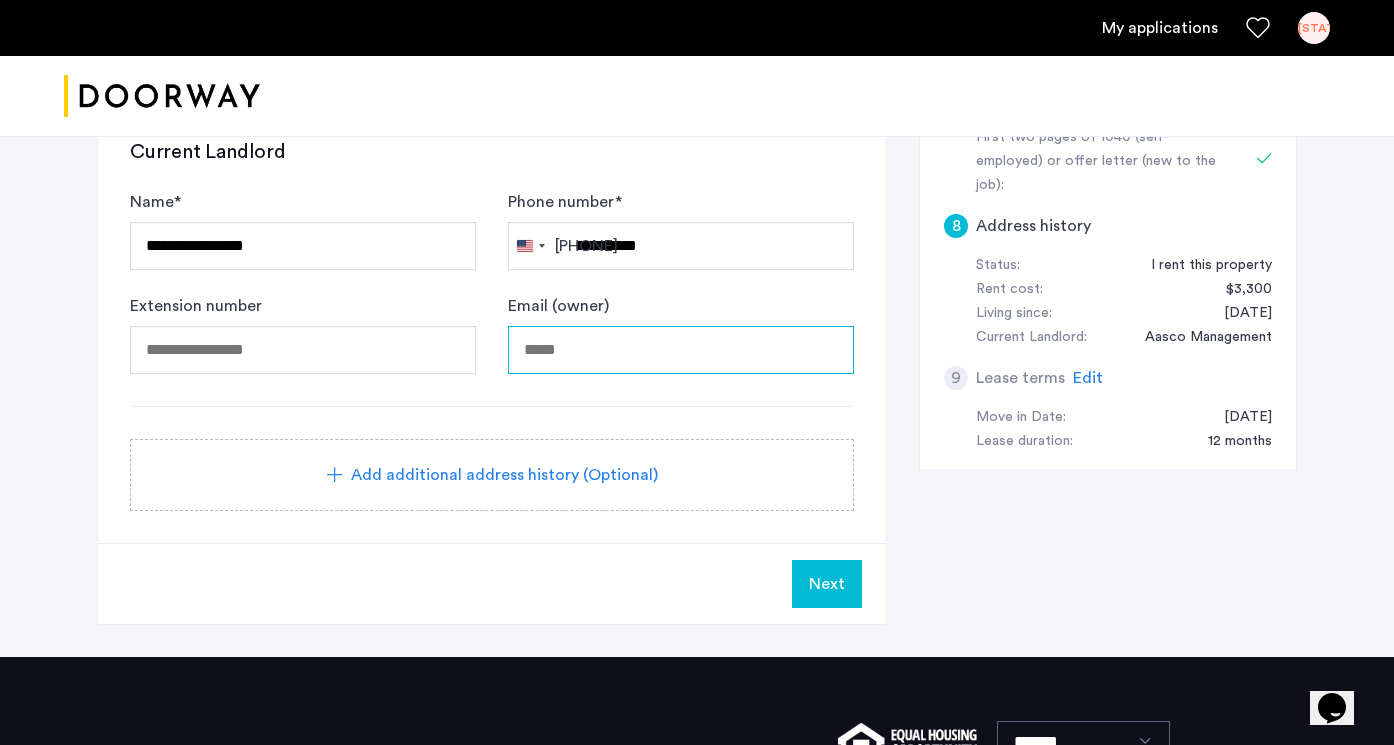 type 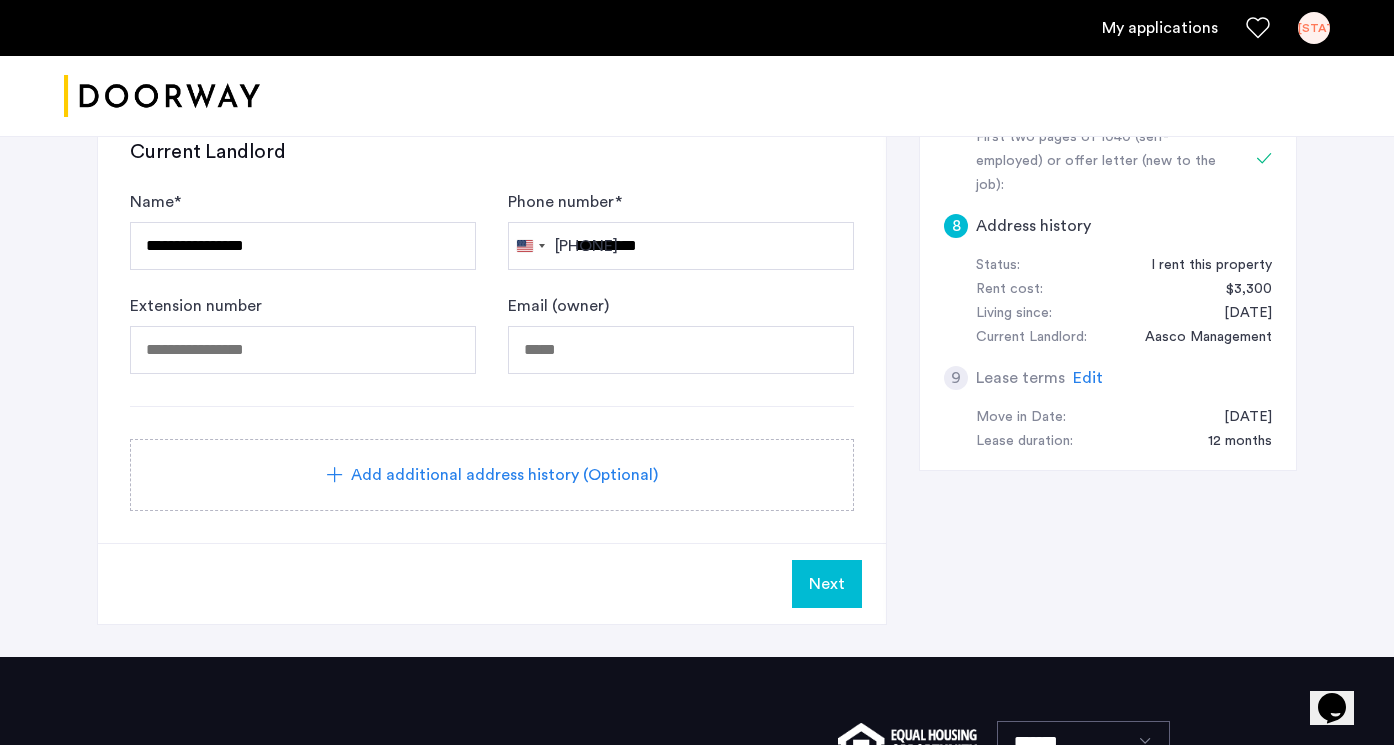 click on "Next" 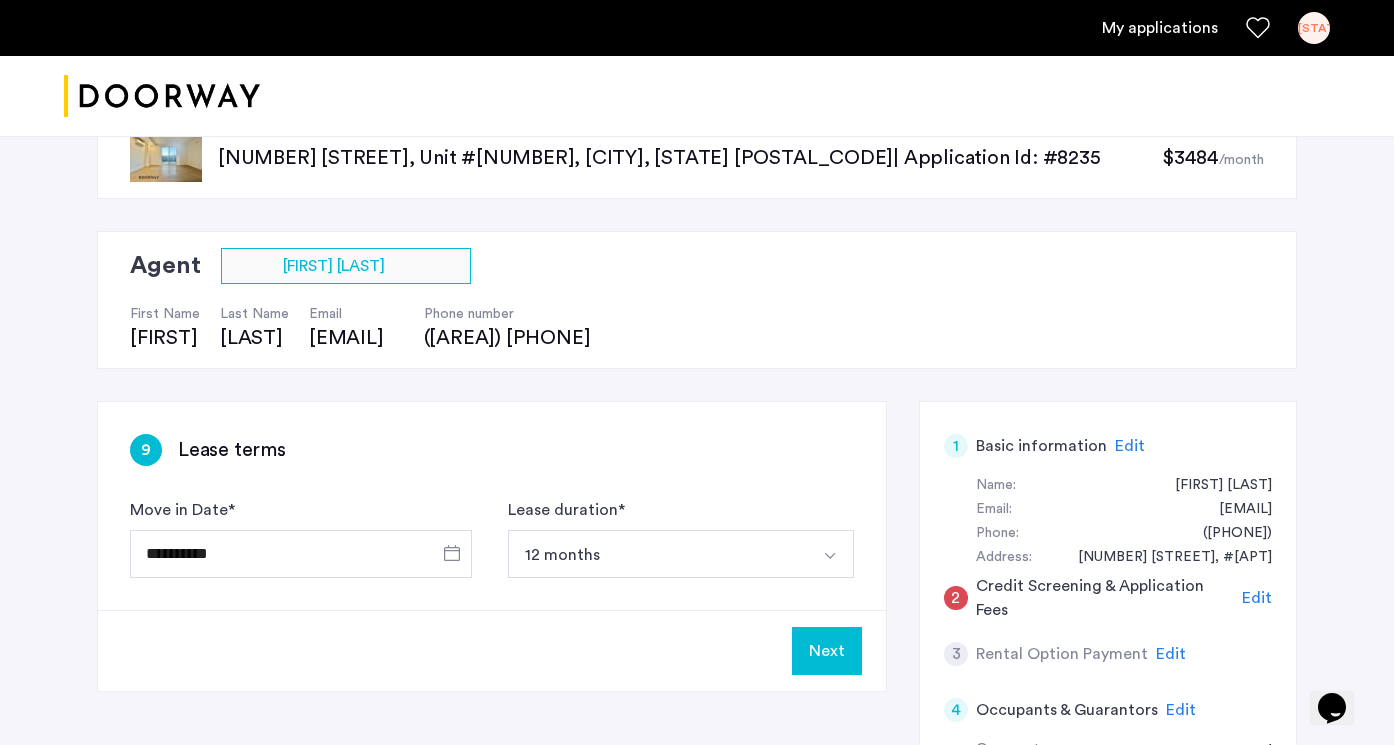 scroll, scrollTop: 52, scrollLeft: 0, axis: vertical 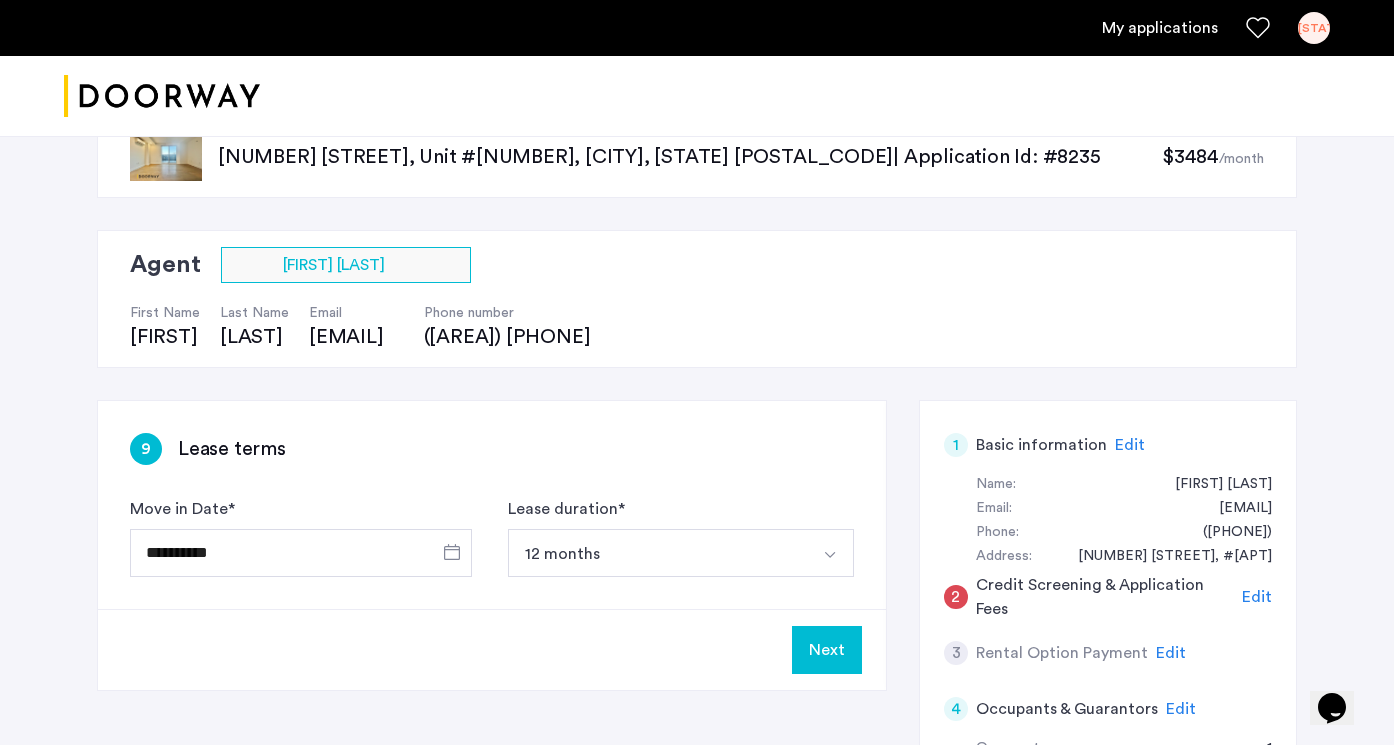 click on "12 months" at bounding box center [657, 553] 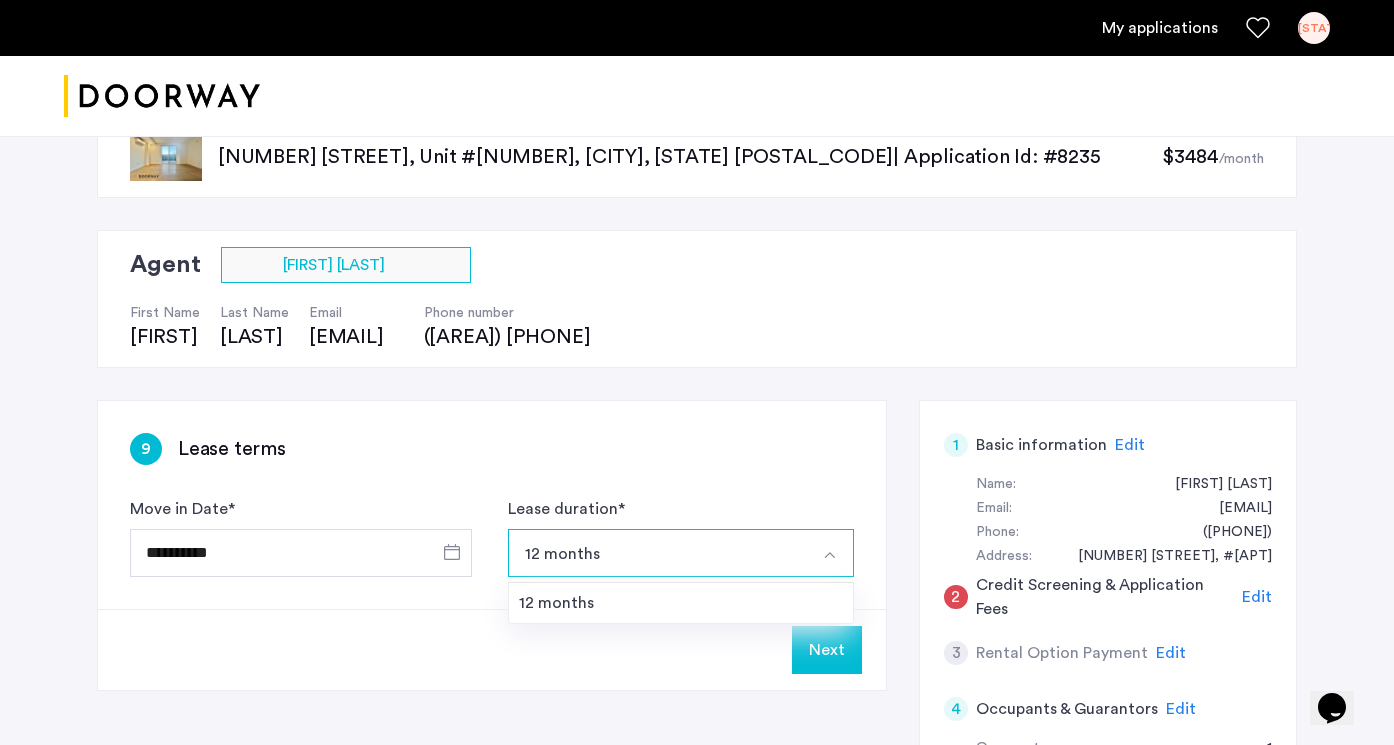 click at bounding box center (830, 555) 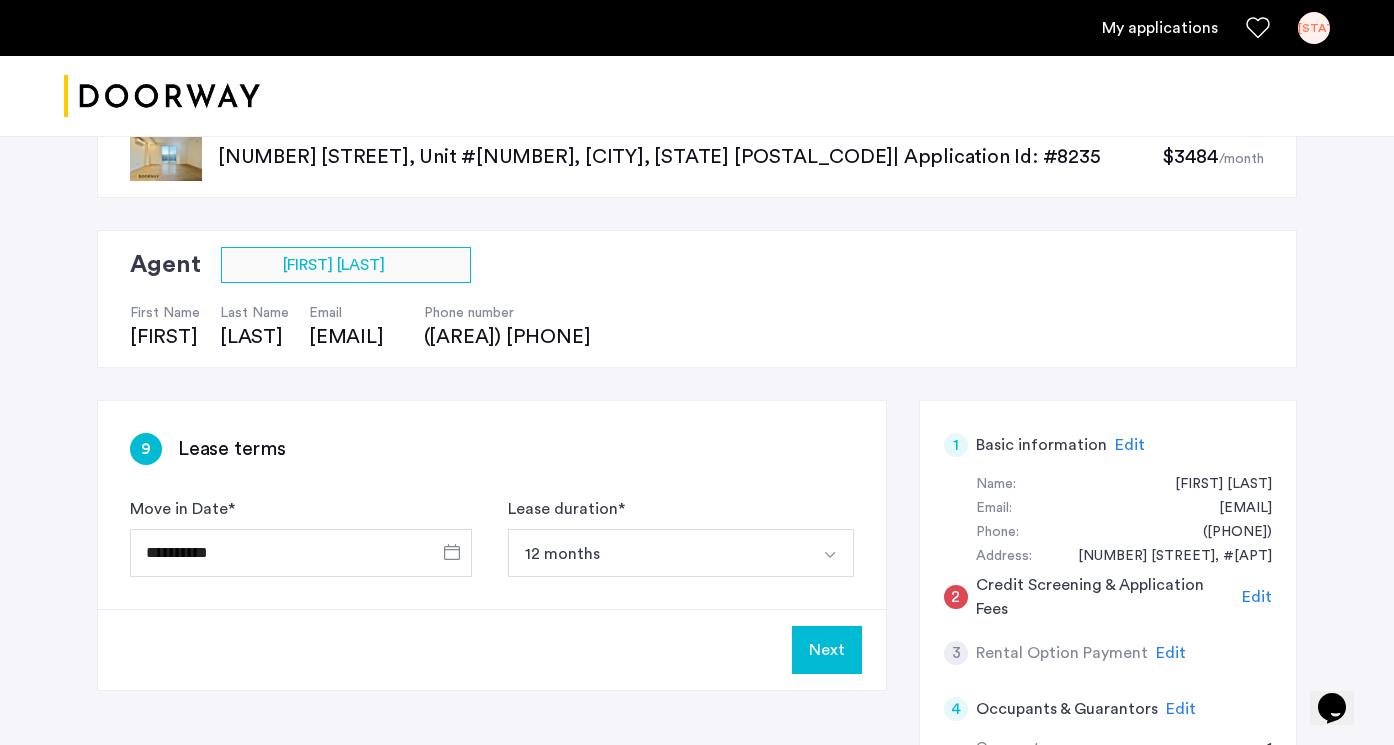 click on "12 months" at bounding box center [657, 553] 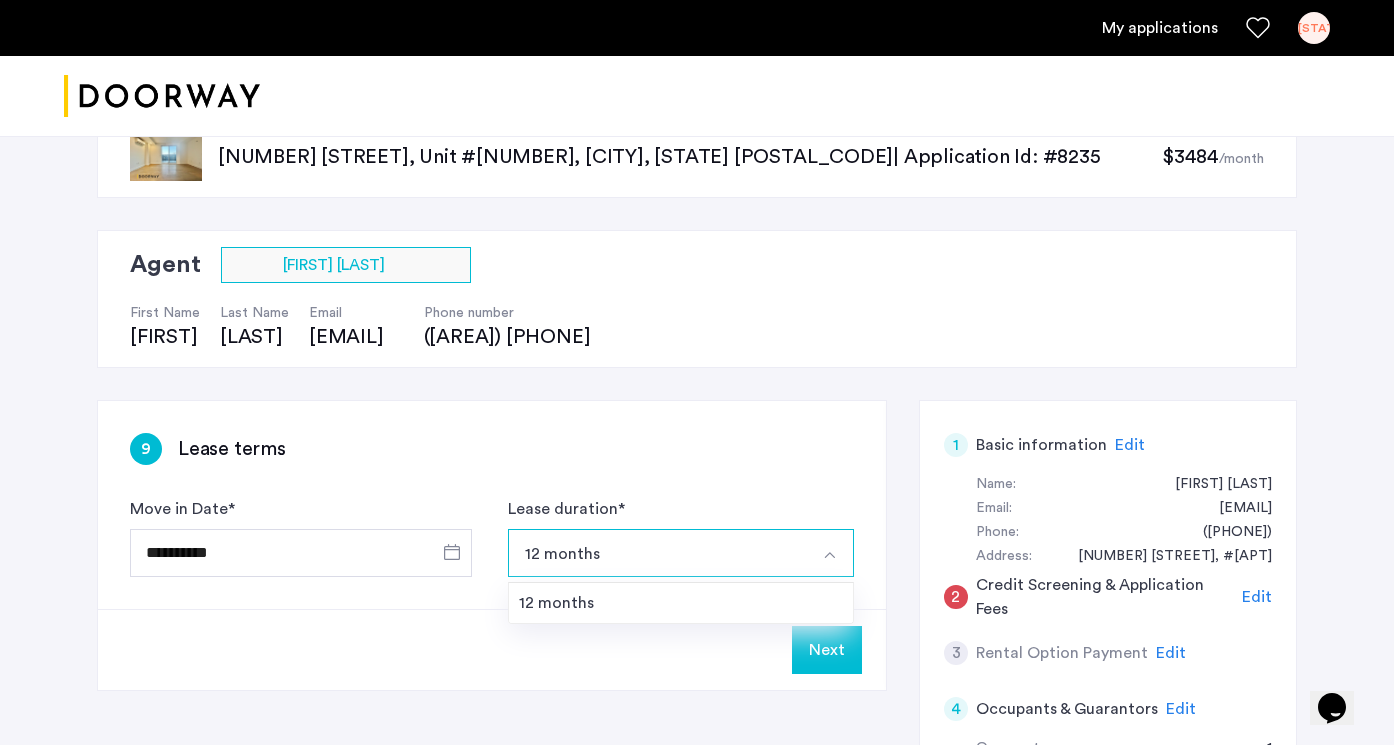 click on "12 months" at bounding box center [657, 553] 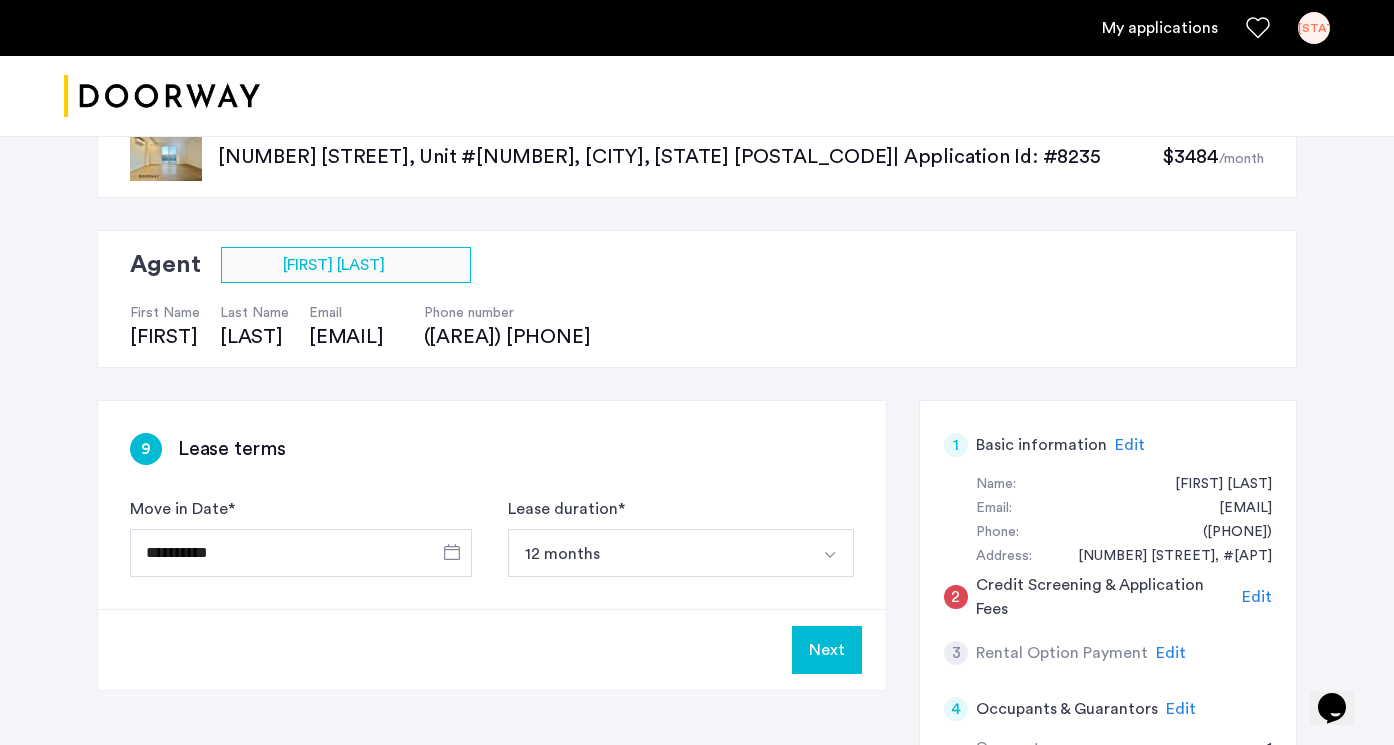 click on "12 months" at bounding box center [657, 553] 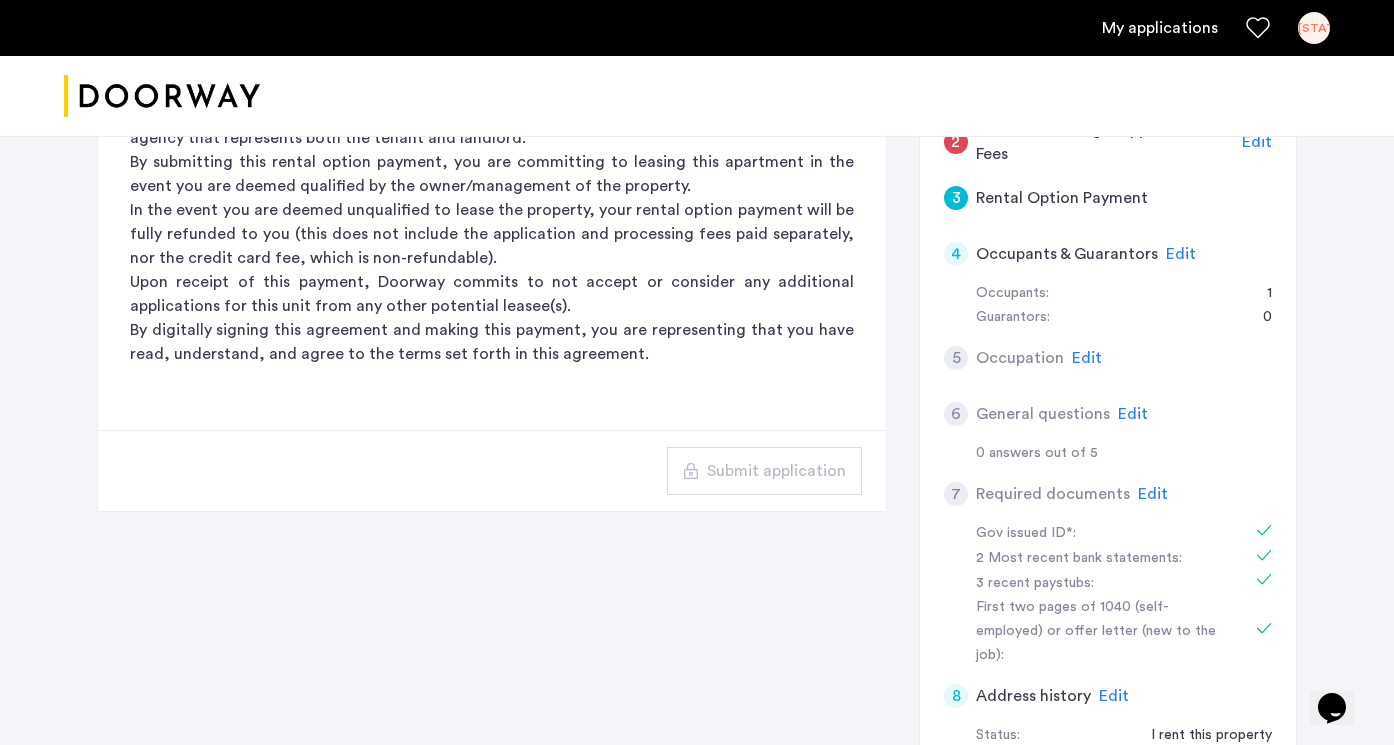 scroll, scrollTop: 576, scrollLeft: 0, axis: vertical 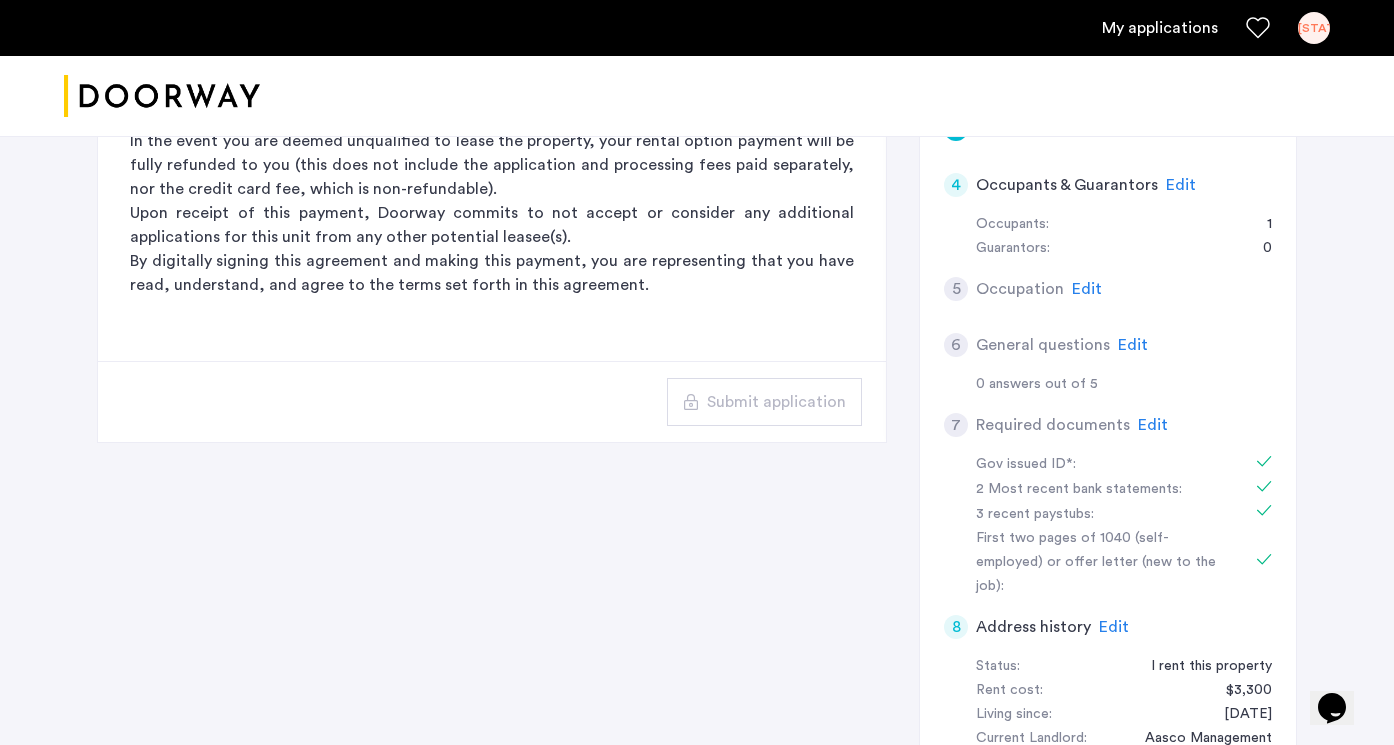click on "Edit" 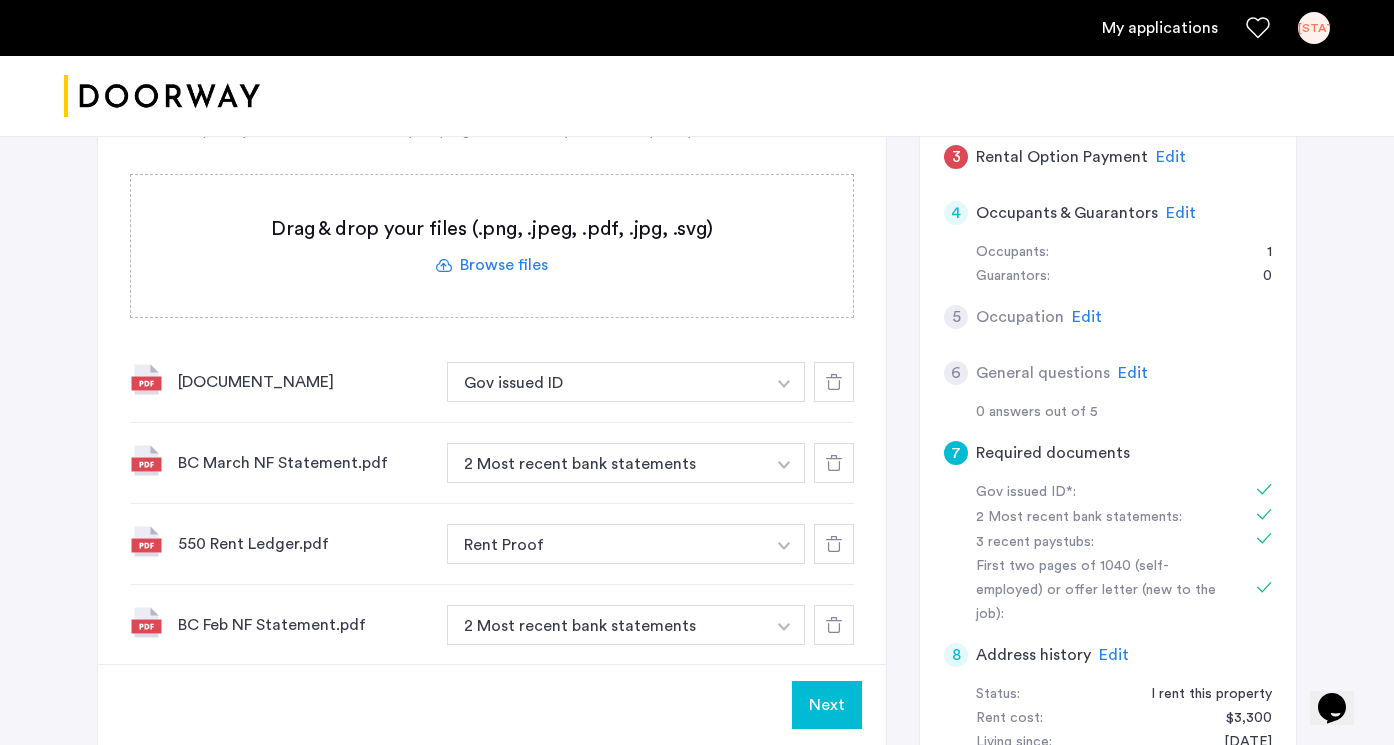 scroll, scrollTop: 545, scrollLeft: 0, axis: vertical 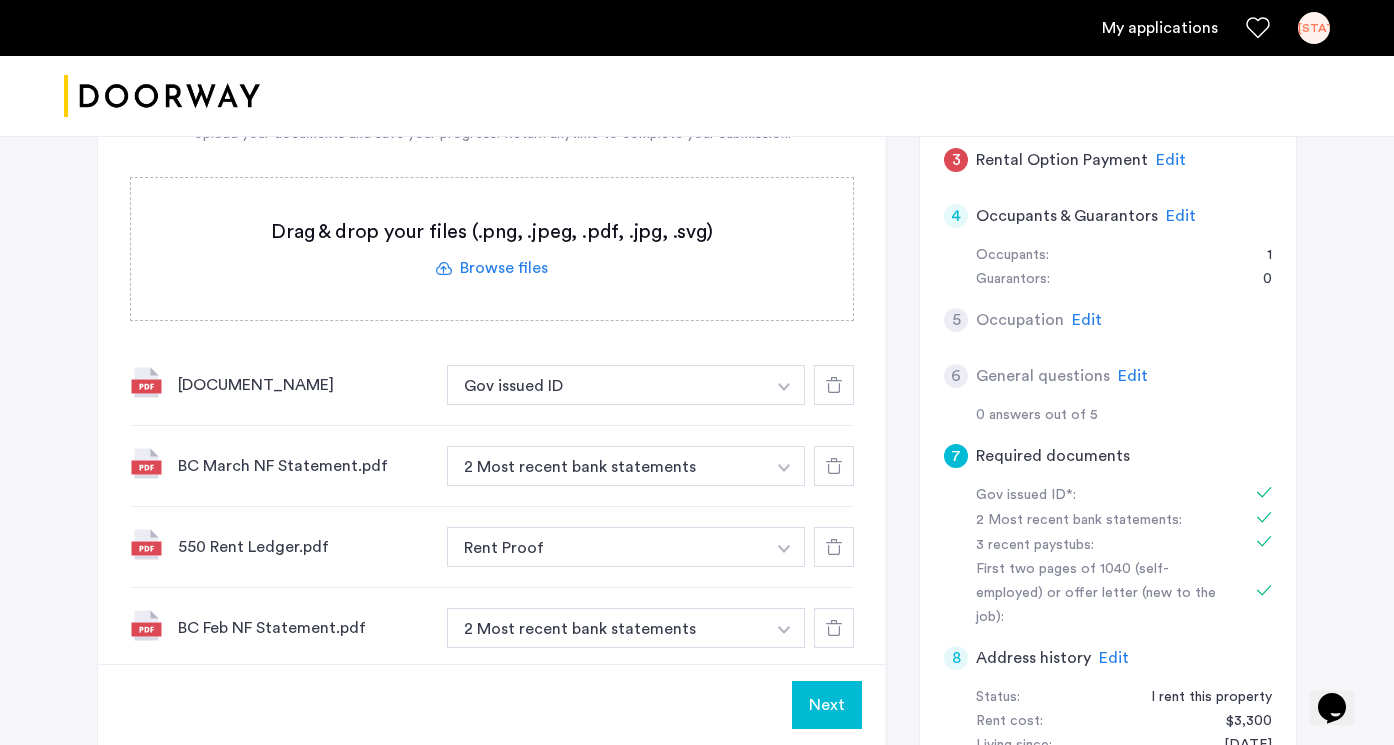 click 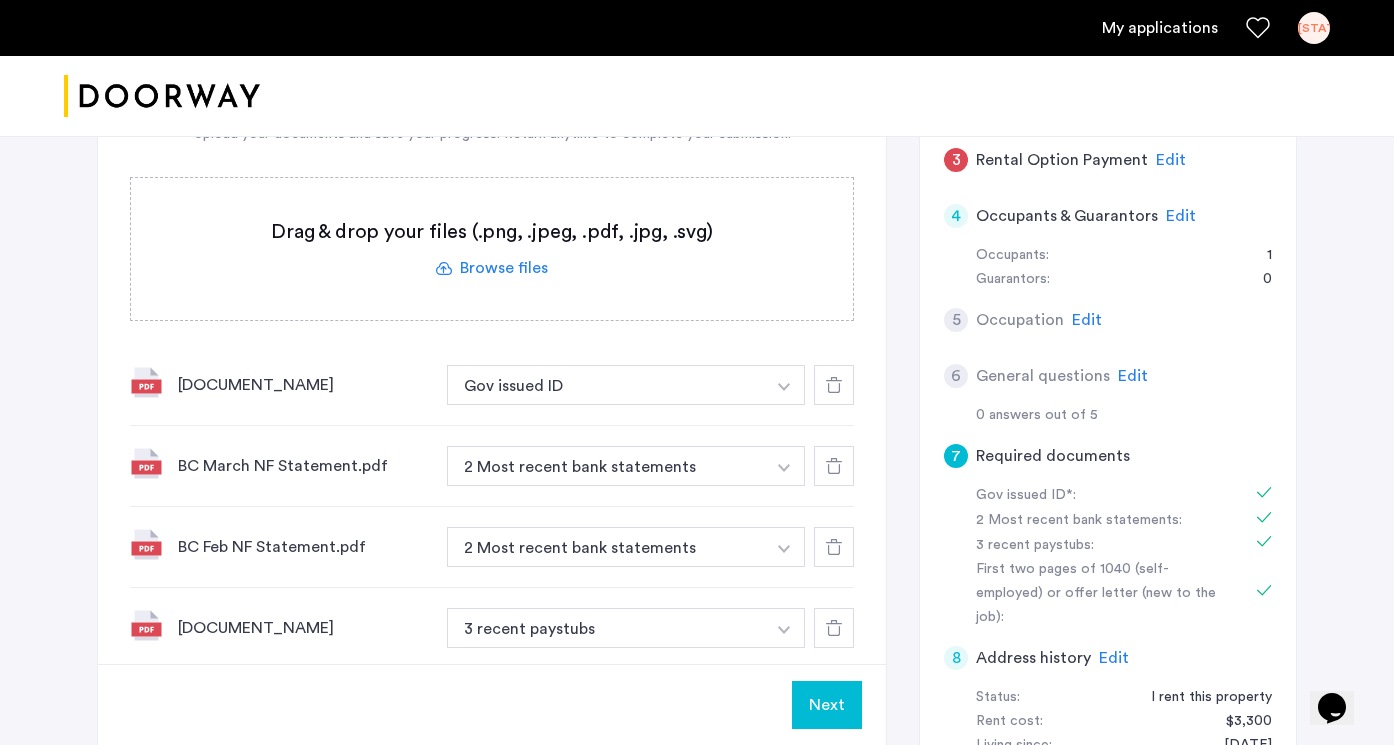 click 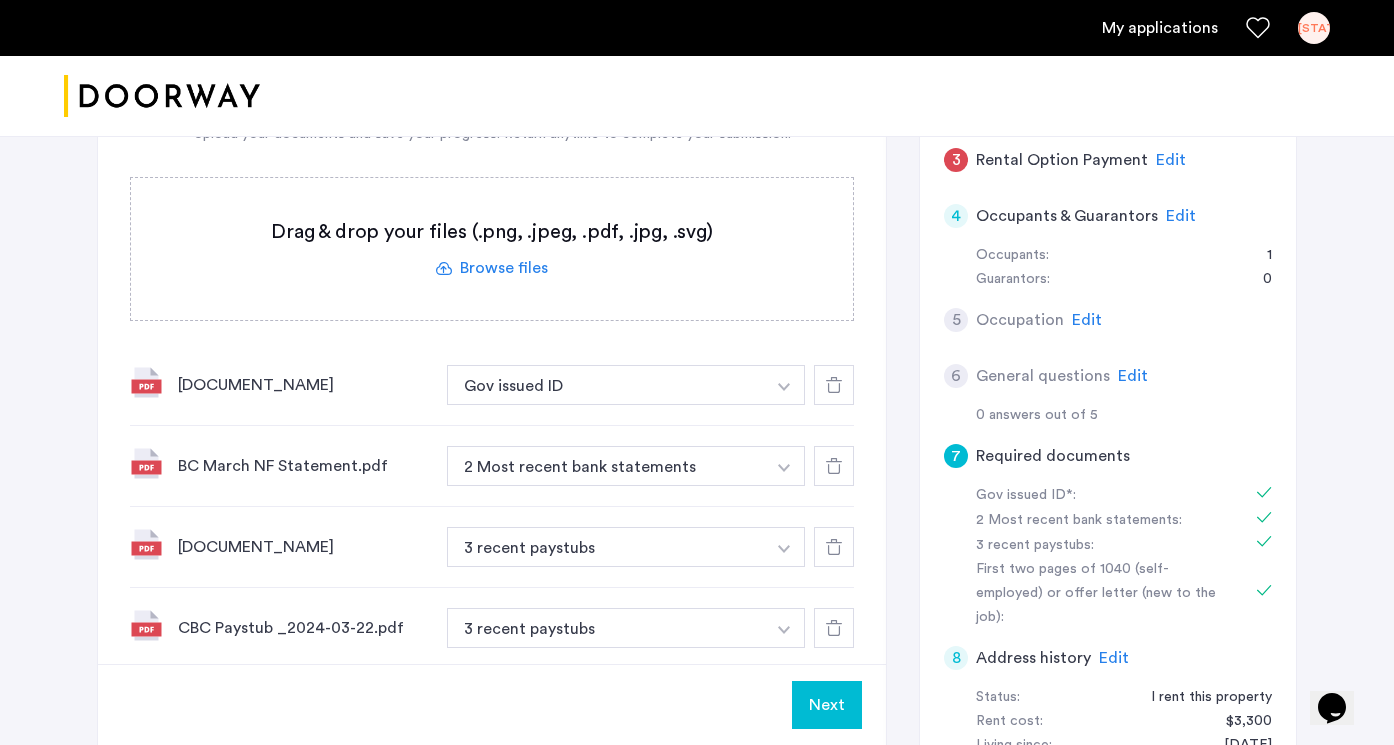 click 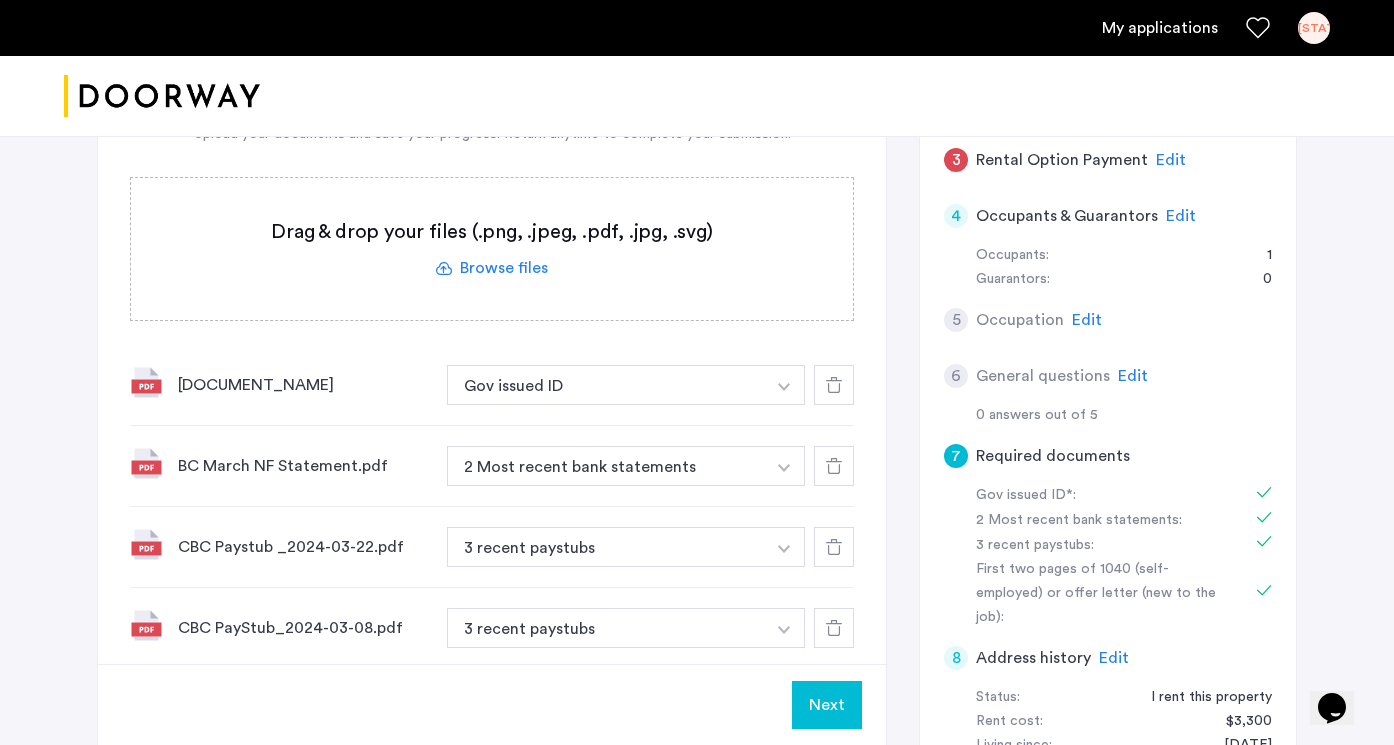 click 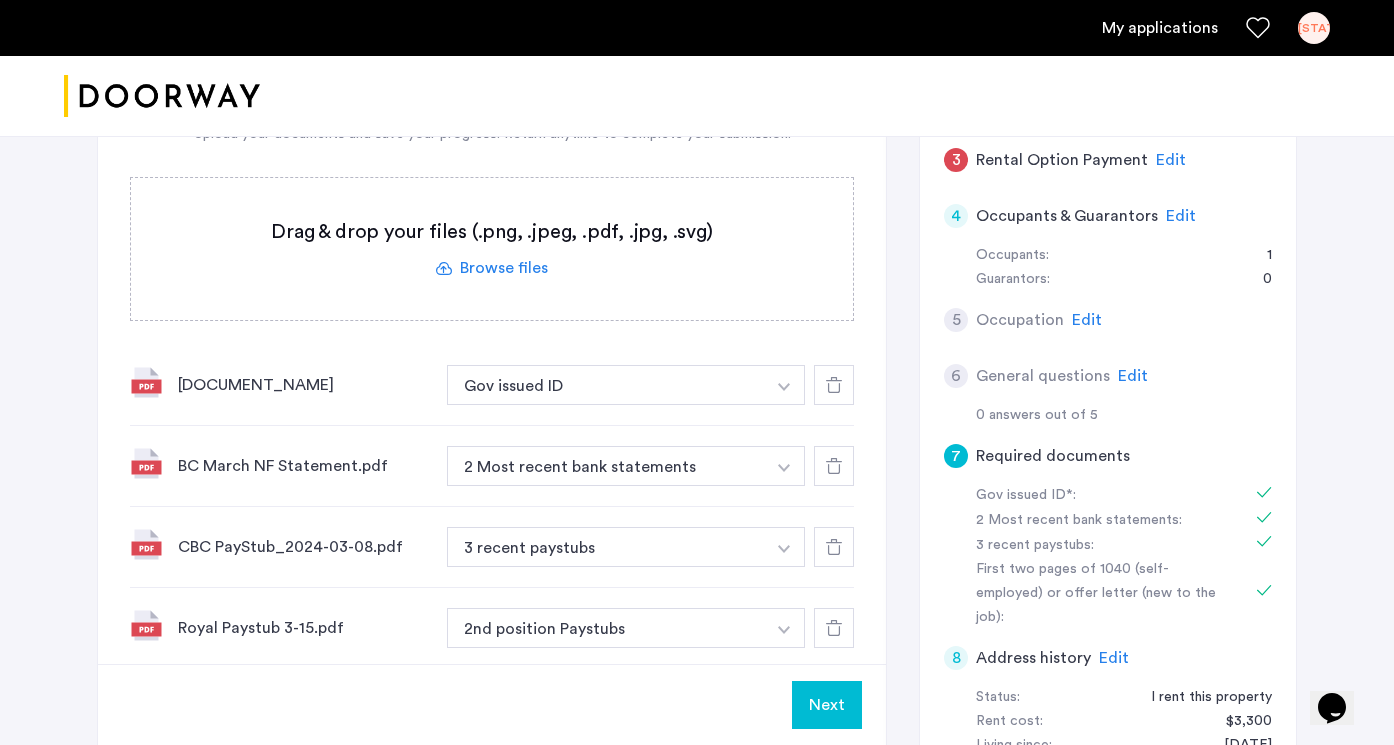 click 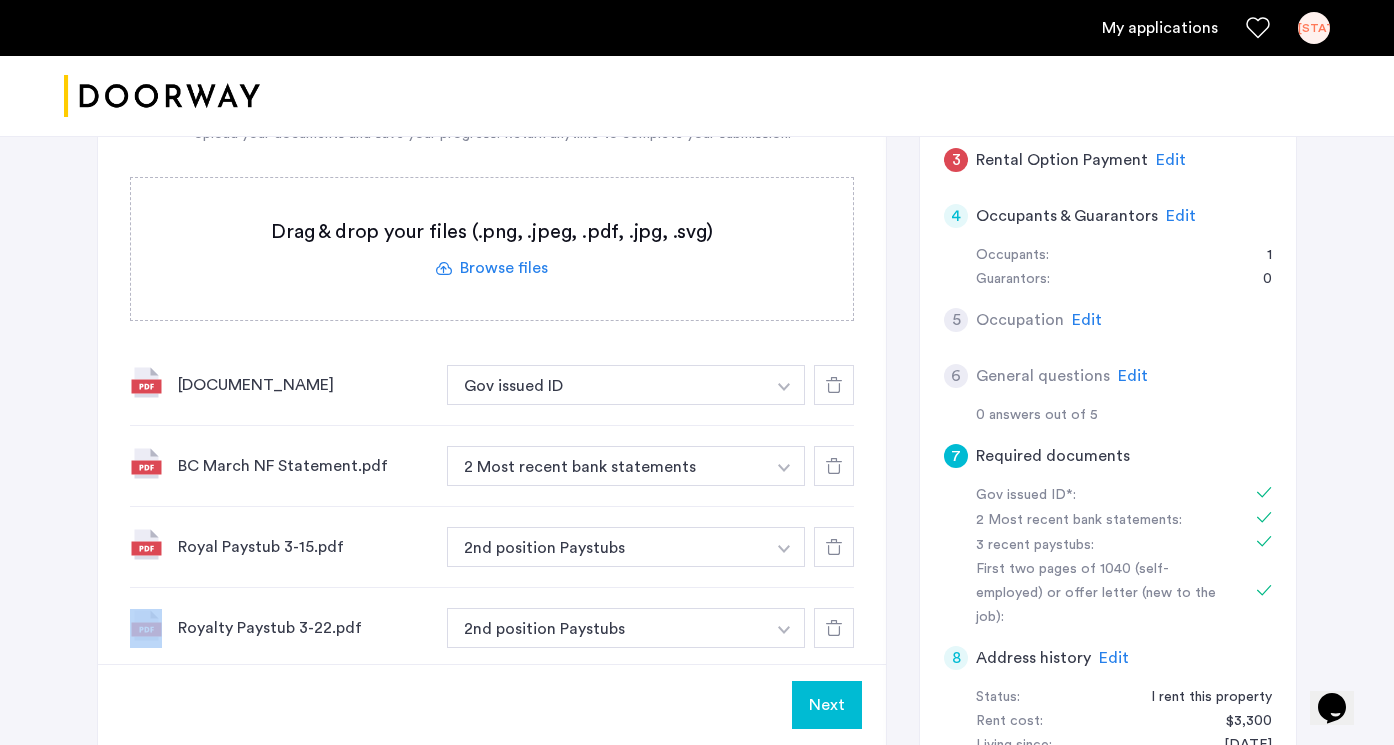 click 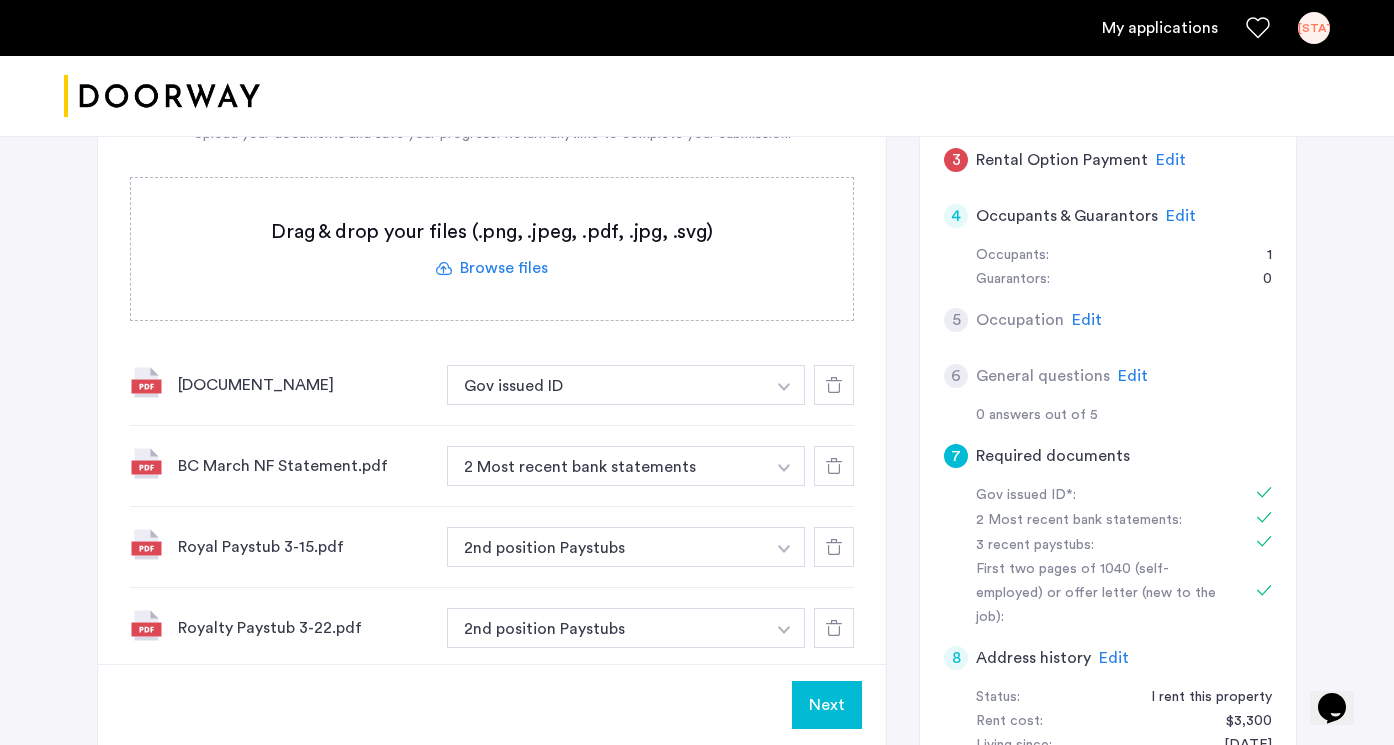 click 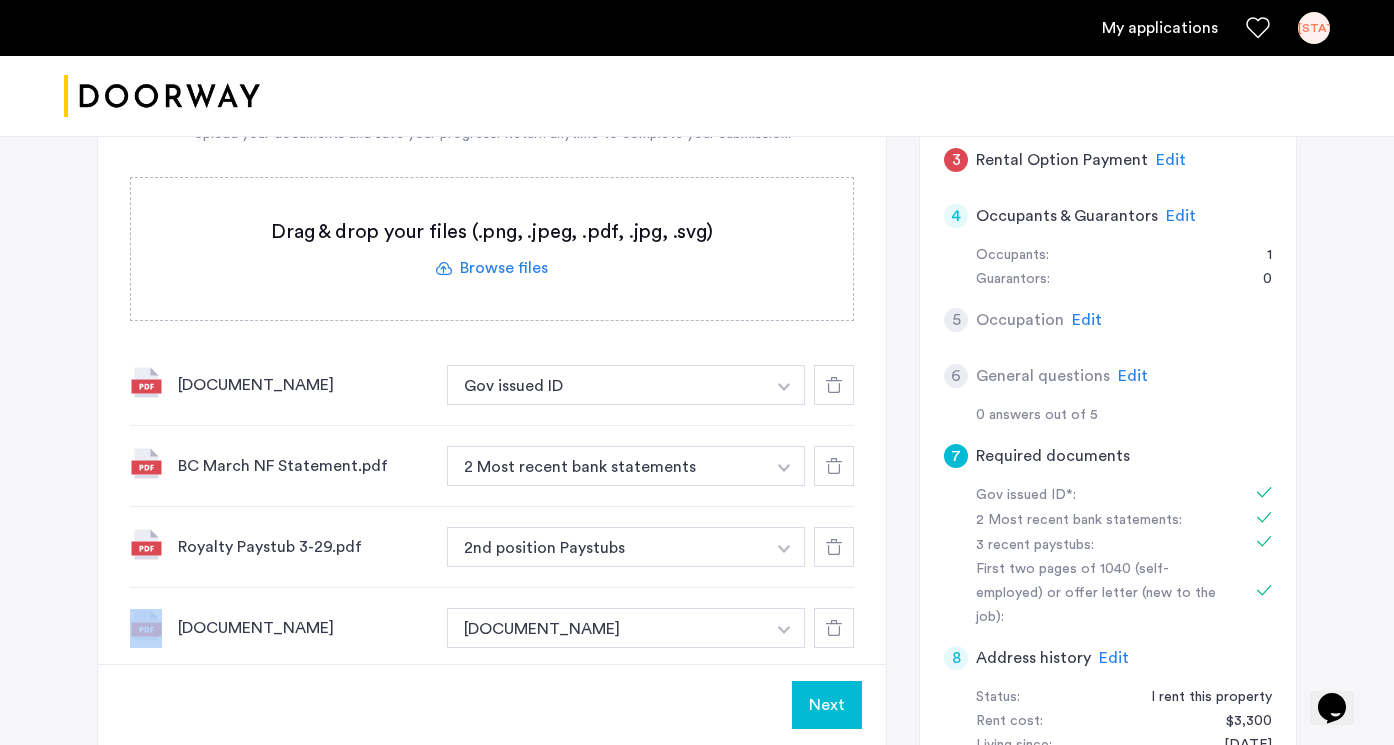 click 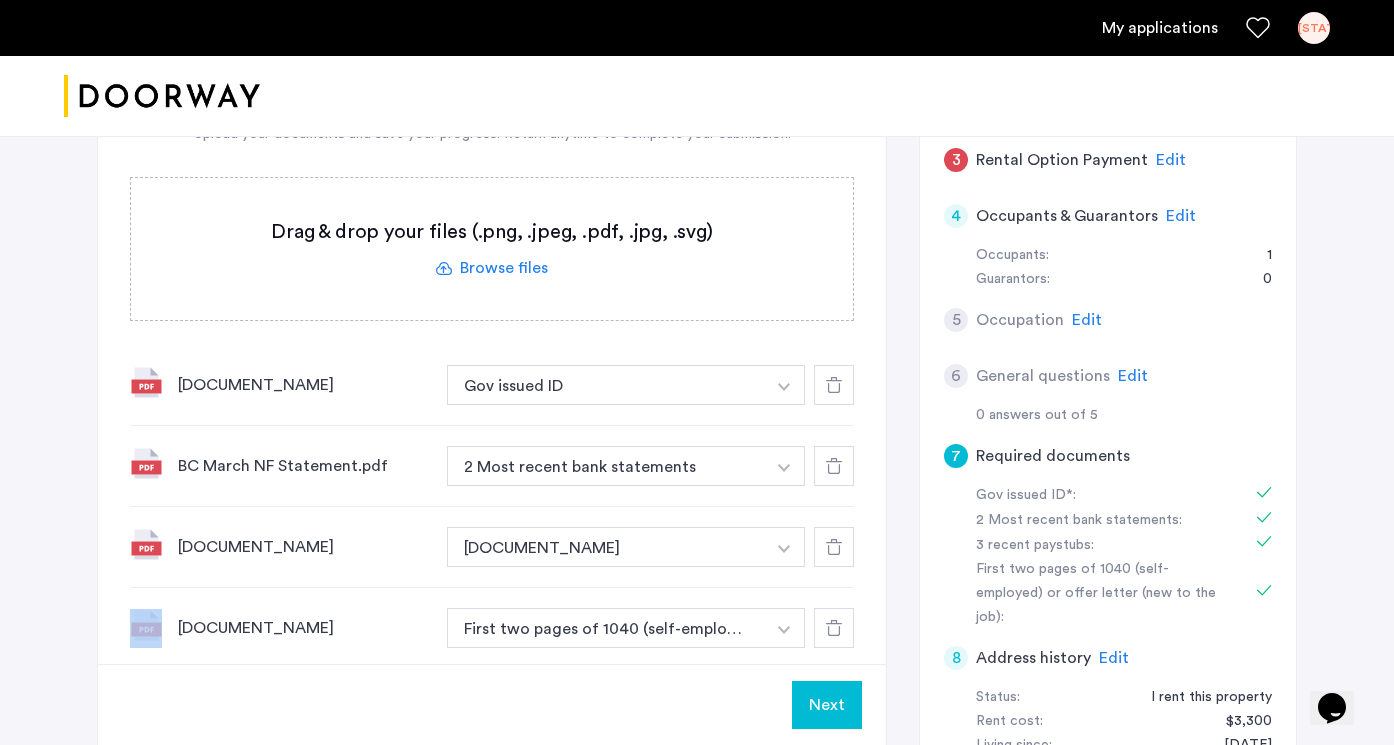 click 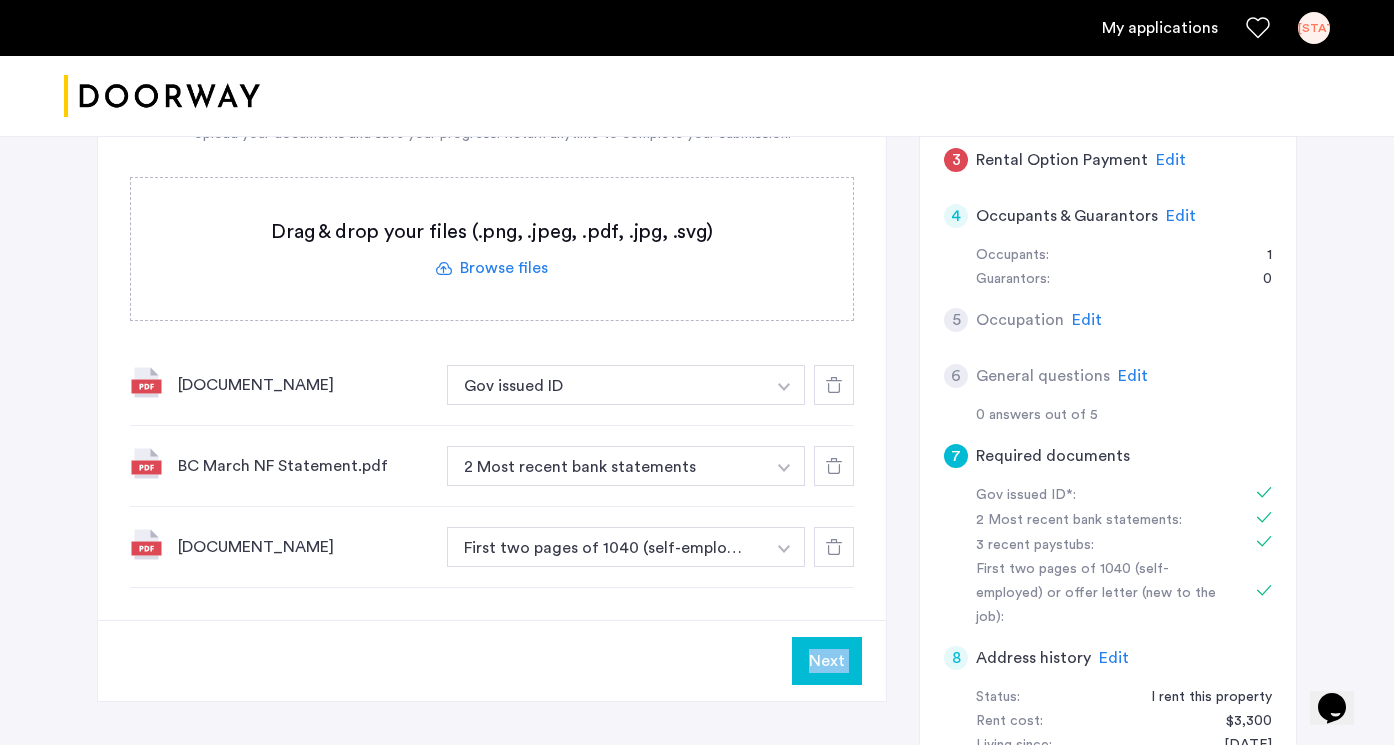 click 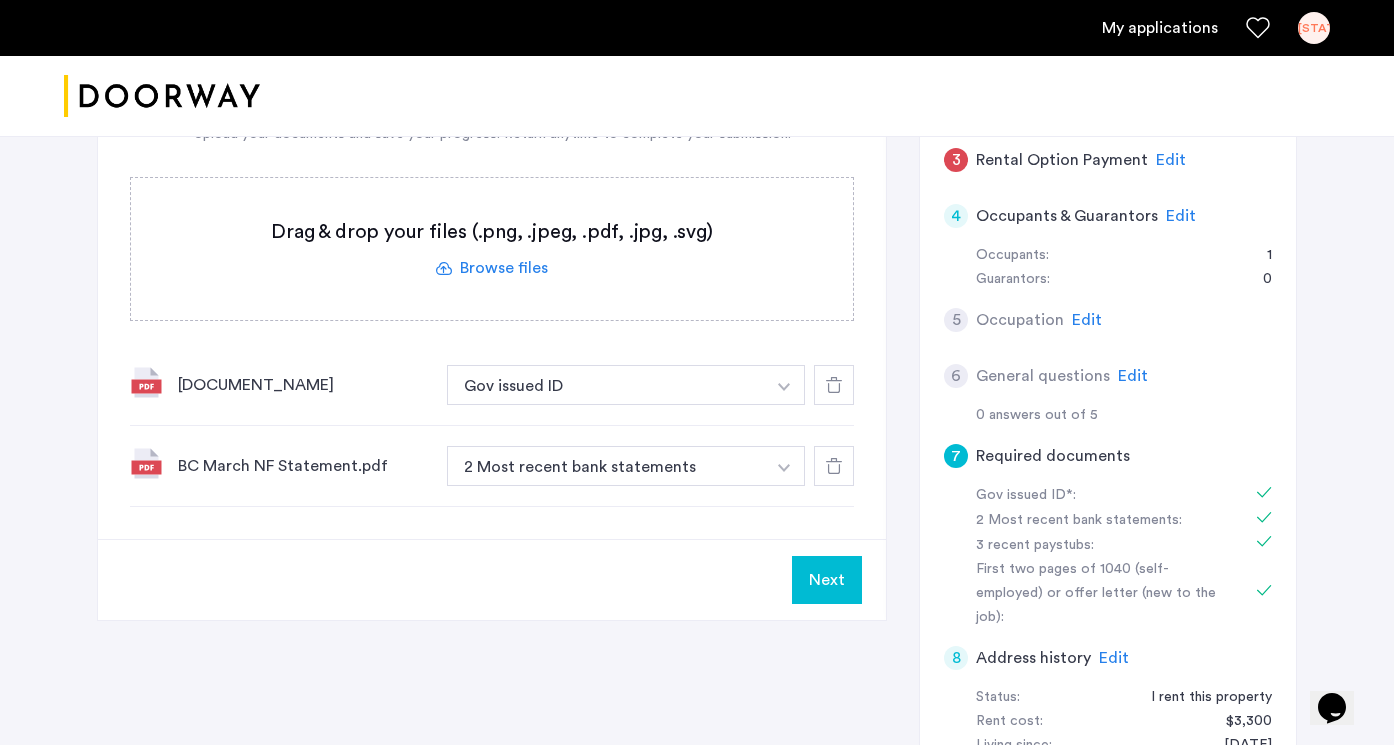 click 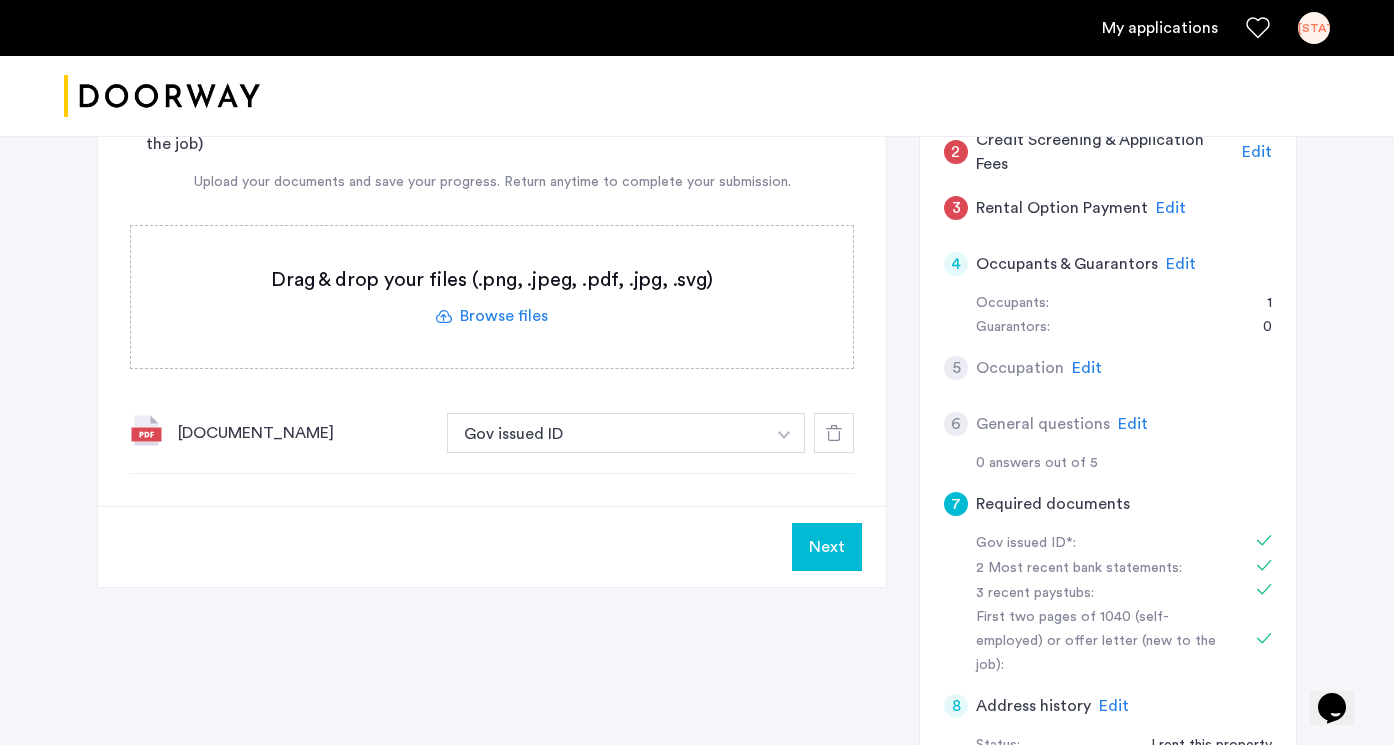 scroll, scrollTop: 493, scrollLeft: 0, axis: vertical 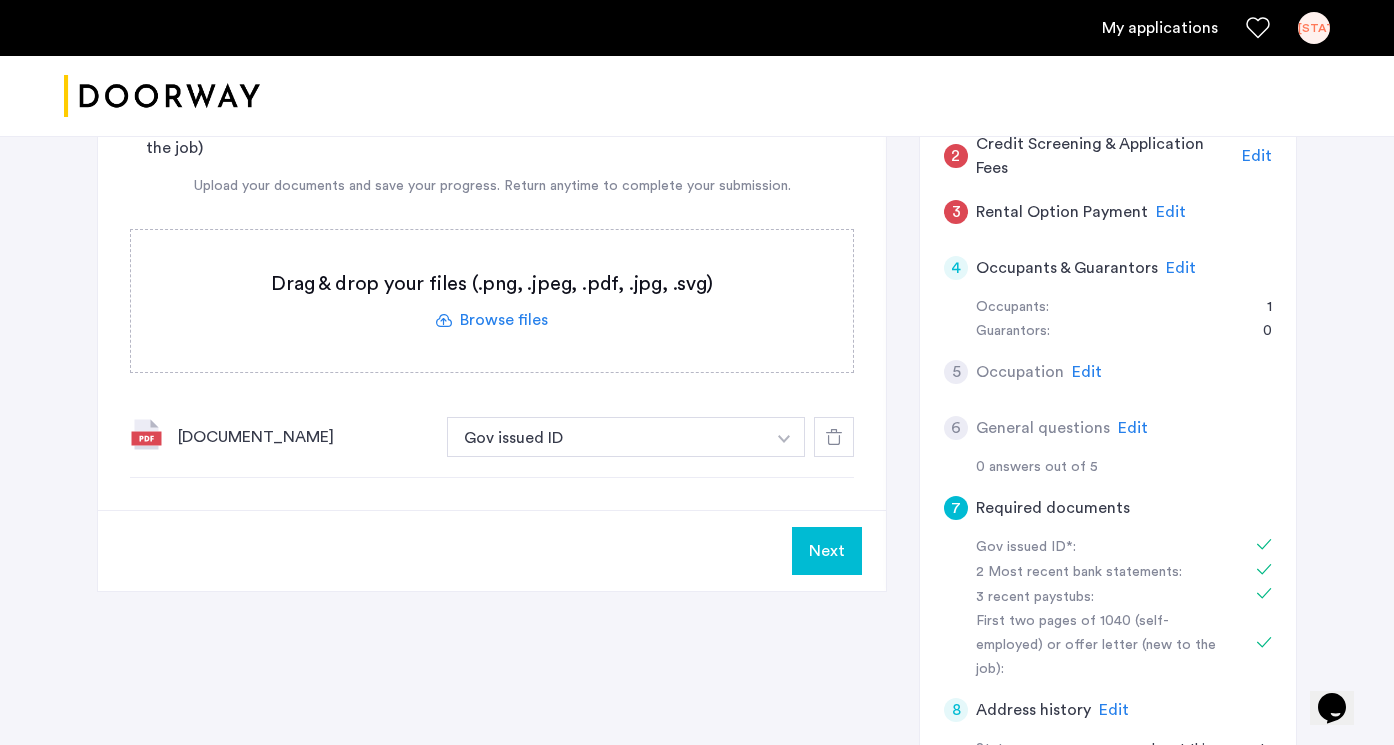 click 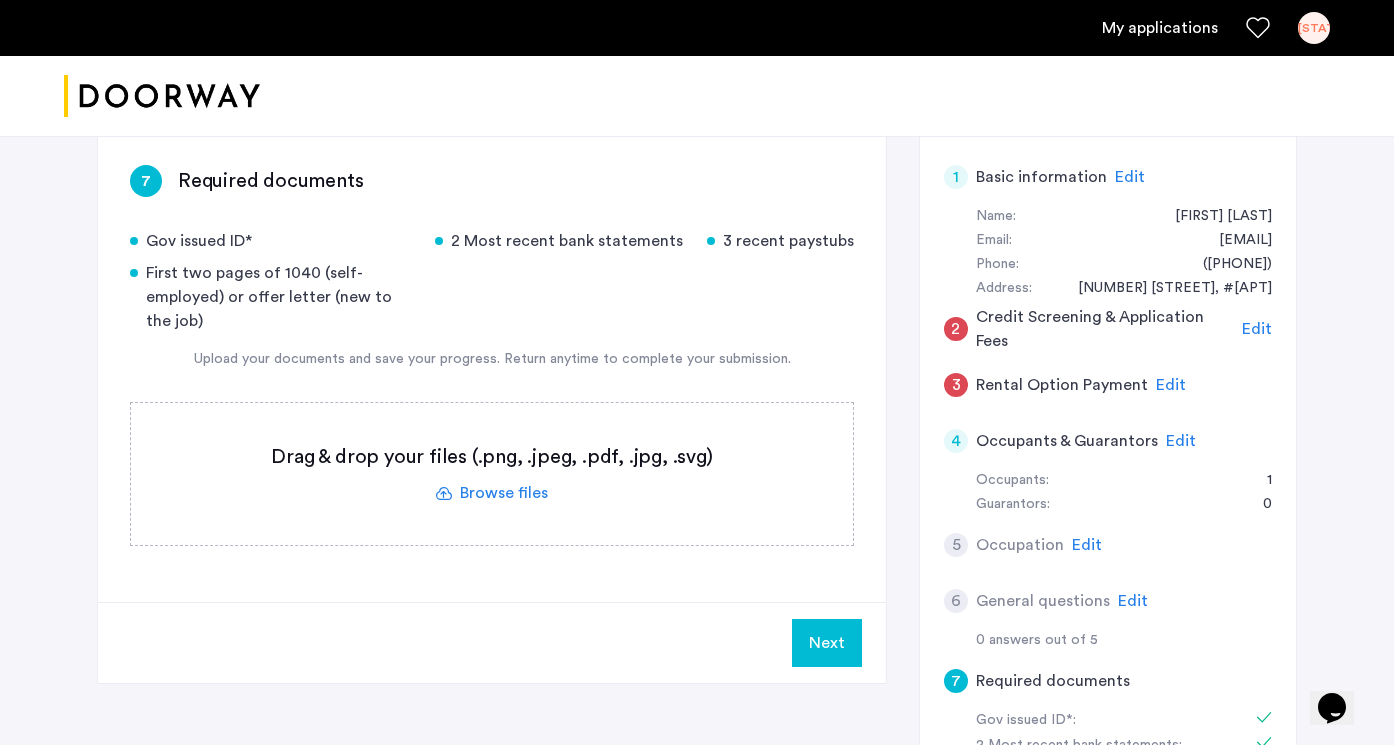 scroll, scrollTop: 325, scrollLeft: 0, axis: vertical 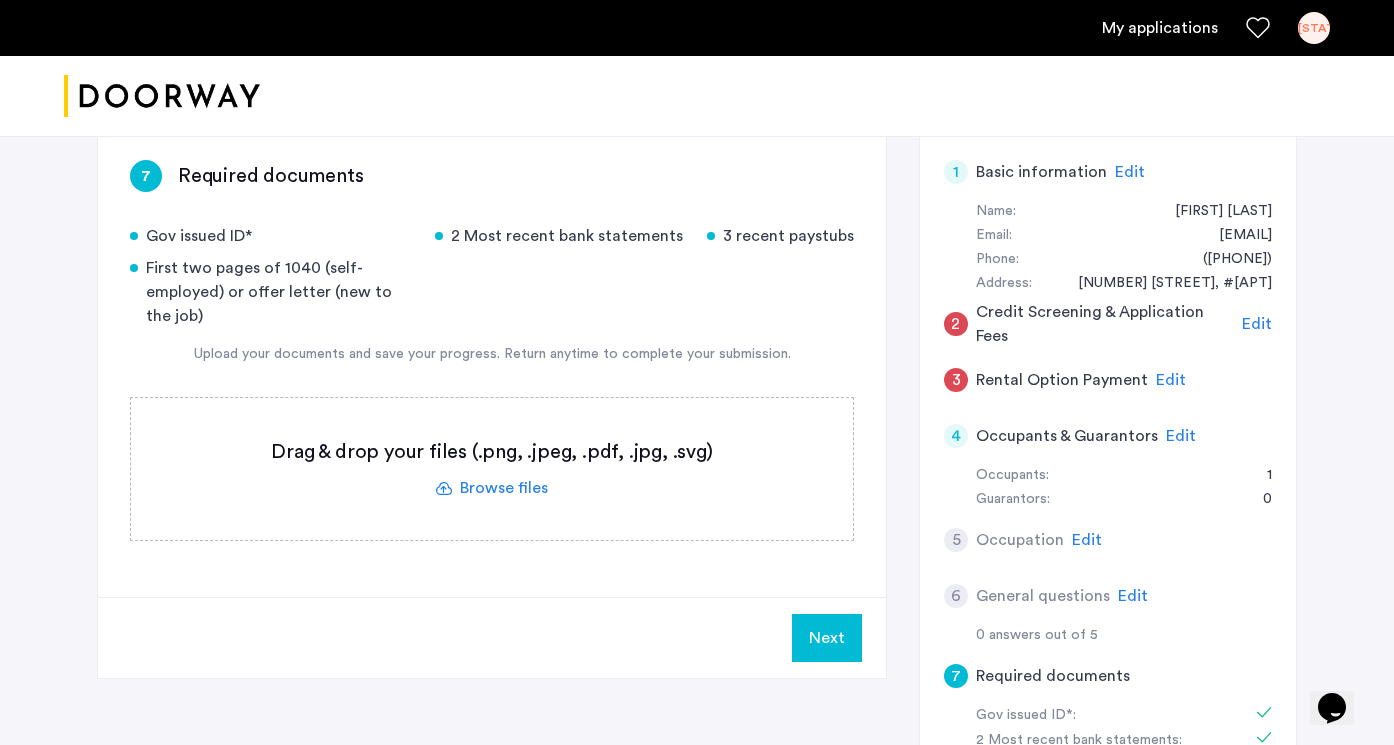 click 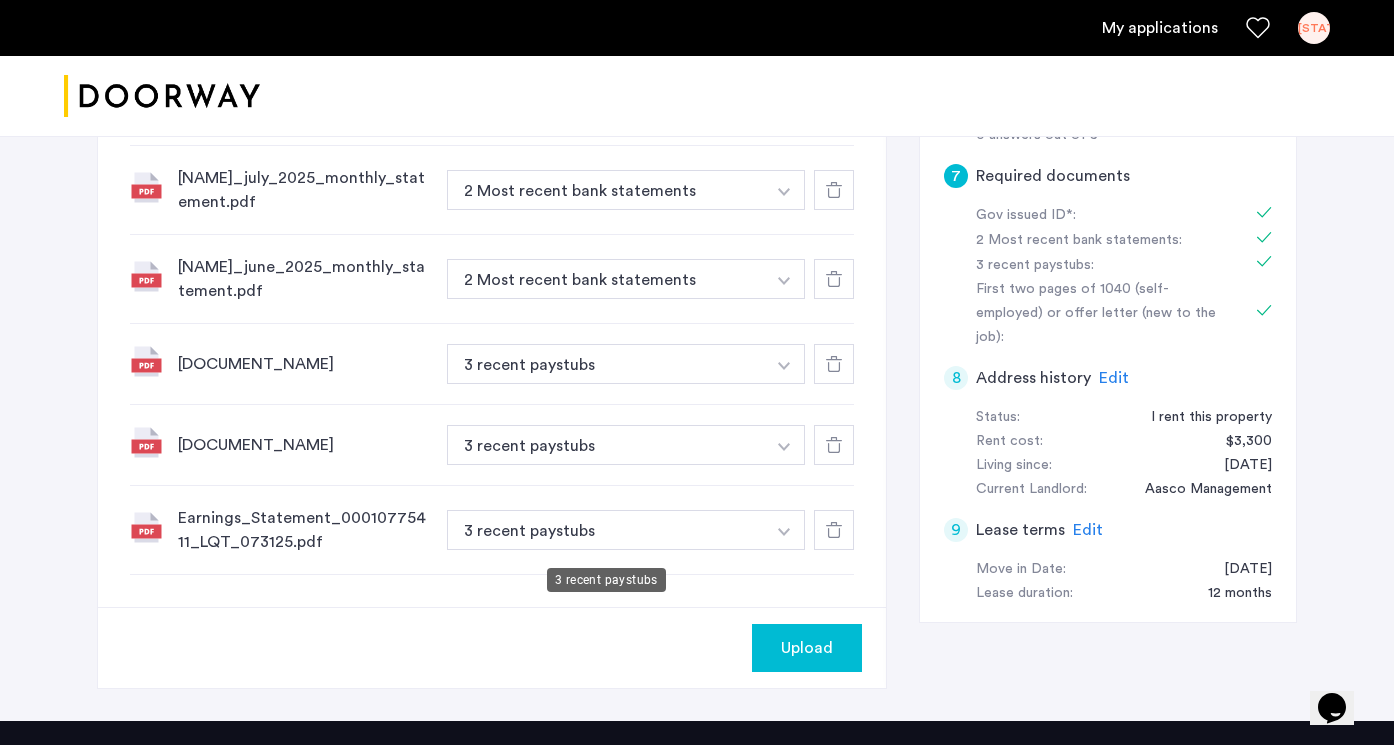 scroll, scrollTop: 844, scrollLeft: 0, axis: vertical 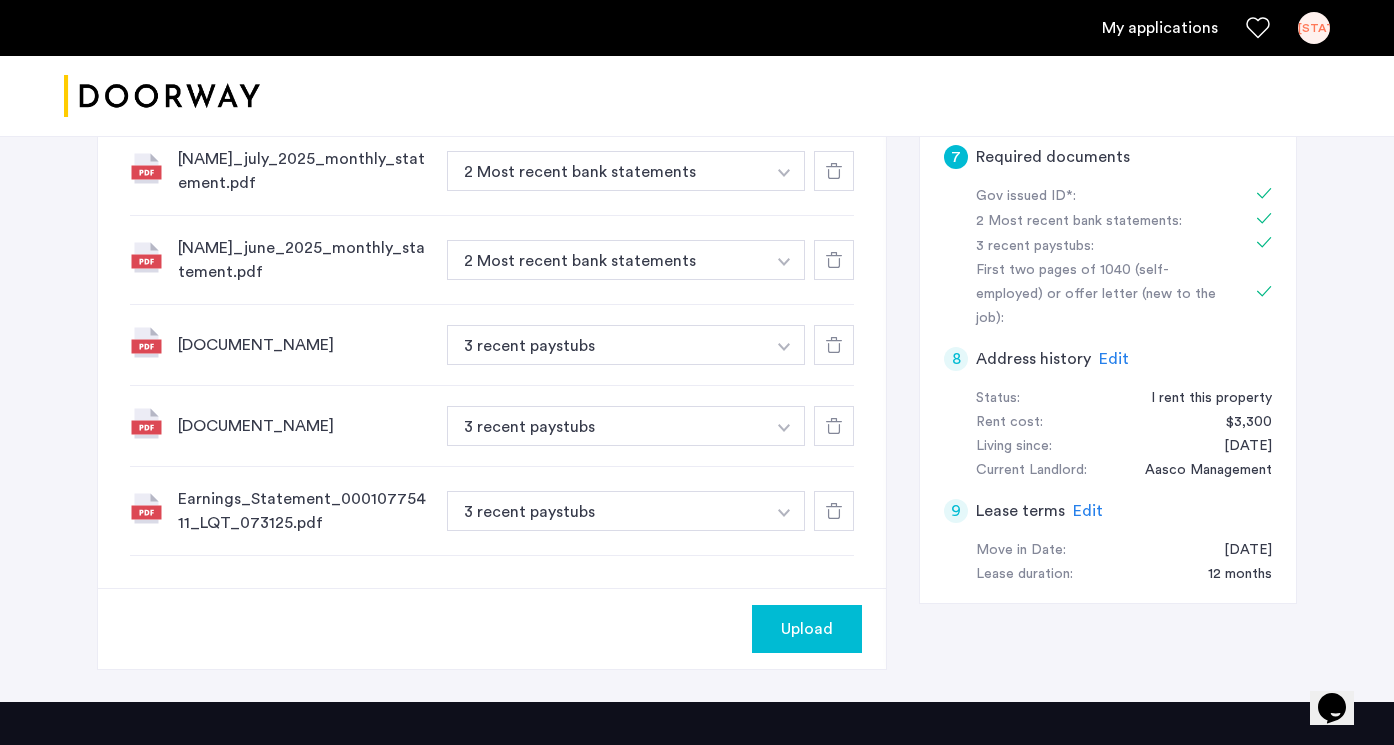 click on "Upload" 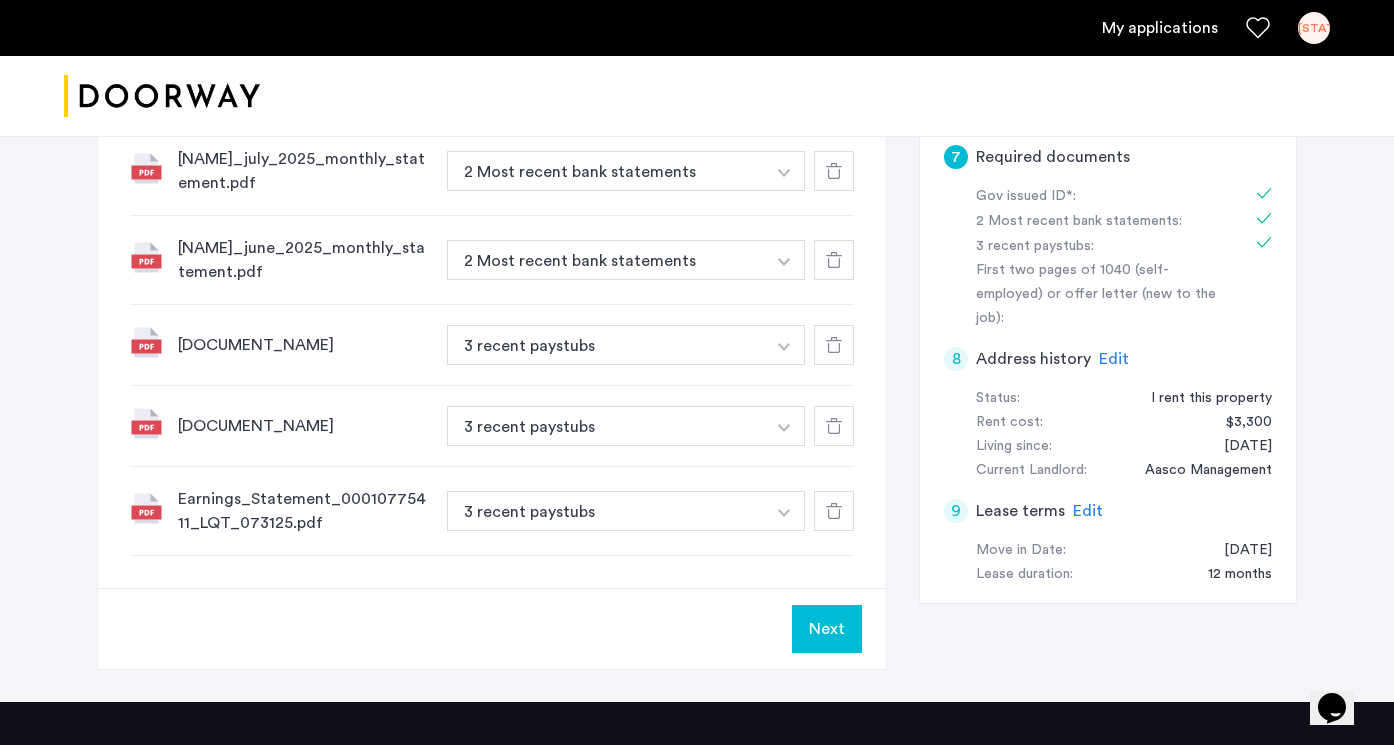 click on "Next" 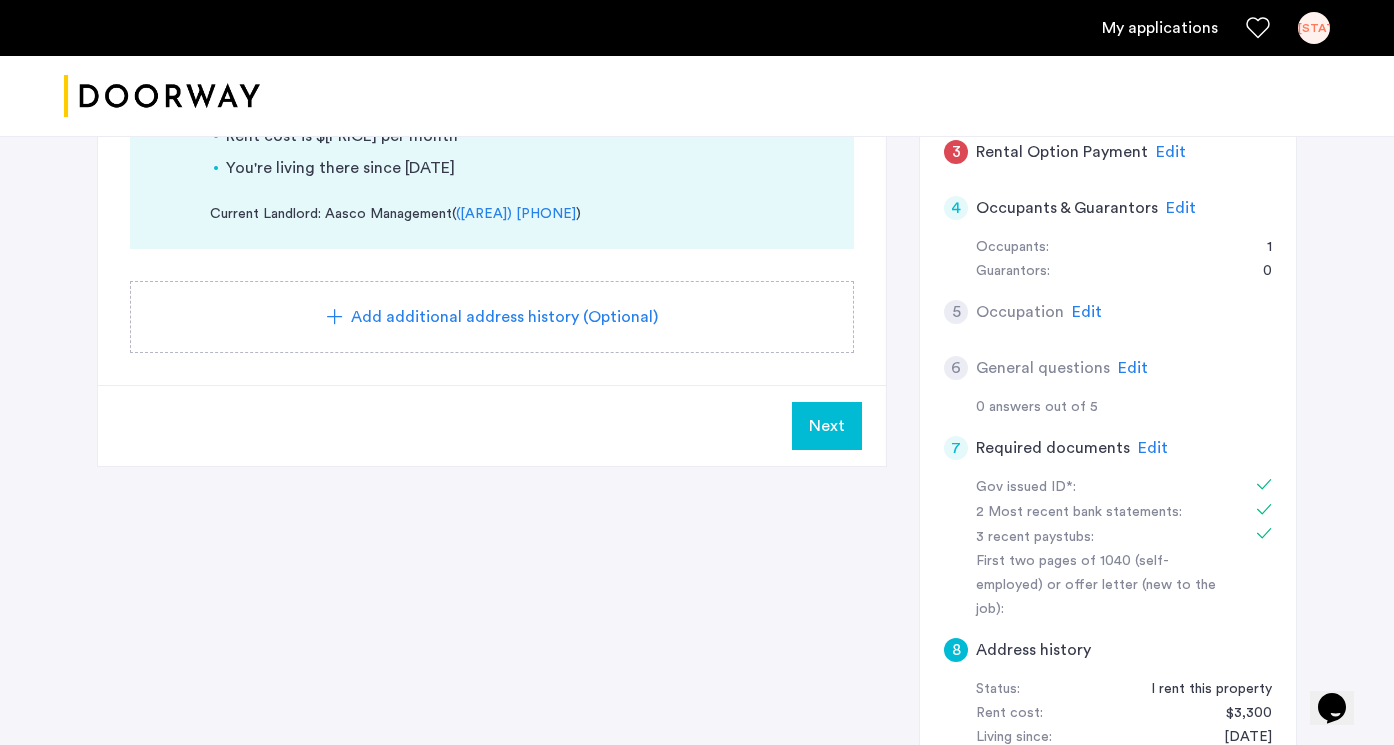 scroll, scrollTop: 561, scrollLeft: 0, axis: vertical 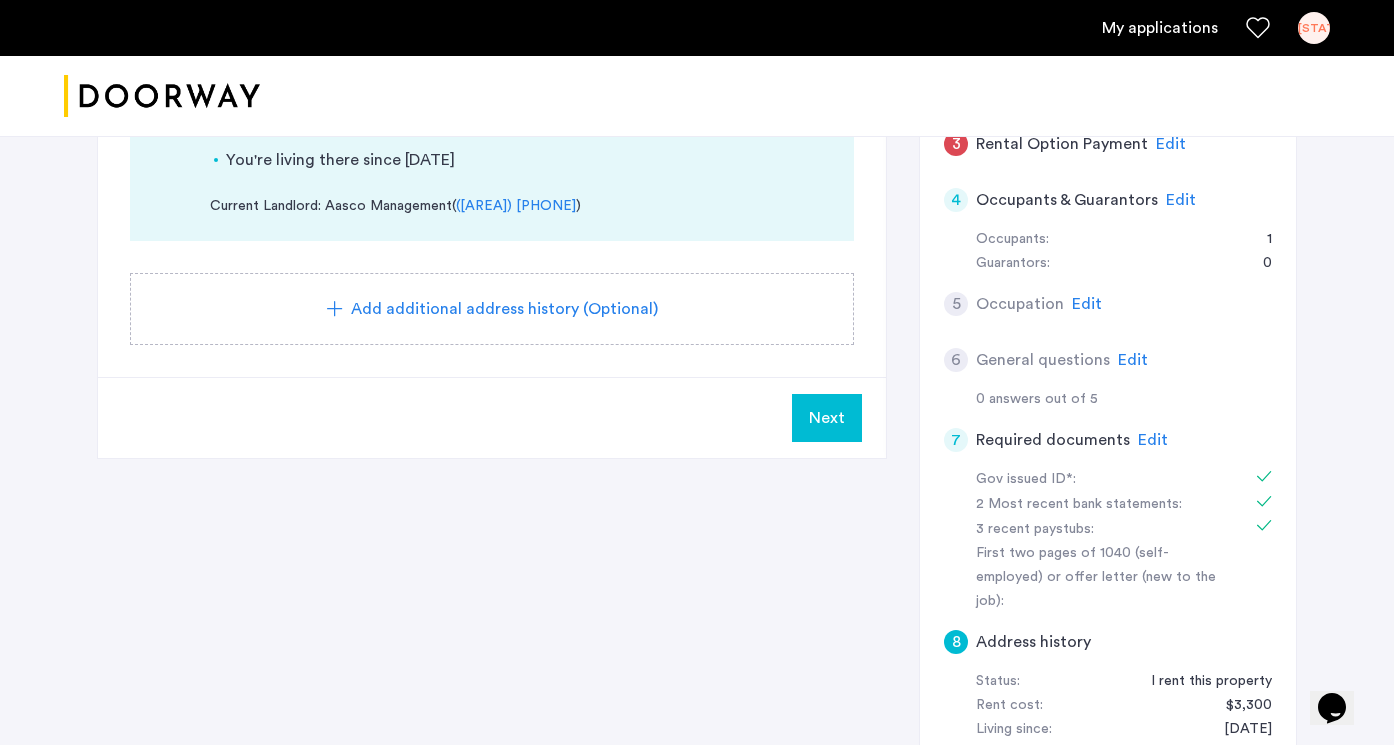 click on "Edit" 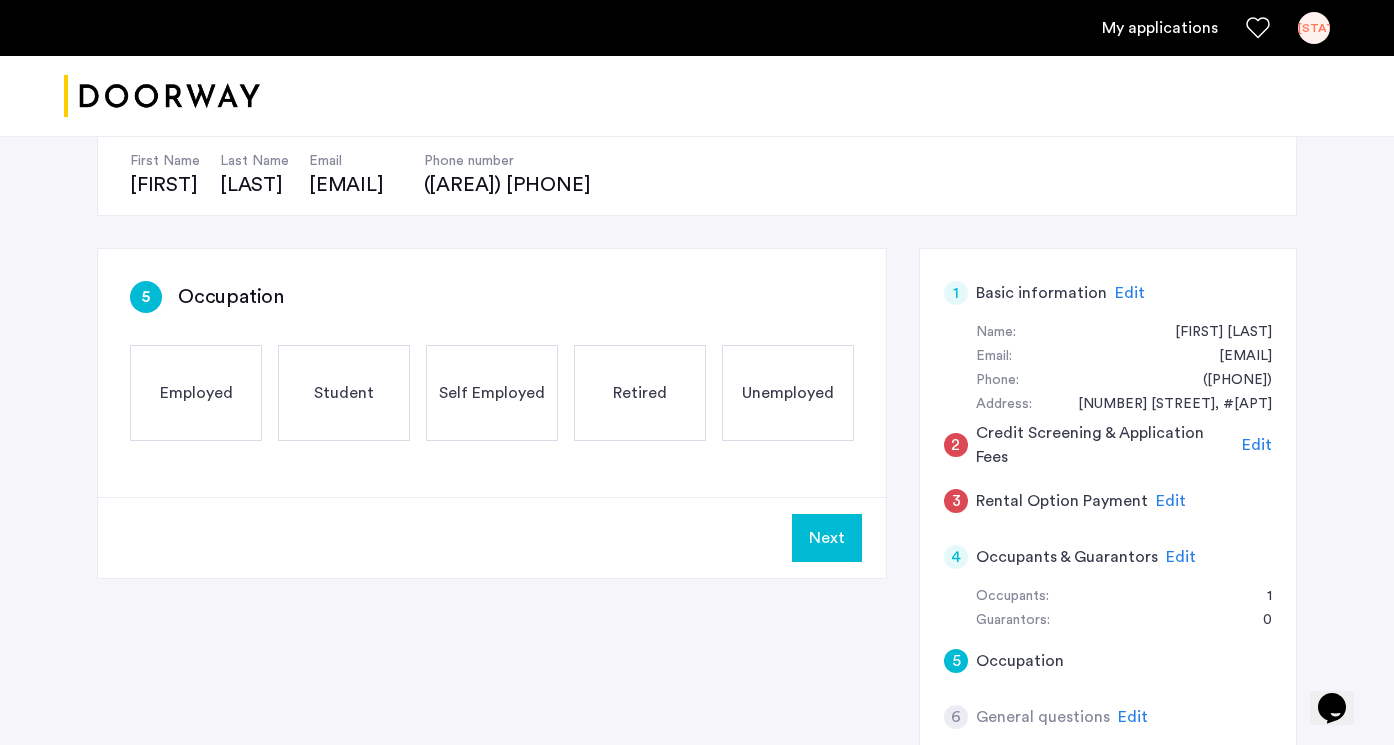 scroll, scrollTop: 199, scrollLeft: 0, axis: vertical 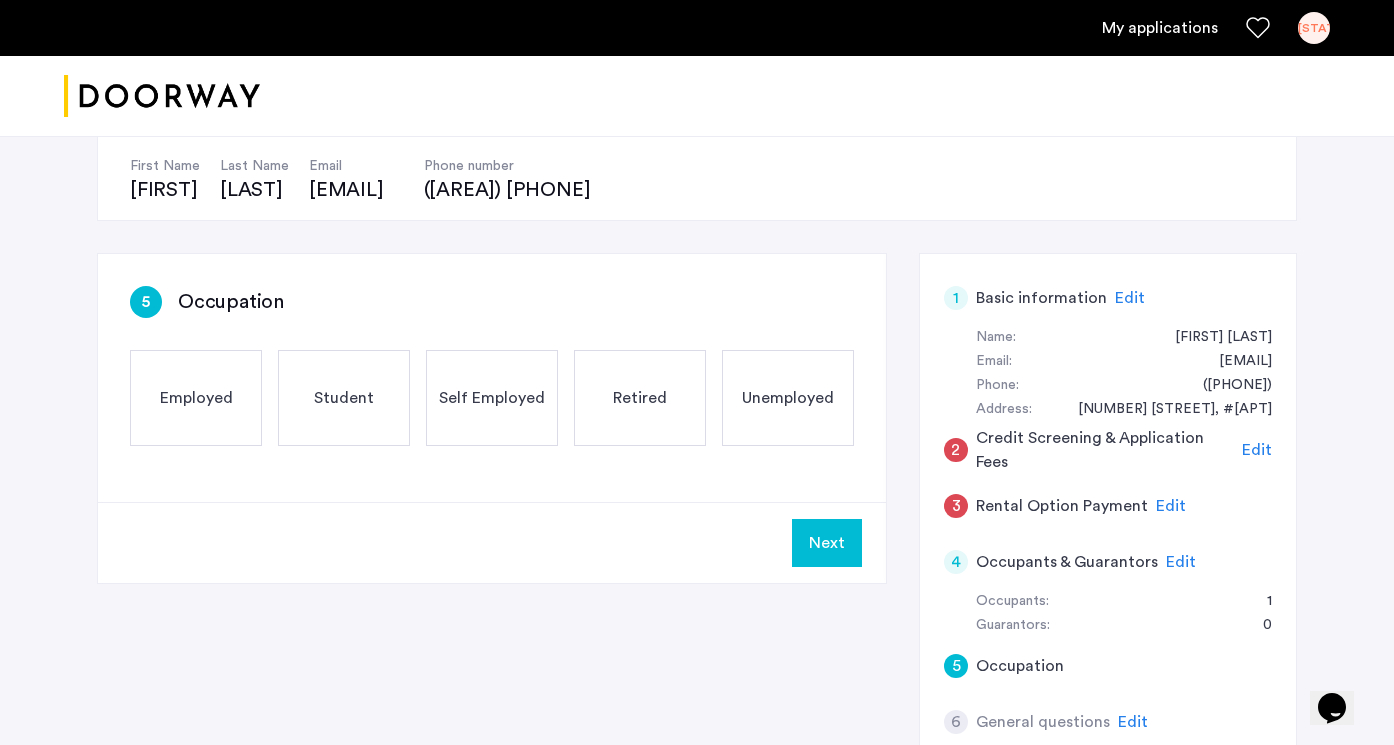 click on "Employed" 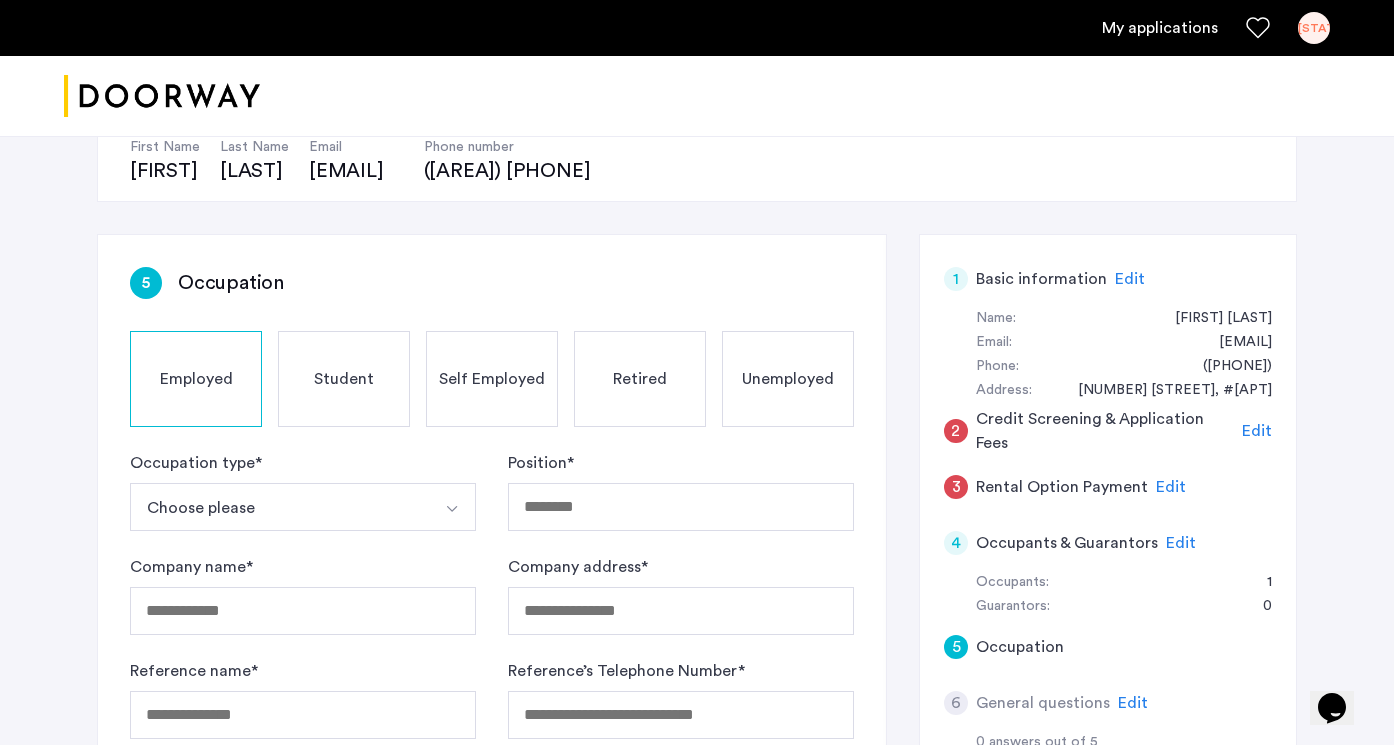 scroll, scrollTop: 232, scrollLeft: 0, axis: vertical 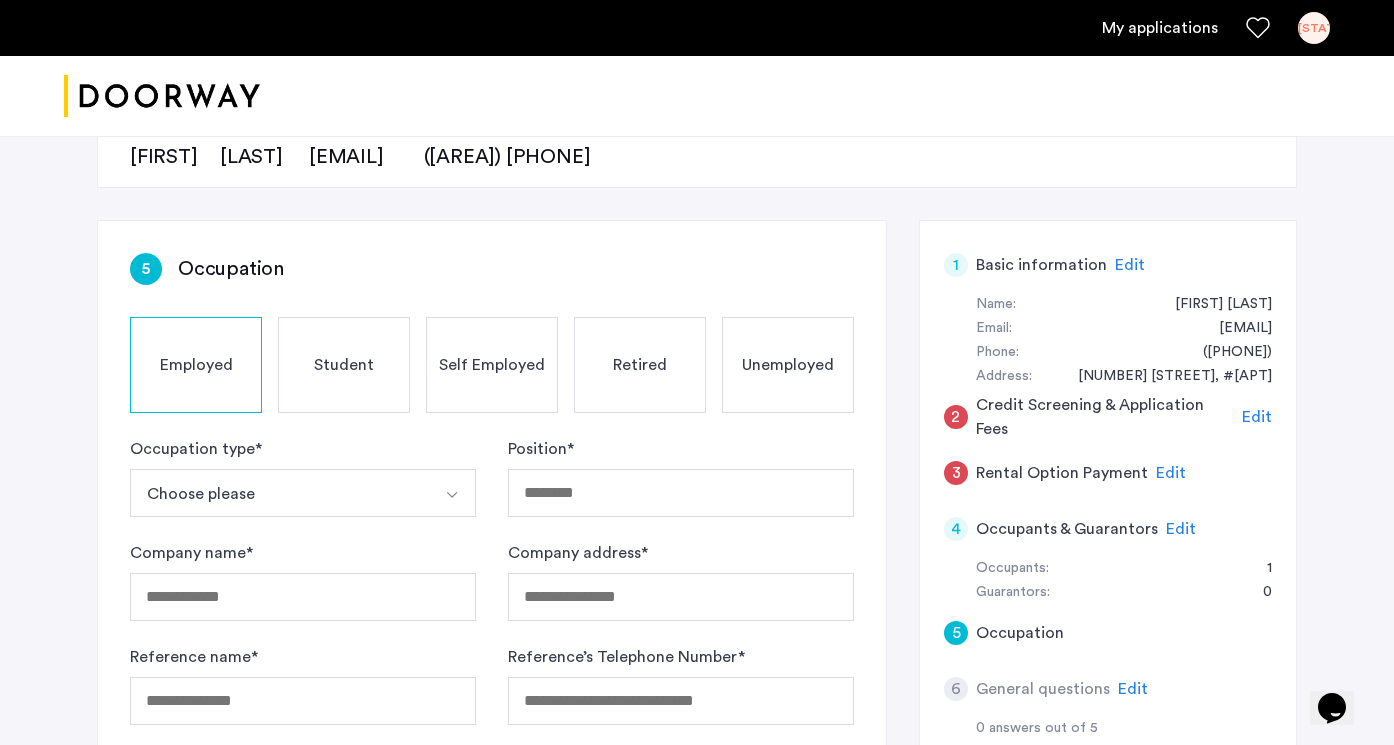 click on "Choose please" at bounding box center (279, 493) 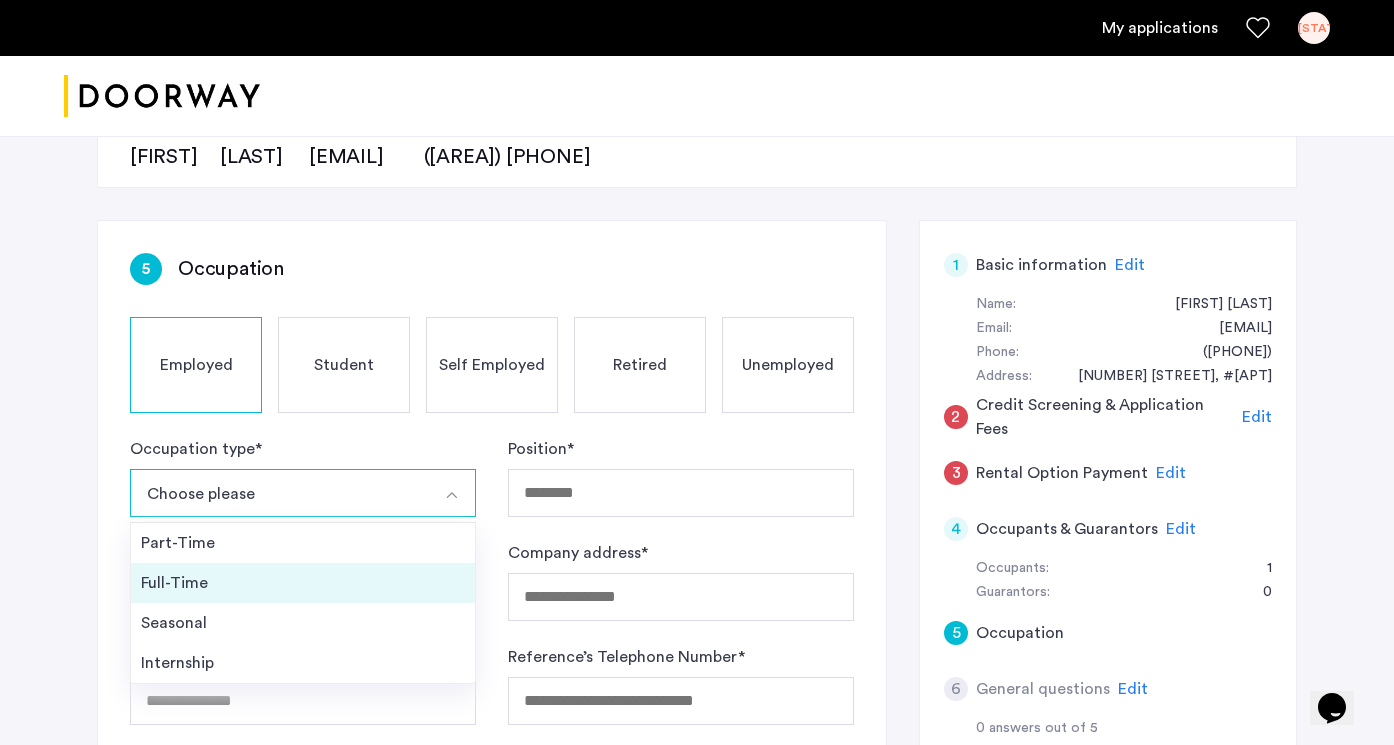 click on "Full-Time" at bounding box center (303, 583) 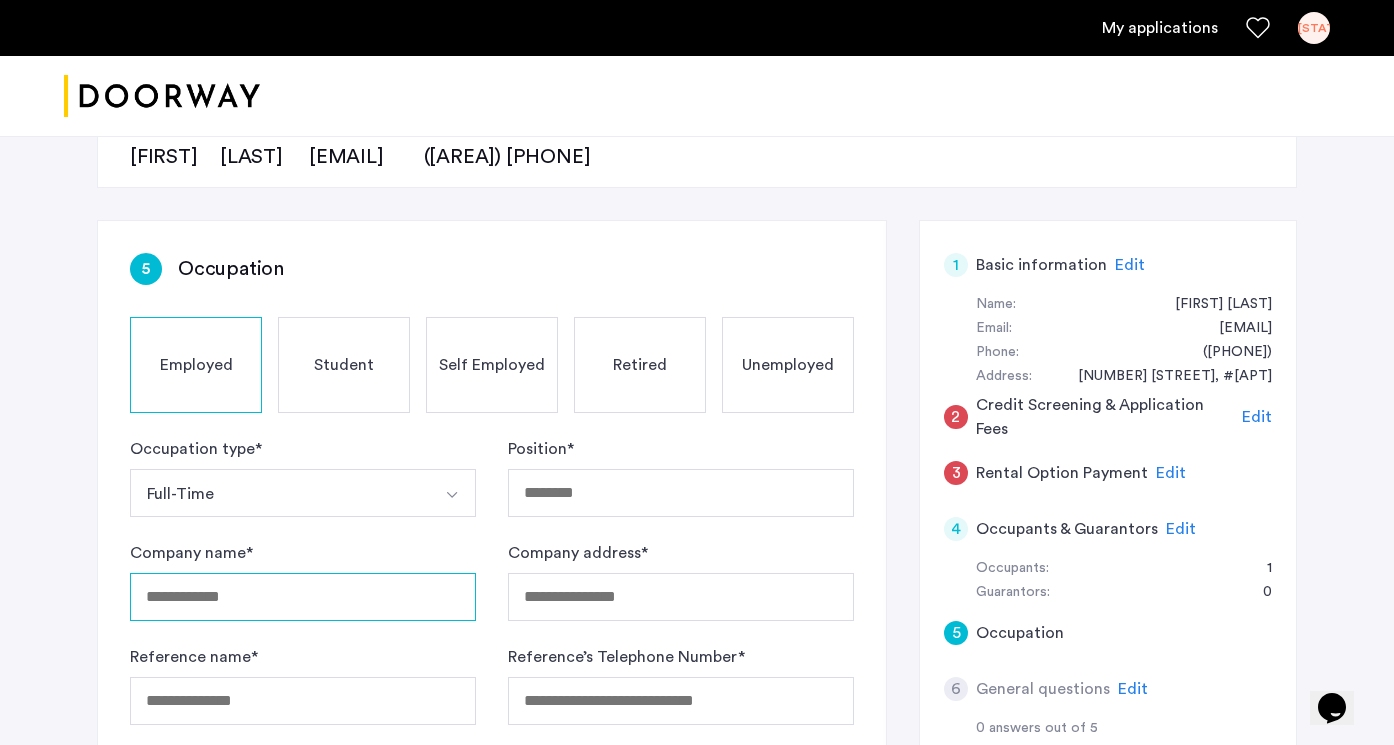 click on "Company name  *" at bounding box center [303, 597] 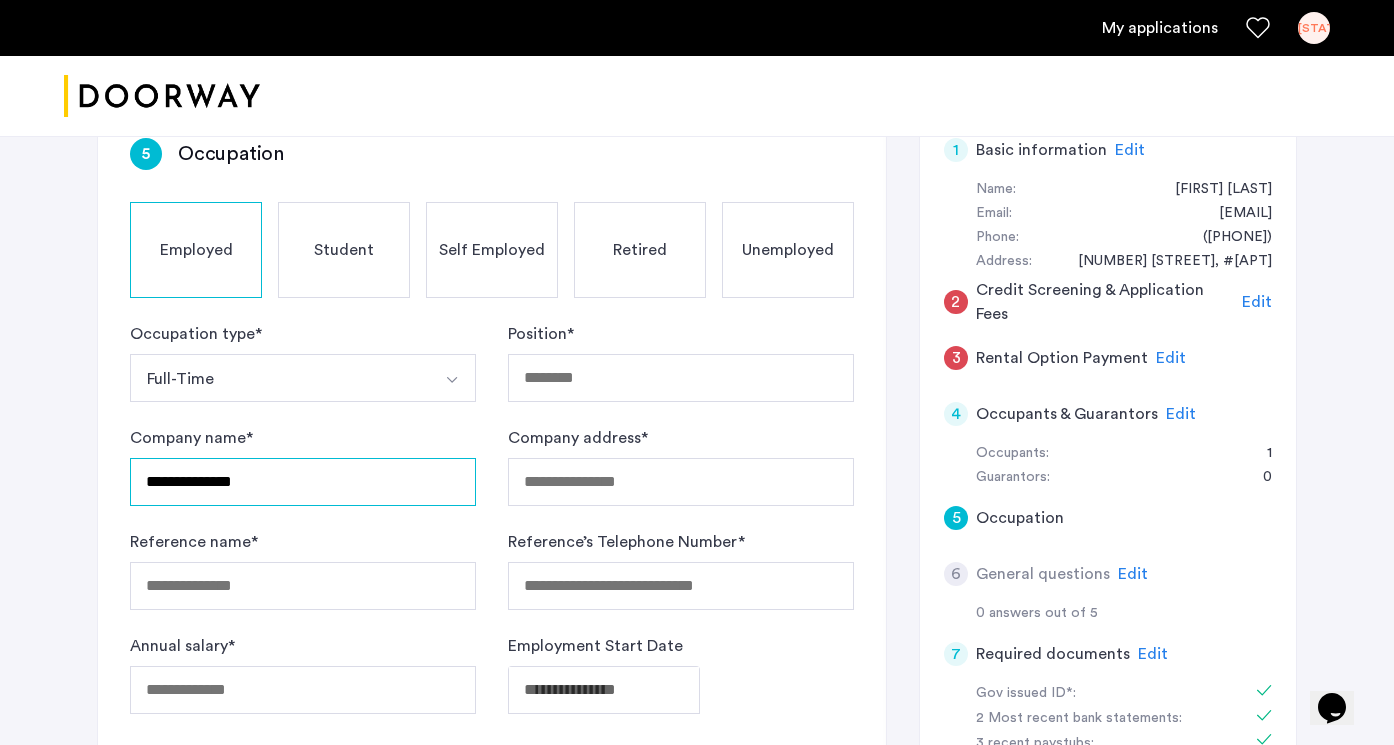 scroll, scrollTop: 361, scrollLeft: 0, axis: vertical 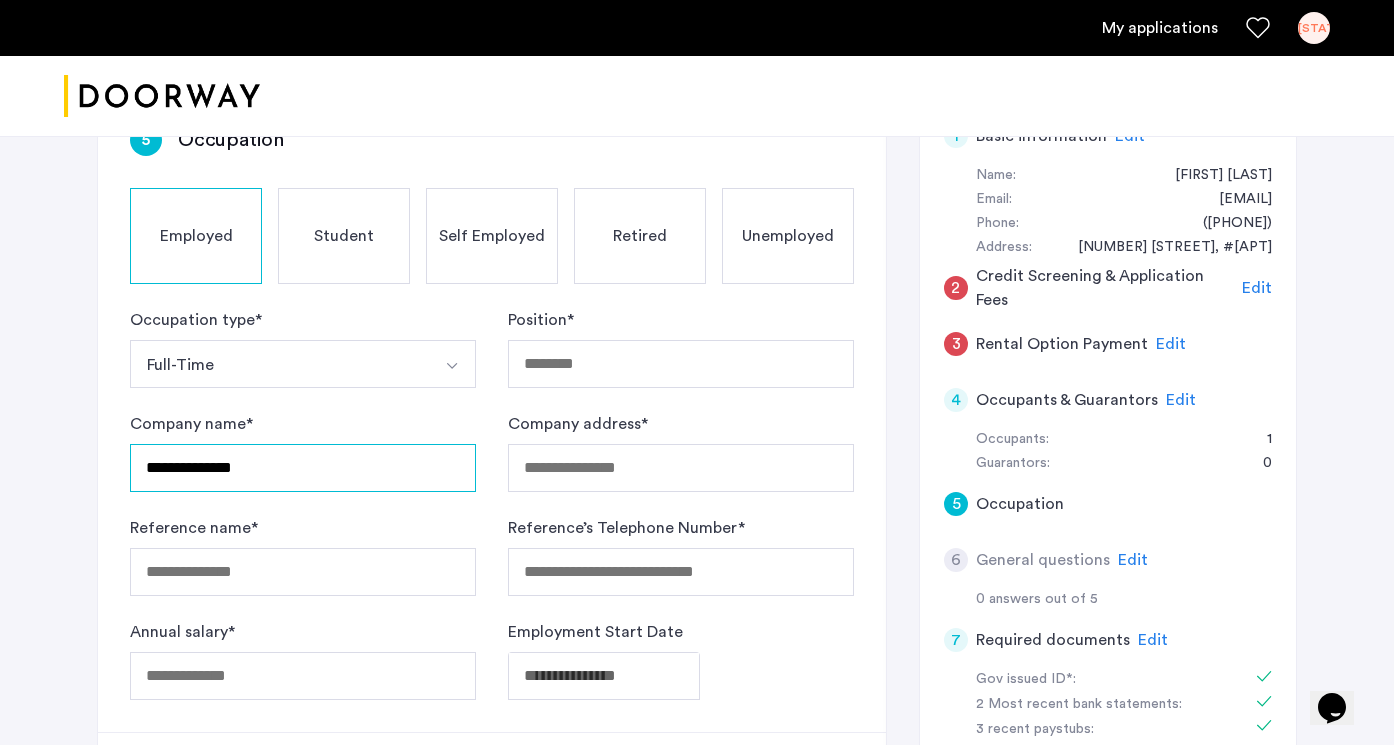 type on "**********" 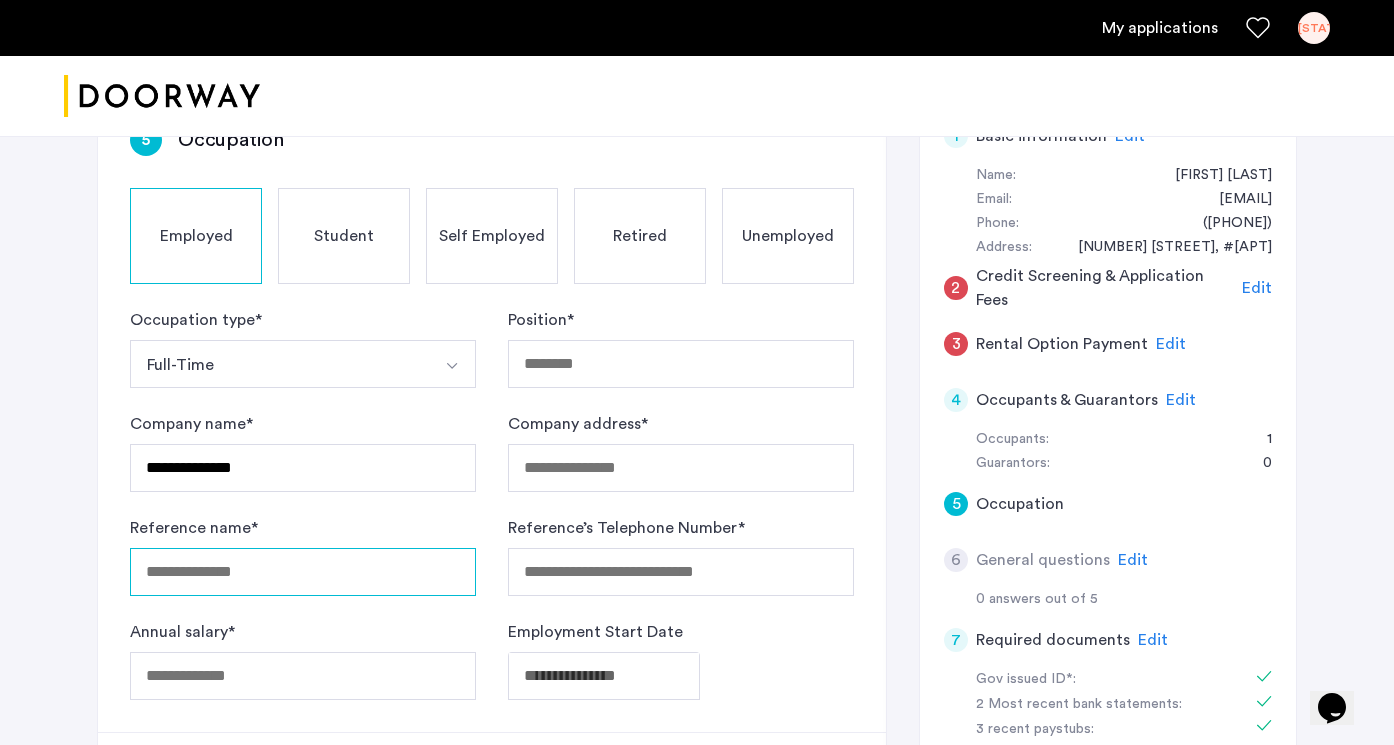 click on "Reference name  *" at bounding box center [303, 572] 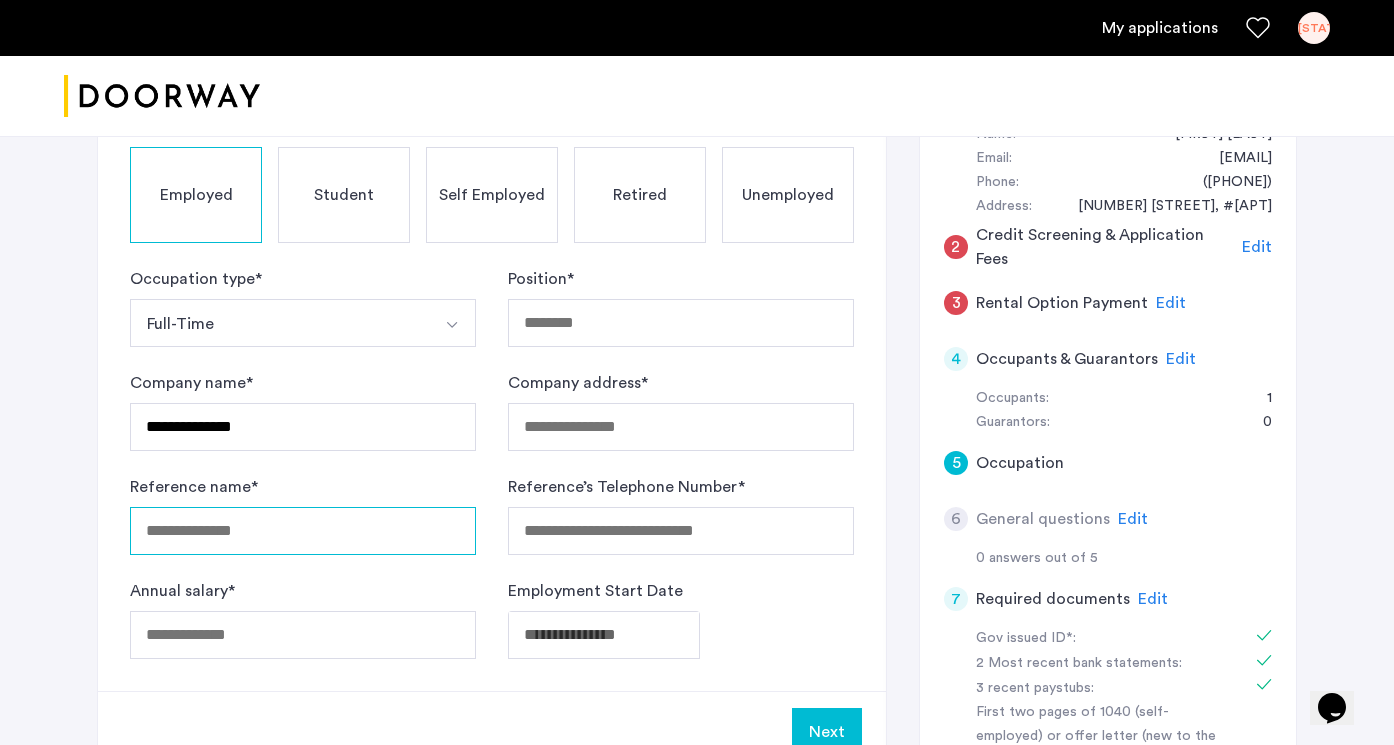 scroll, scrollTop: 429, scrollLeft: 0, axis: vertical 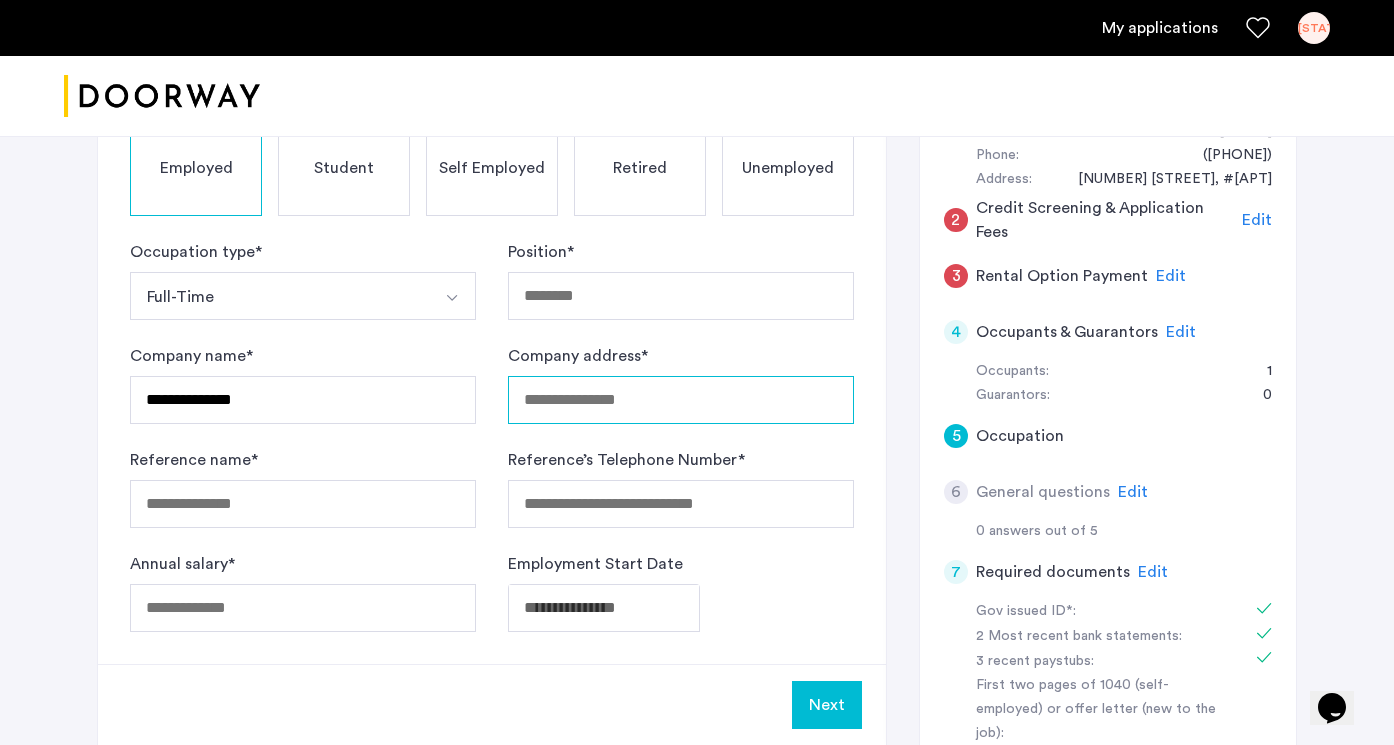 click on "Company address  *" at bounding box center (681, 400) 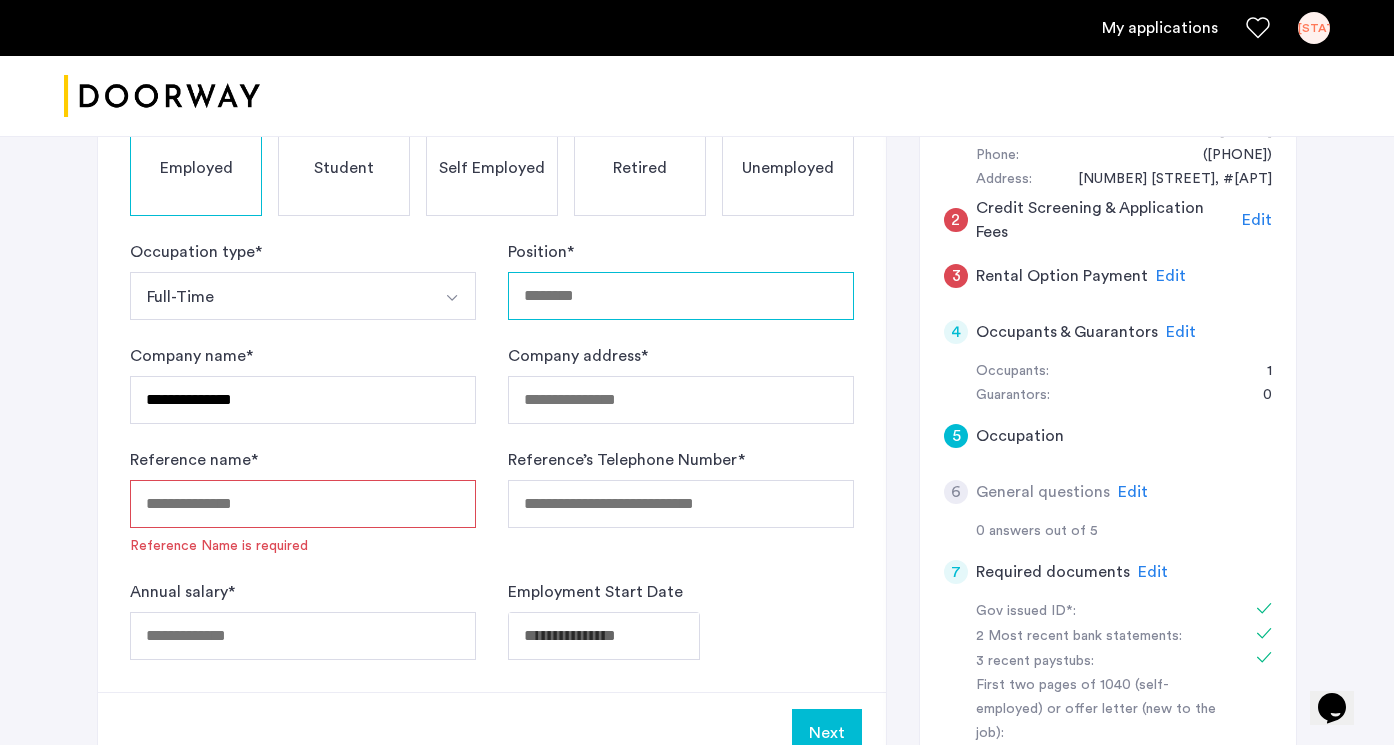 click on "Position  *" at bounding box center (681, 296) 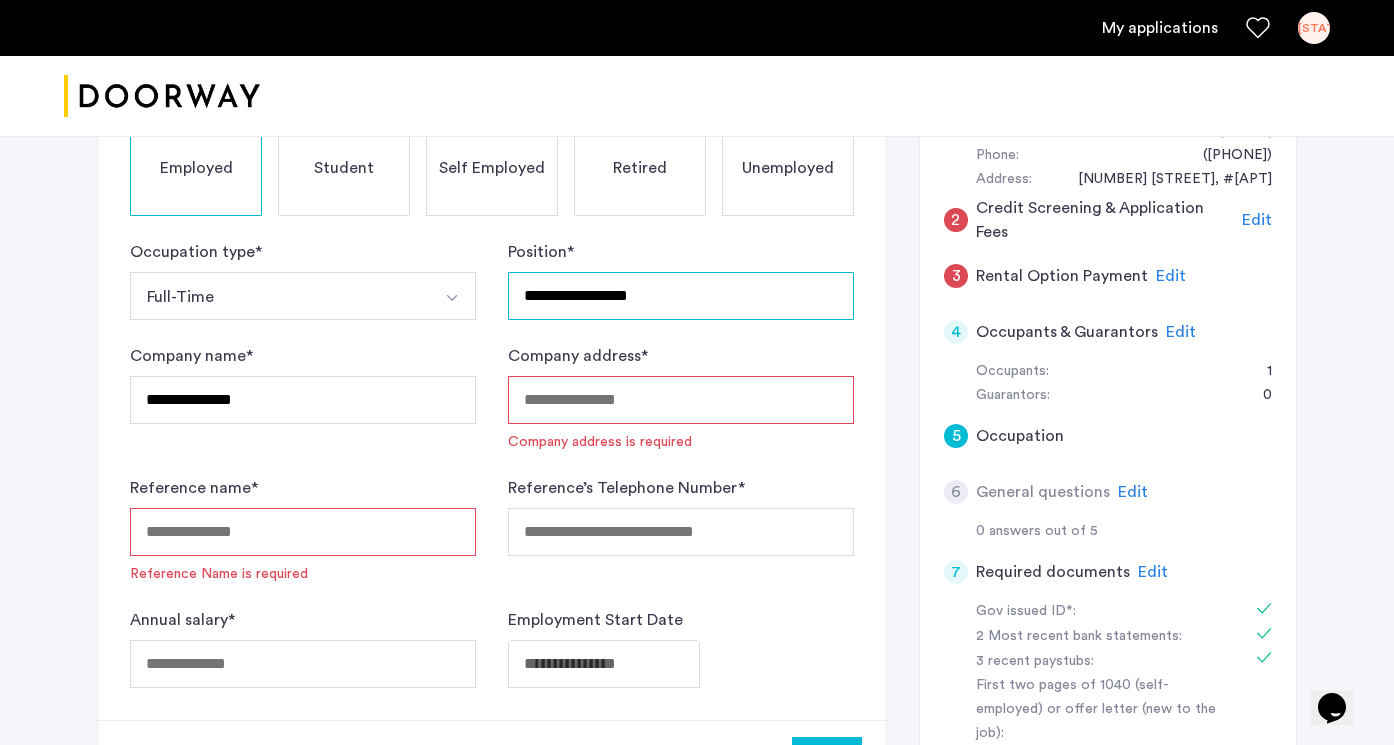type on "**********" 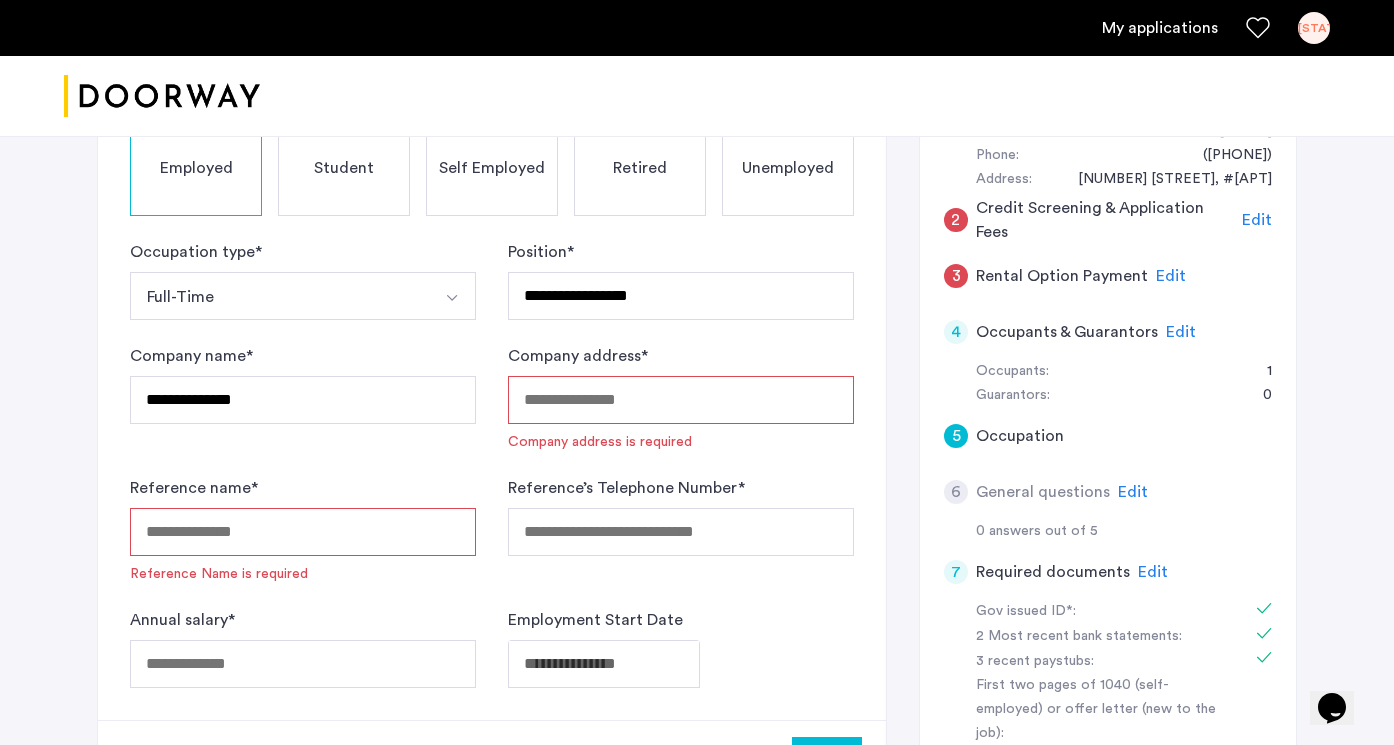 click on "Company address  *" at bounding box center (681, 400) 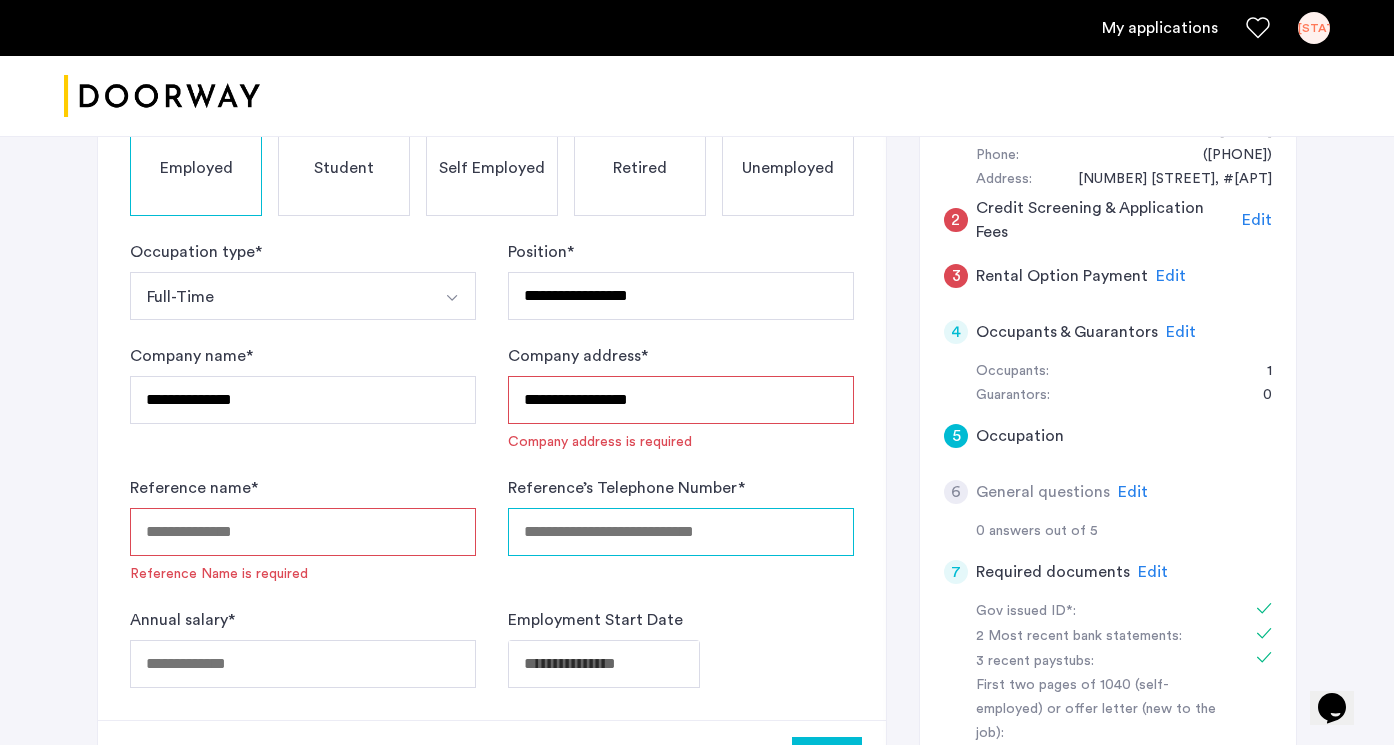 type on "**********" 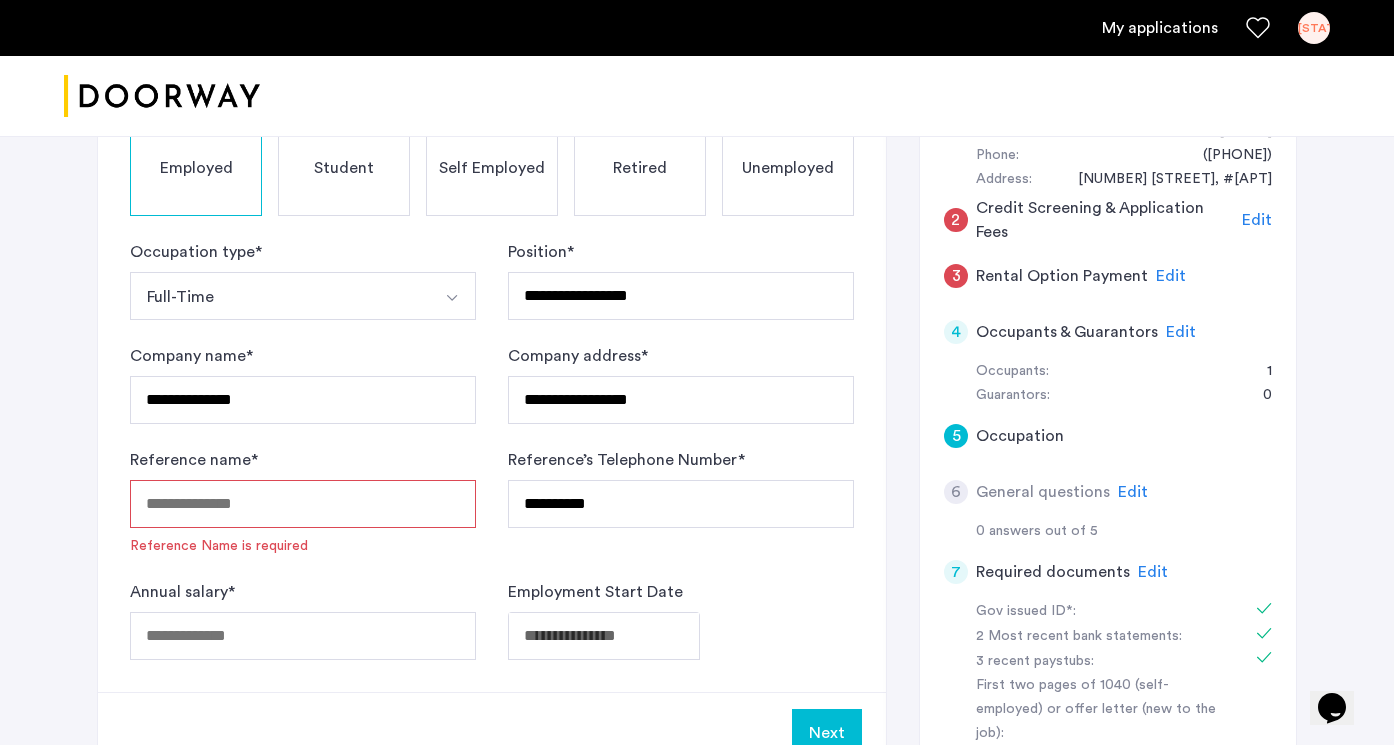 click on "Reference name  *" at bounding box center [303, 504] 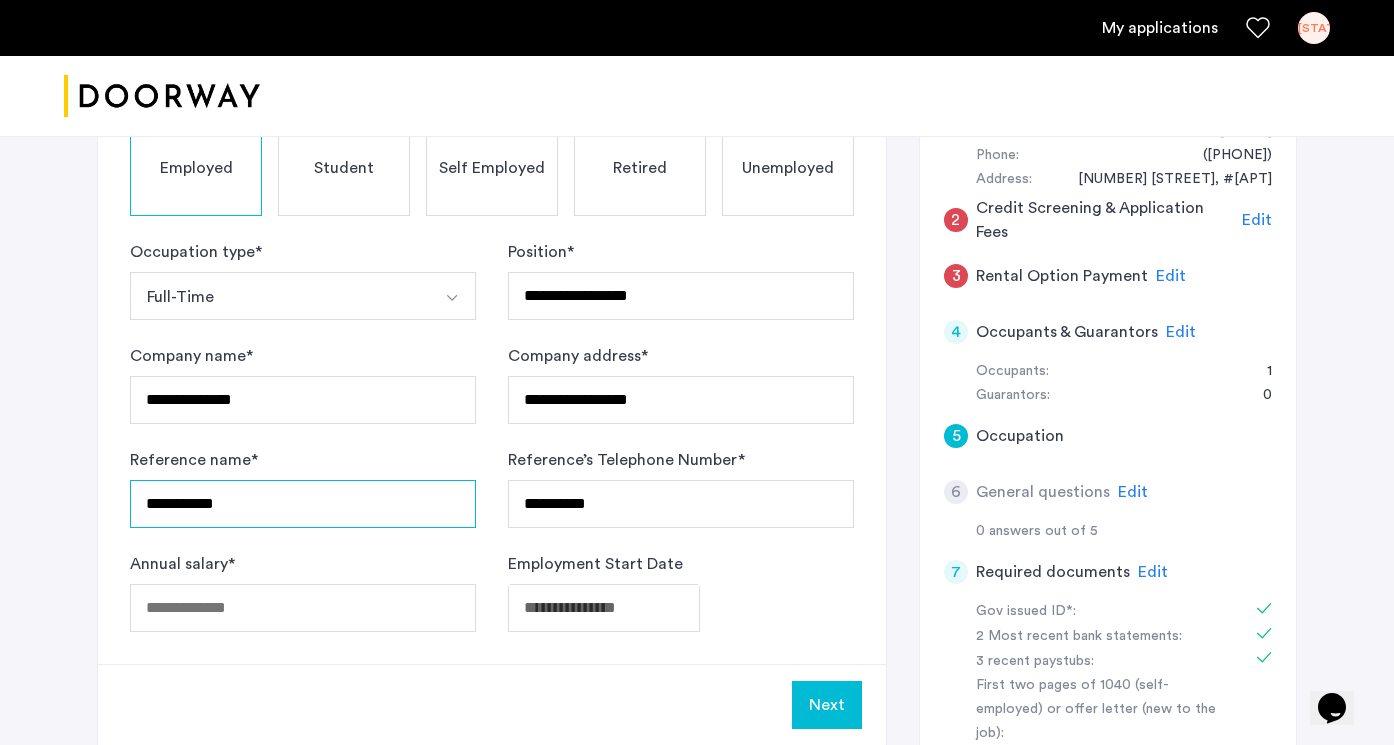 type on "**********" 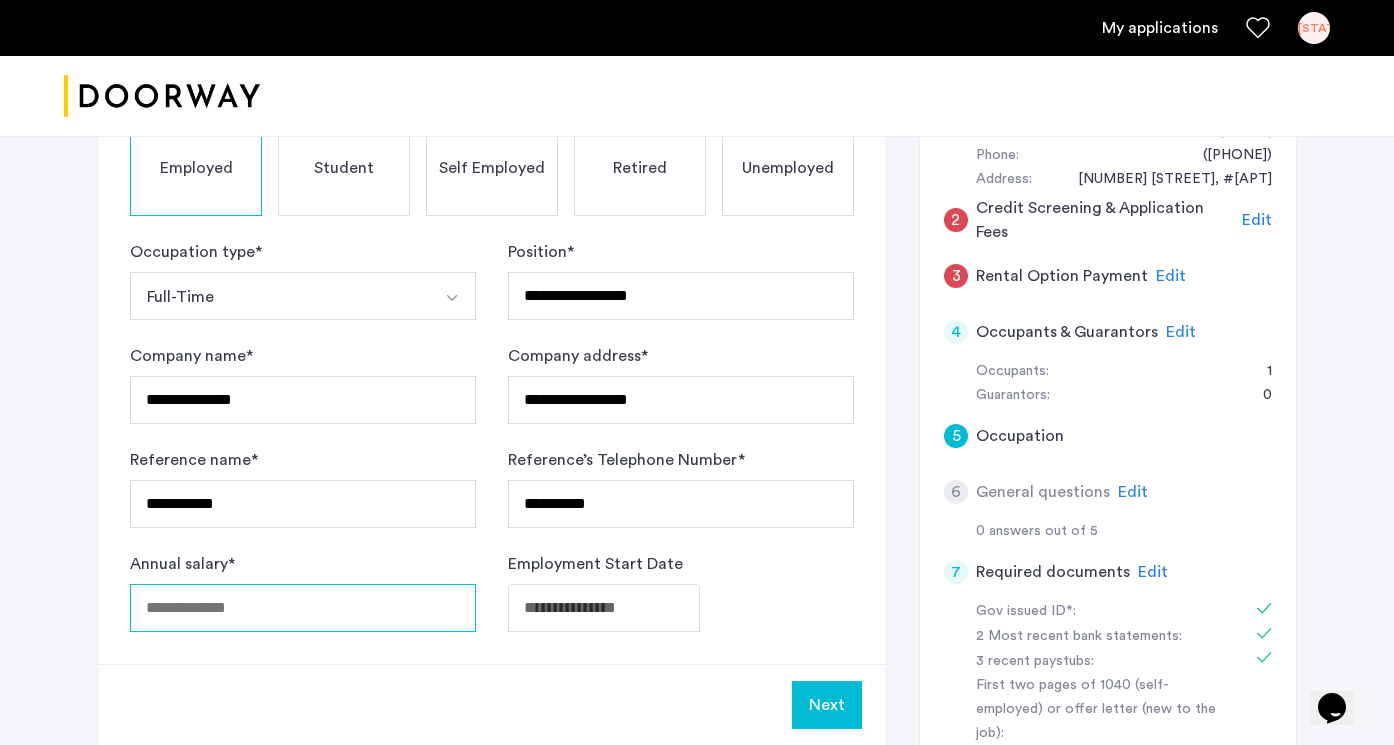click on "Annual salary  *" at bounding box center (303, 608) 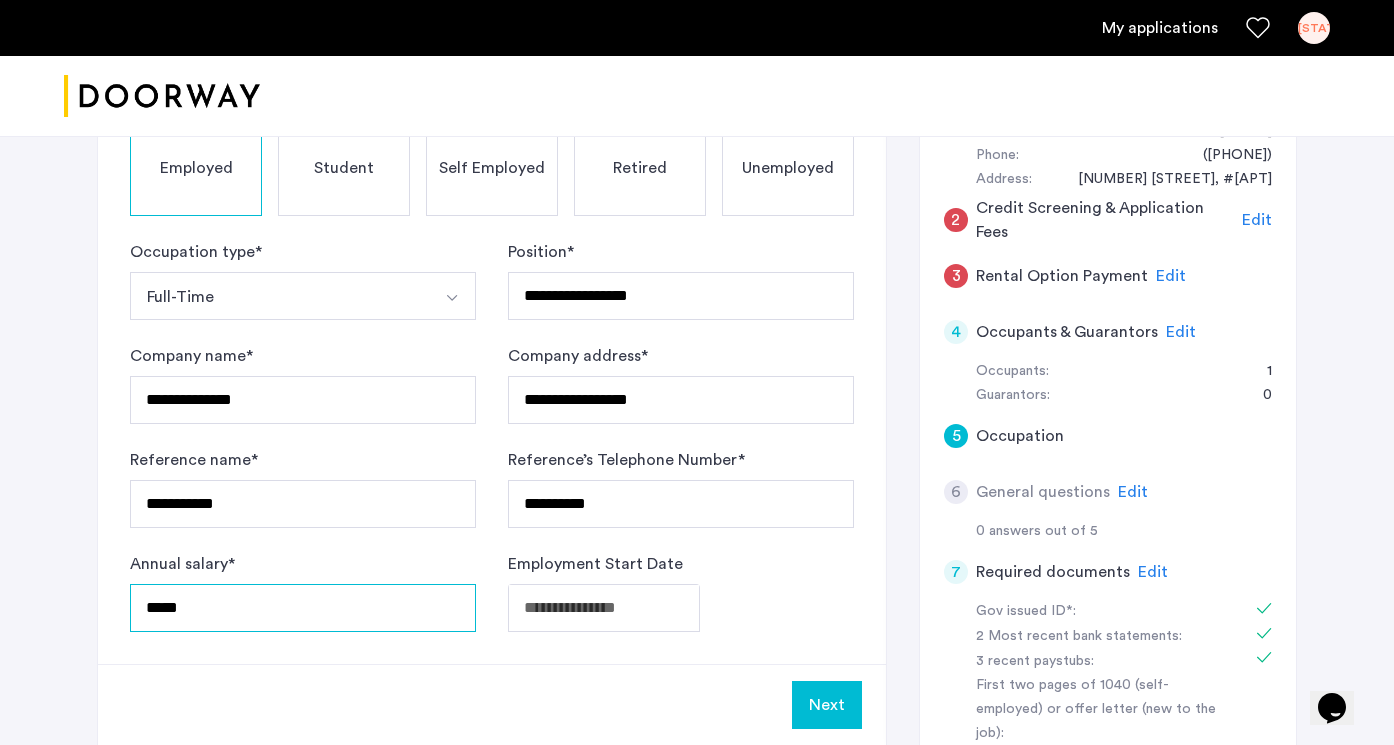 type on "*****" 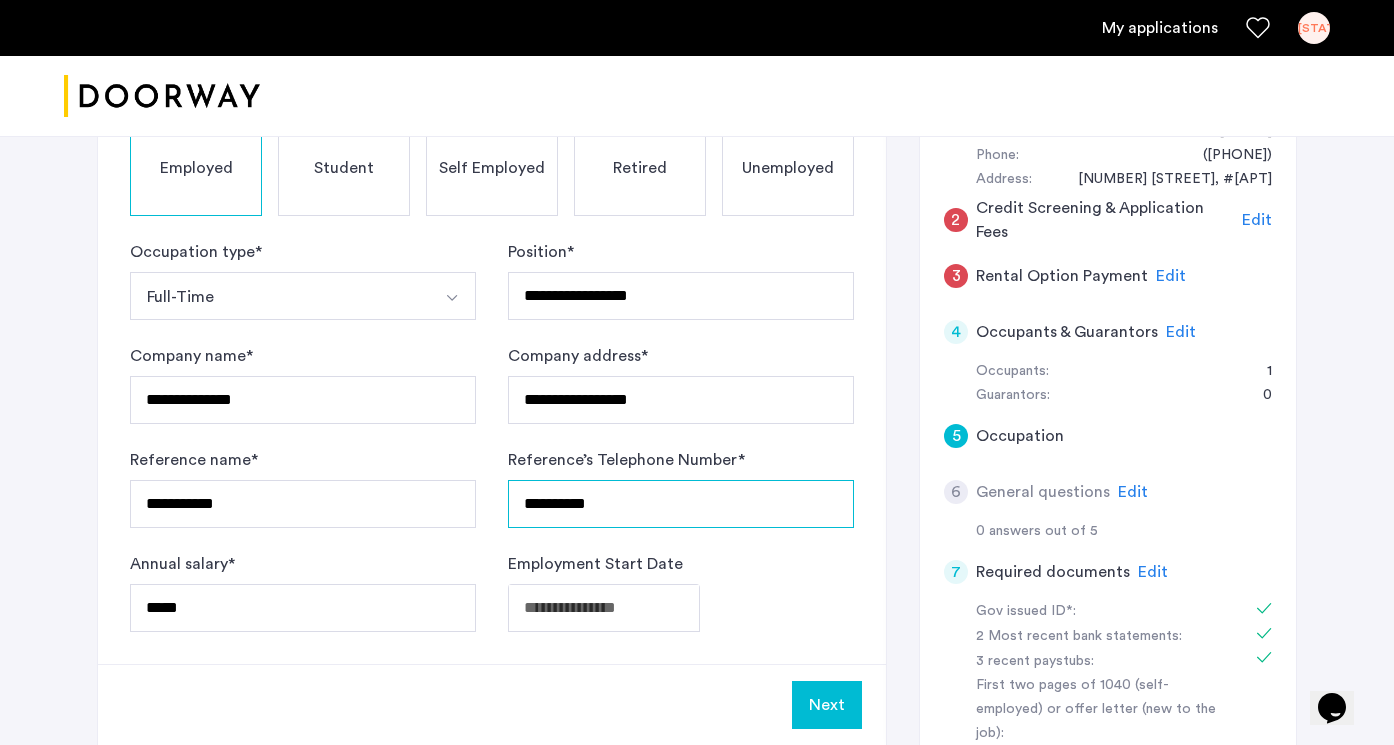 click on "**********" at bounding box center [681, 504] 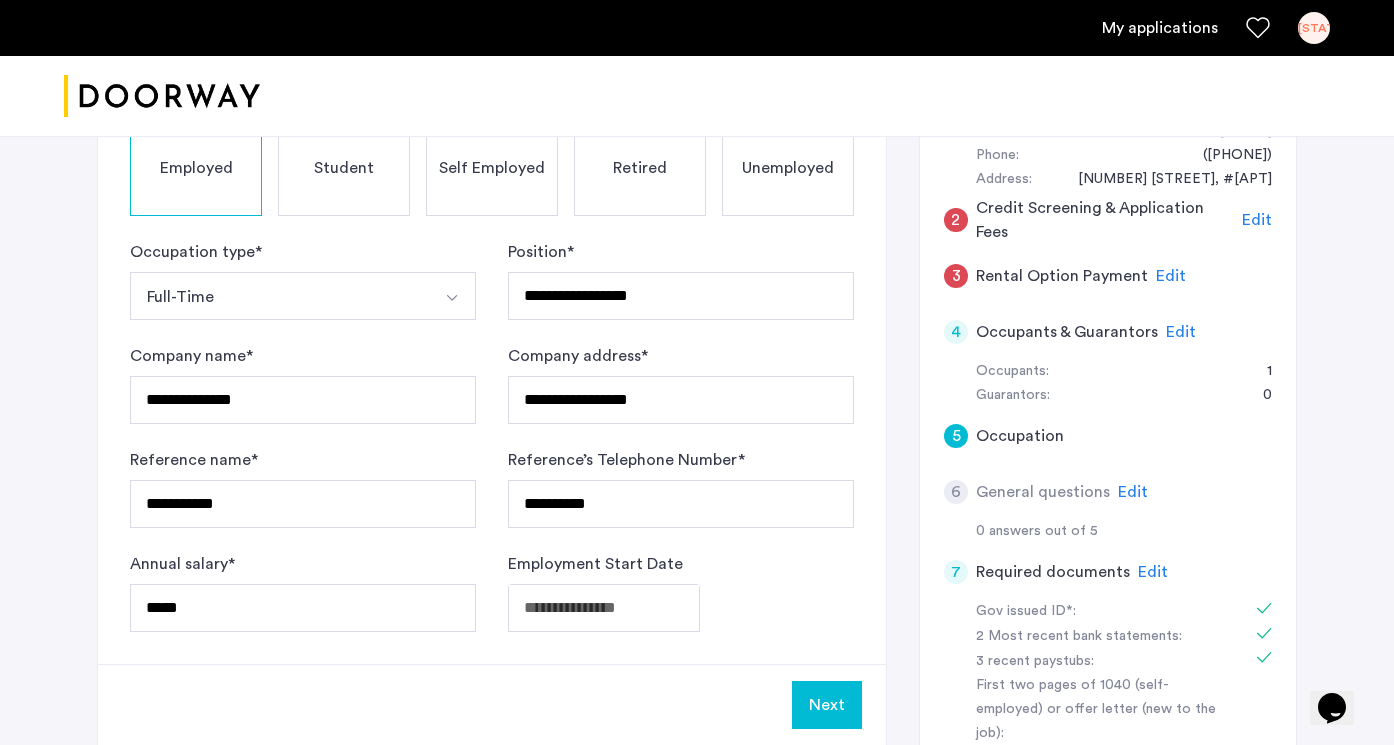 click 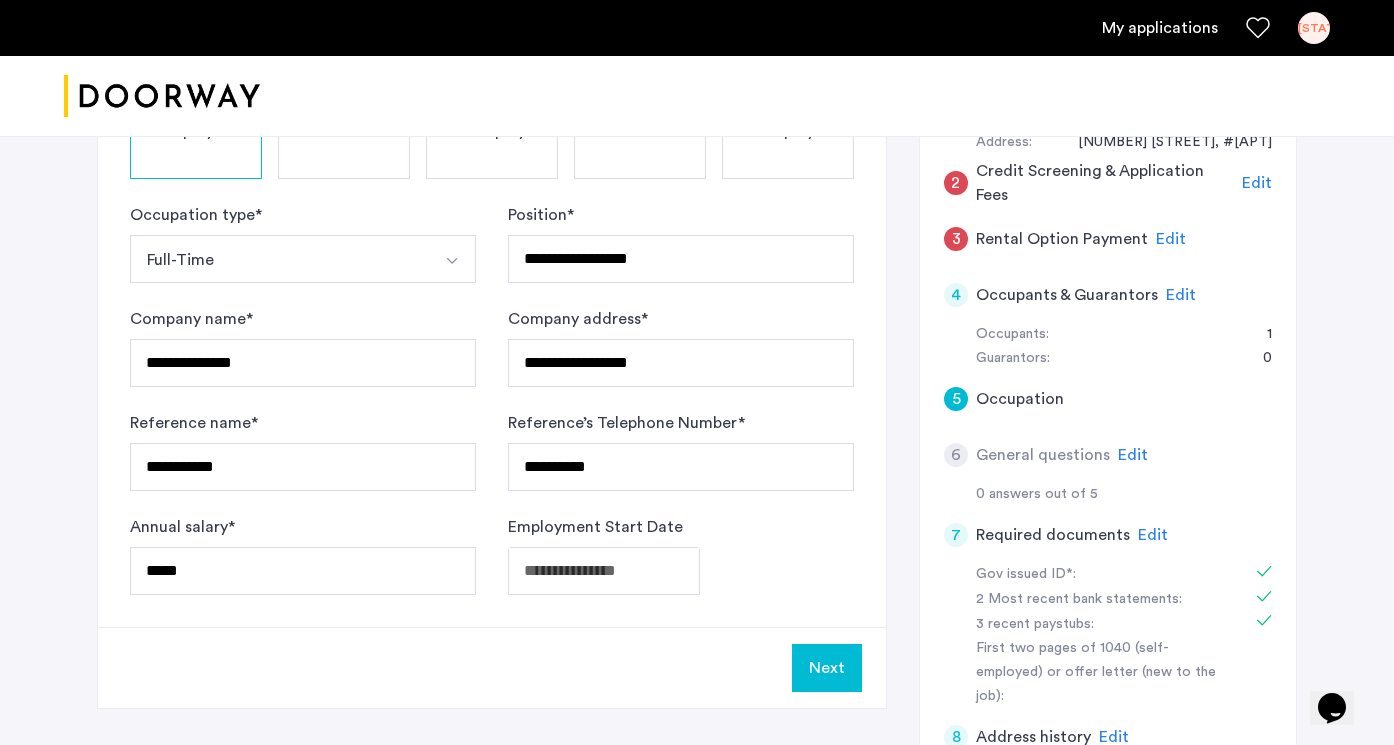 scroll, scrollTop: 484, scrollLeft: 0, axis: vertical 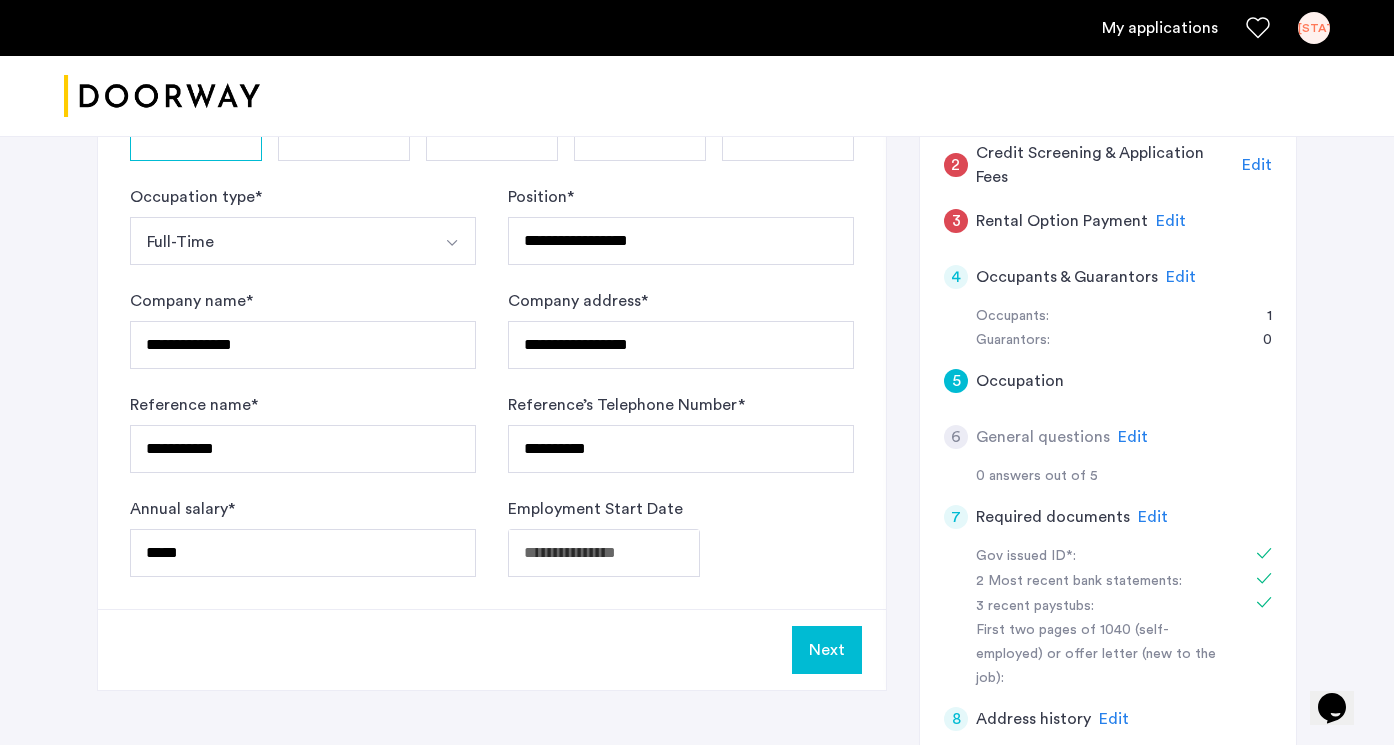 click on "Next" 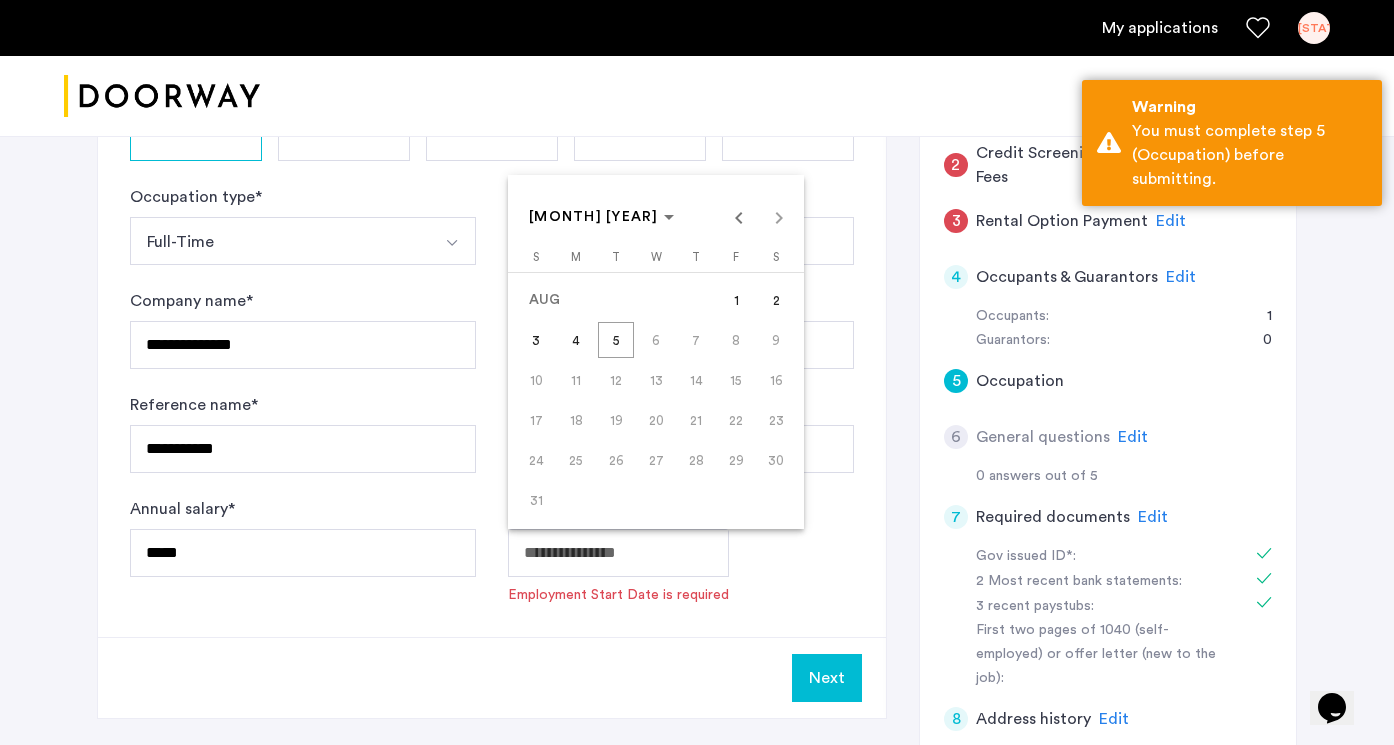 click on "**********" at bounding box center [697, -112] 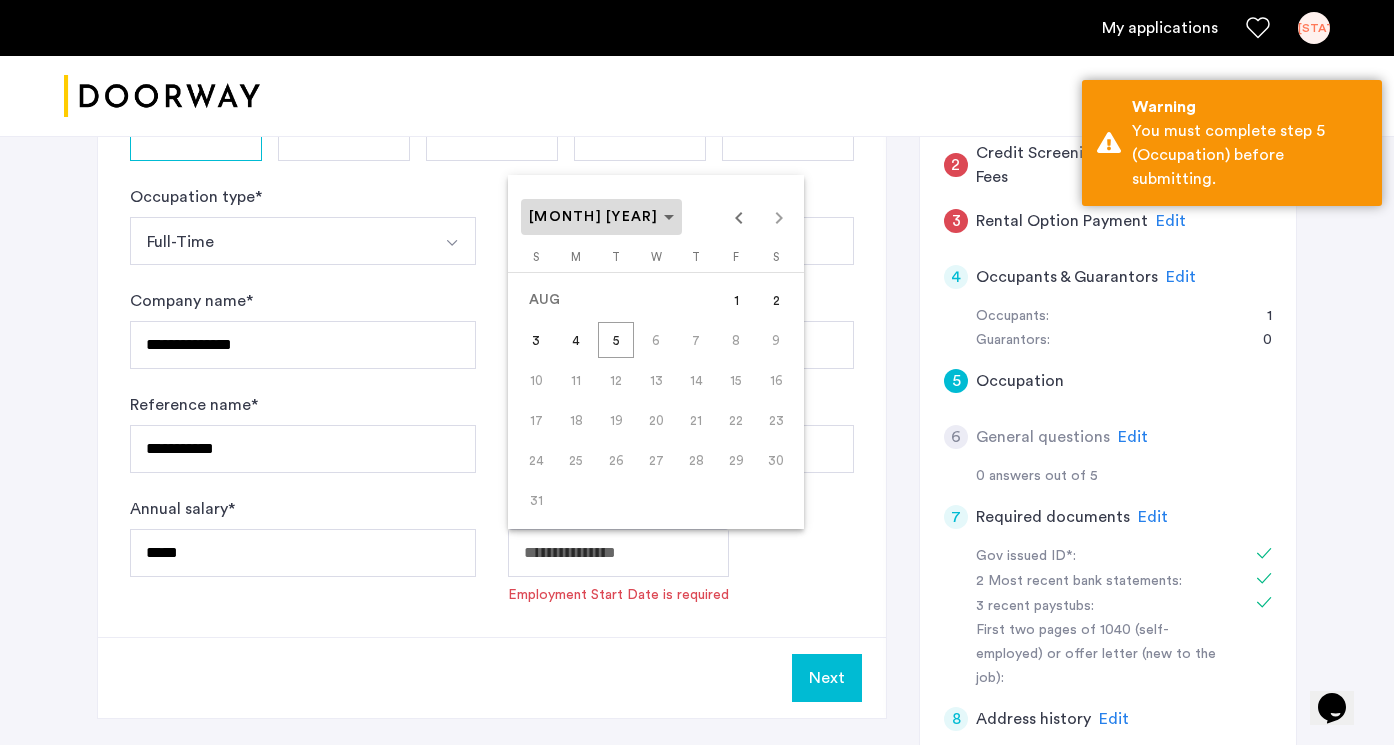 click on "[MONTH] [YEAR]" at bounding box center [601, 217] 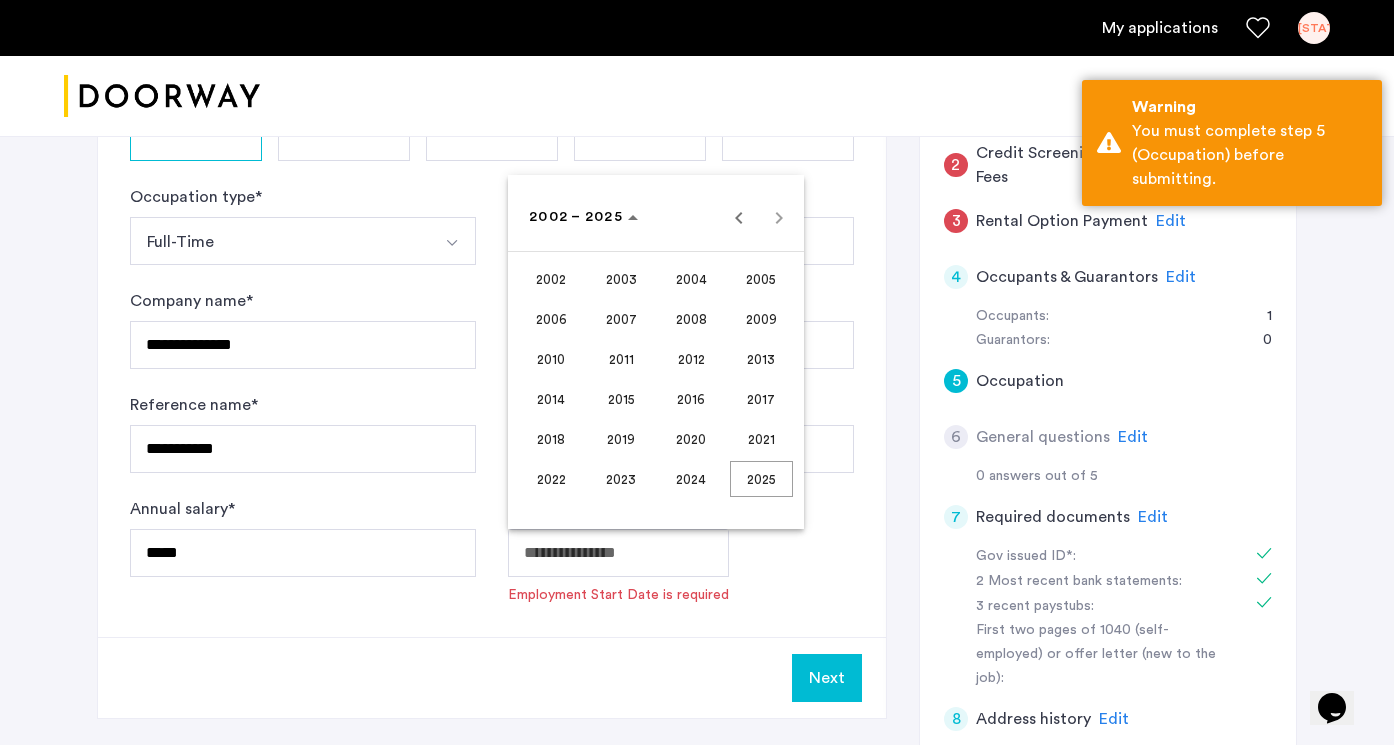 click on "2024" at bounding box center [691, 479] 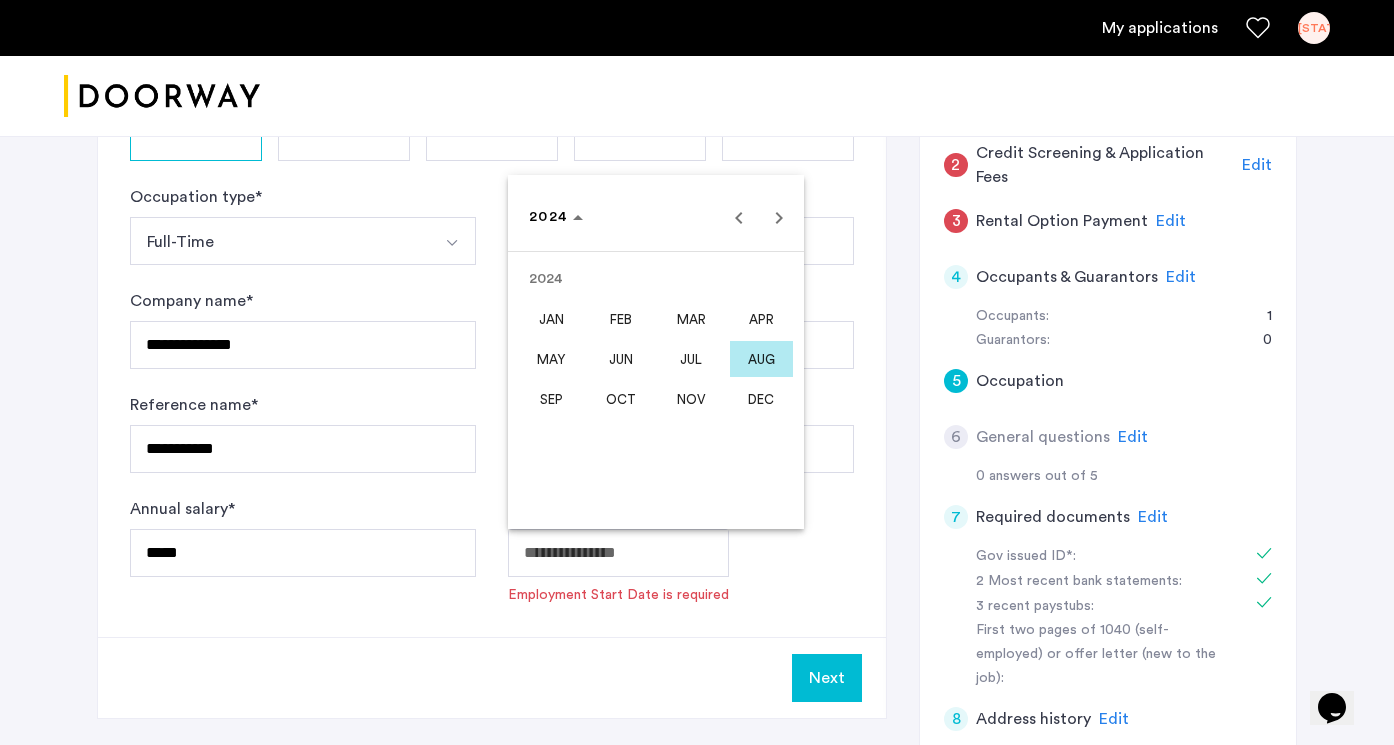 click on "AUG" at bounding box center [761, 359] 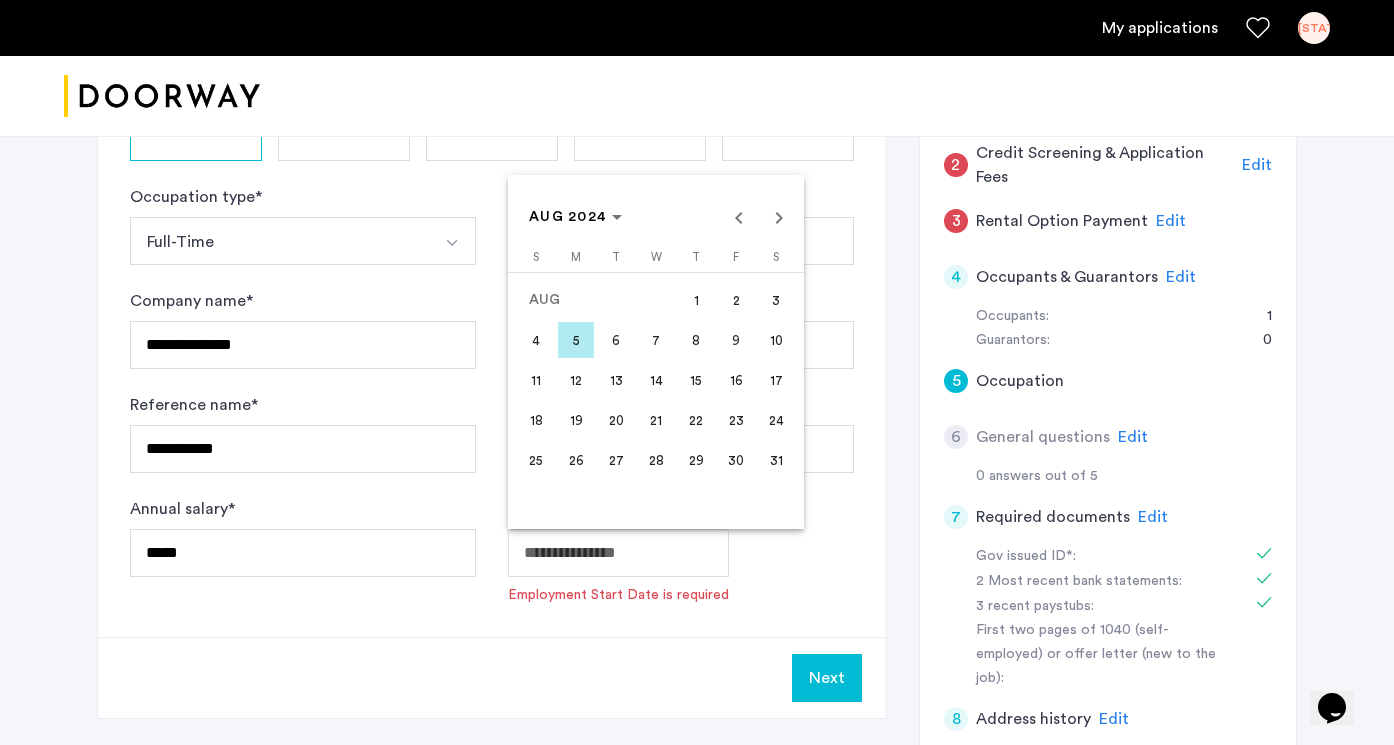 click on "1" at bounding box center (696, 300) 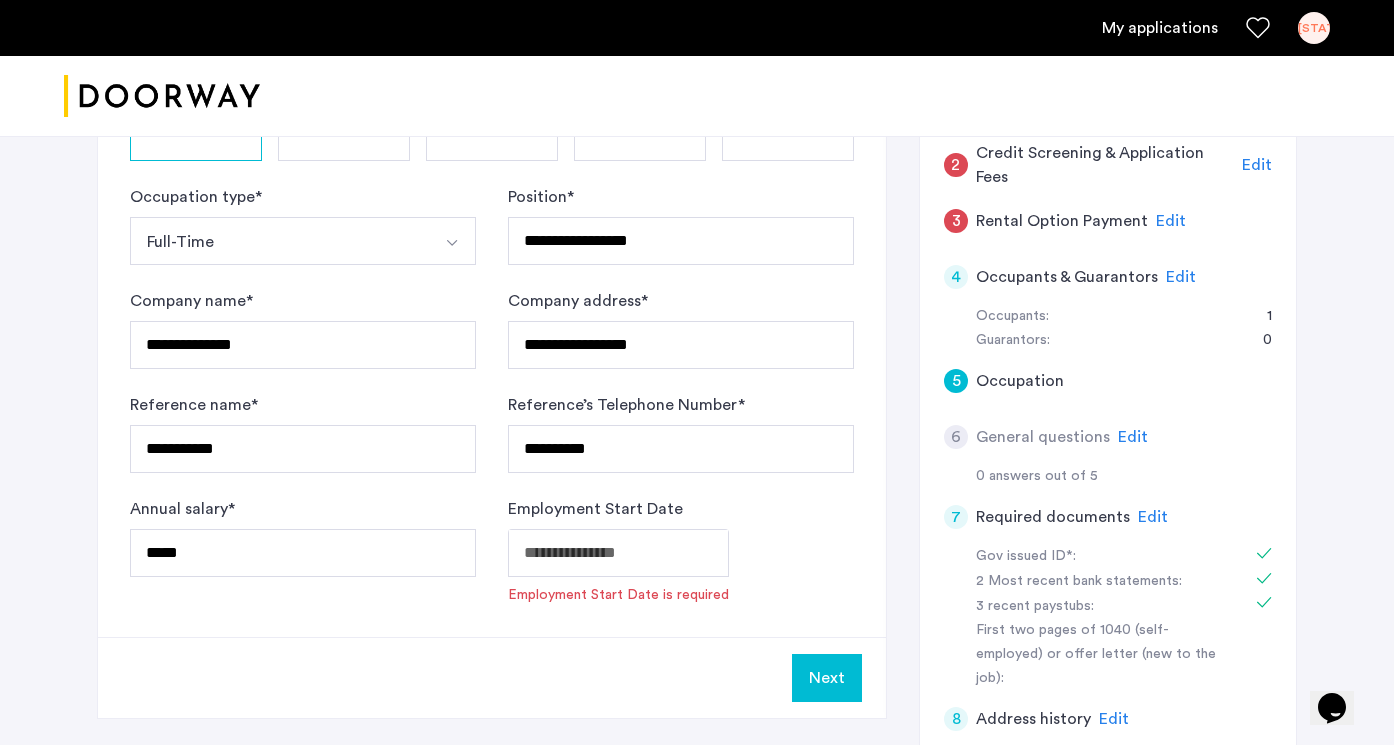 type on "**********" 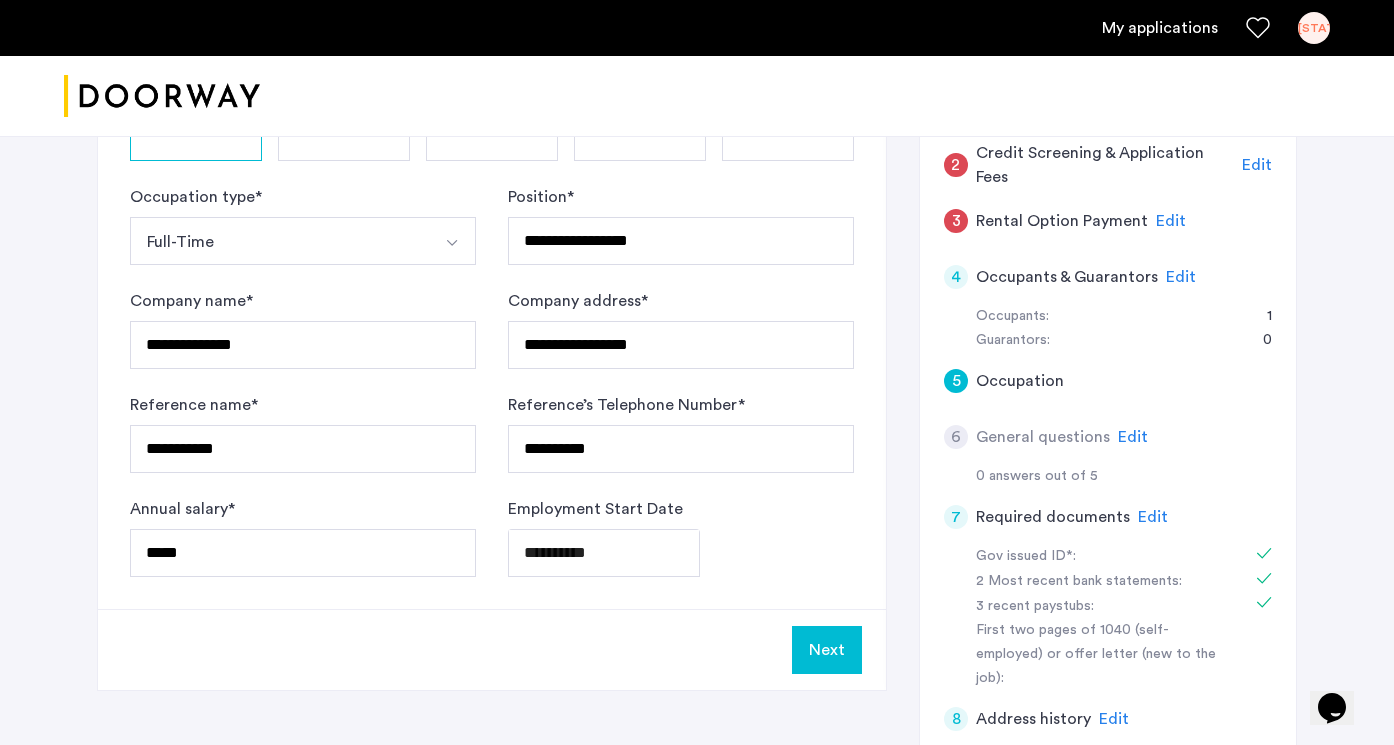 click on "Next" 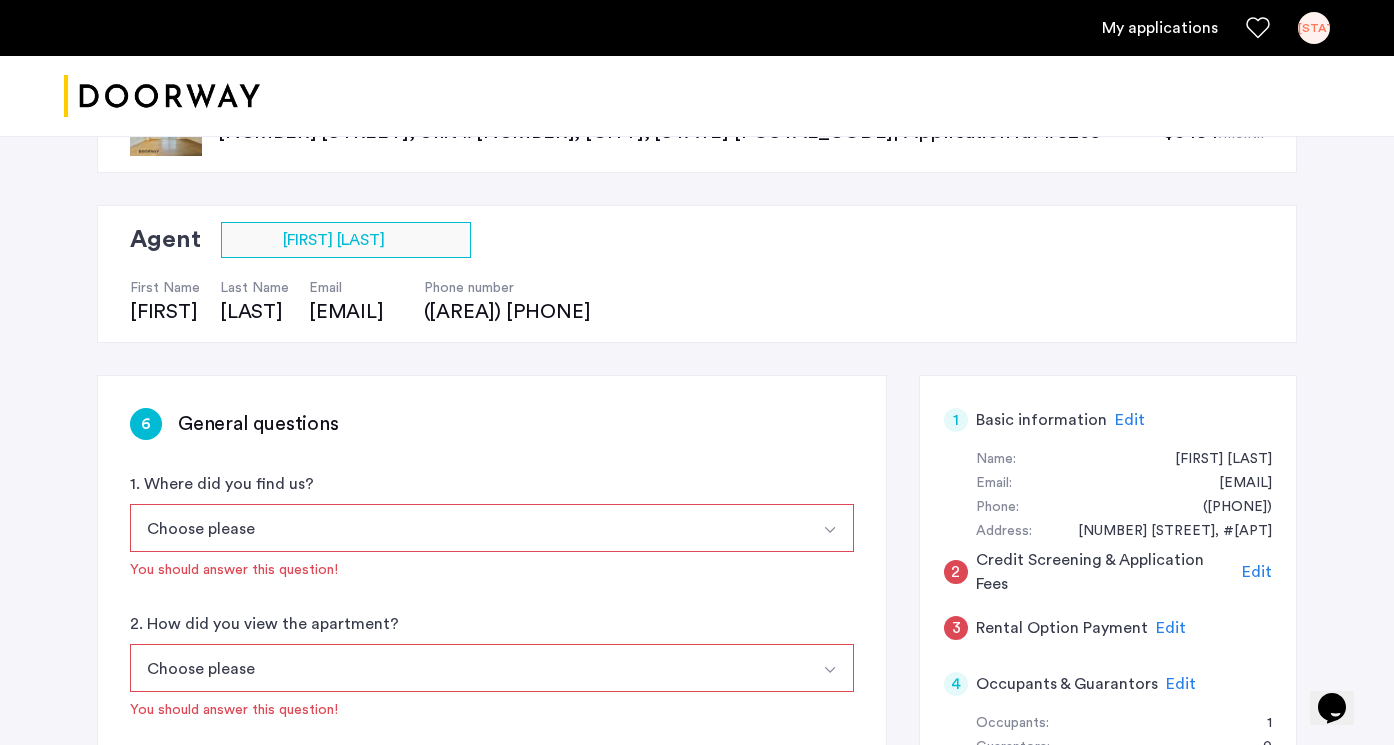 scroll, scrollTop: 156, scrollLeft: 0, axis: vertical 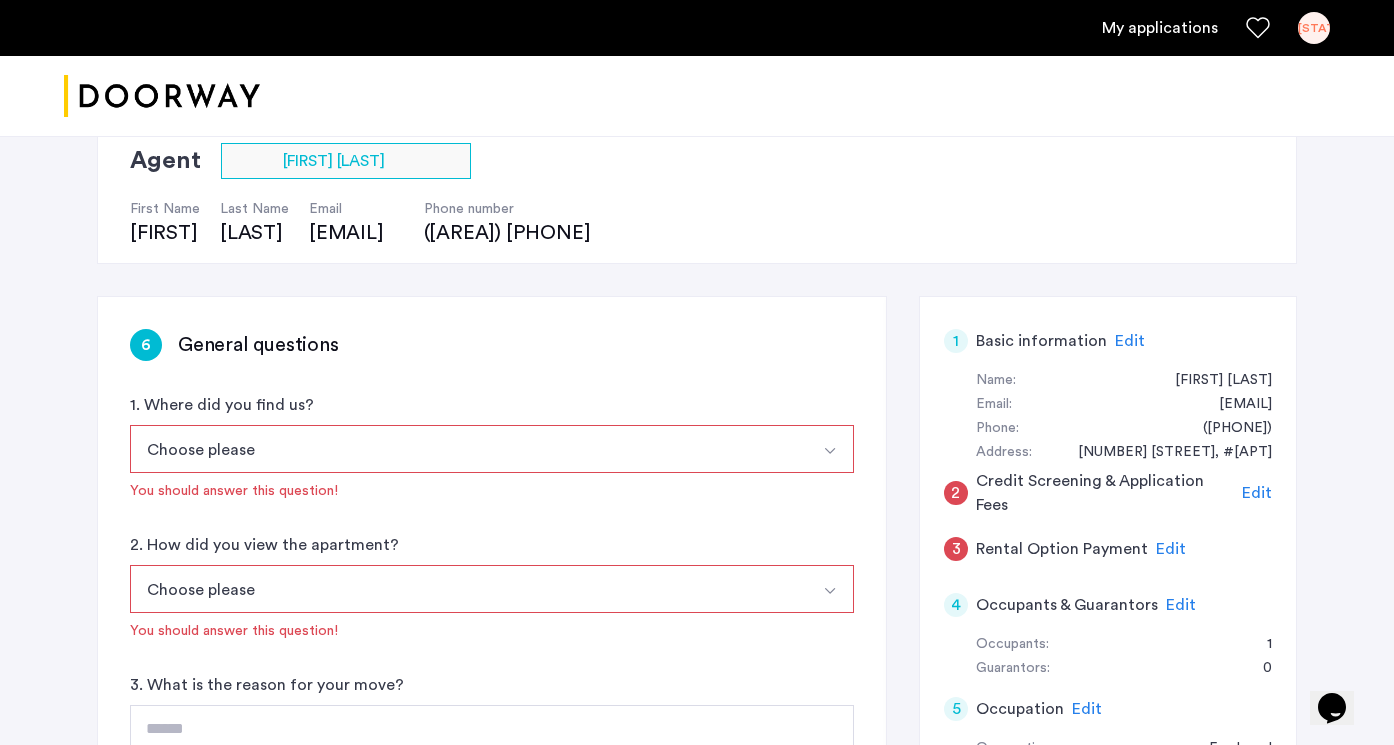 click on "Choose please" at bounding box center (468, 449) 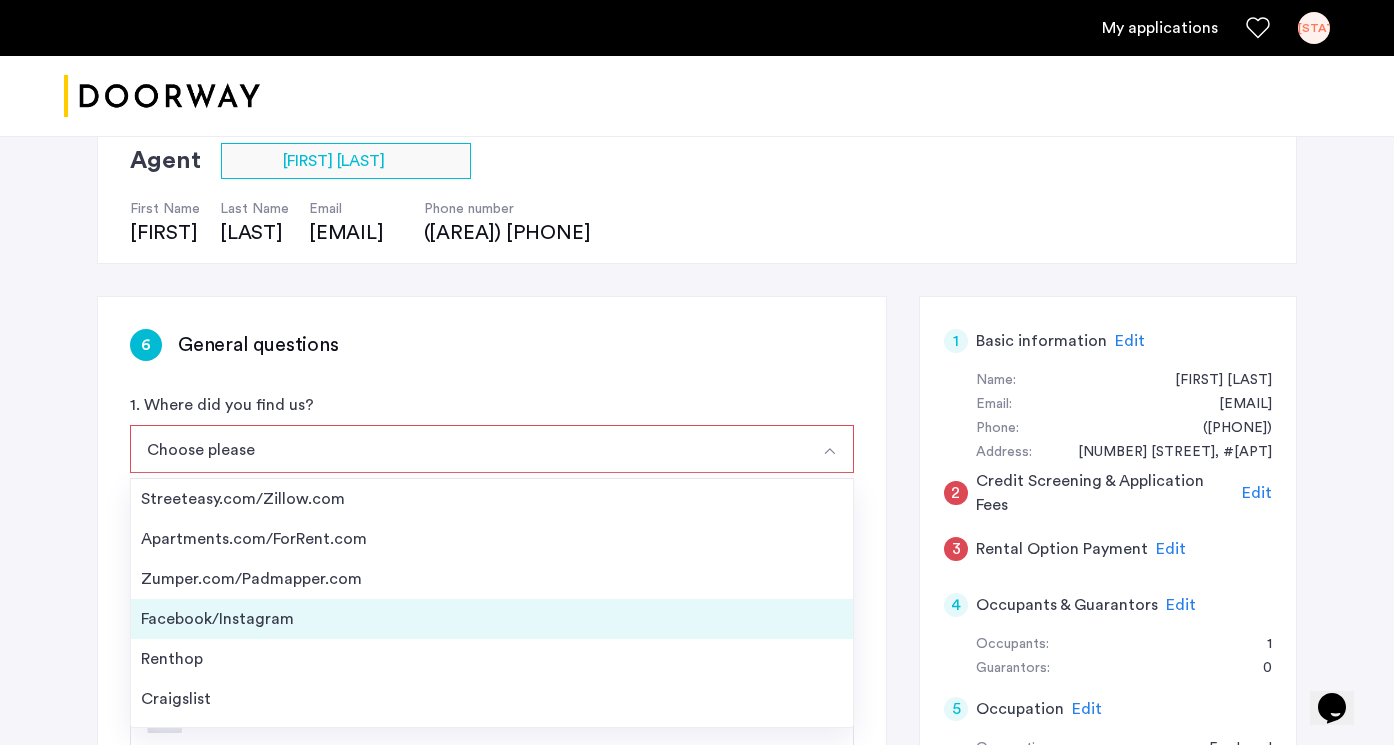 click on "Facebook/Instagram" at bounding box center [492, 619] 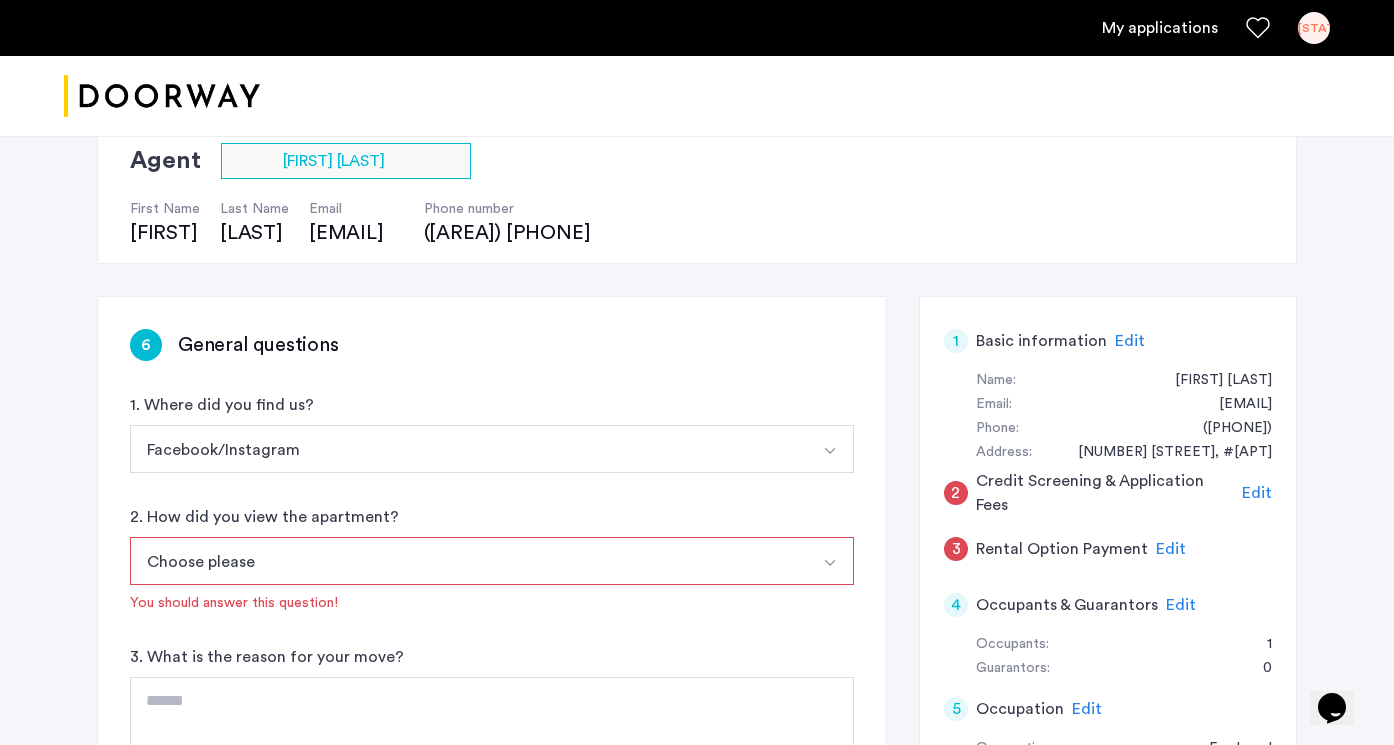 click on "Choose please" at bounding box center [468, 561] 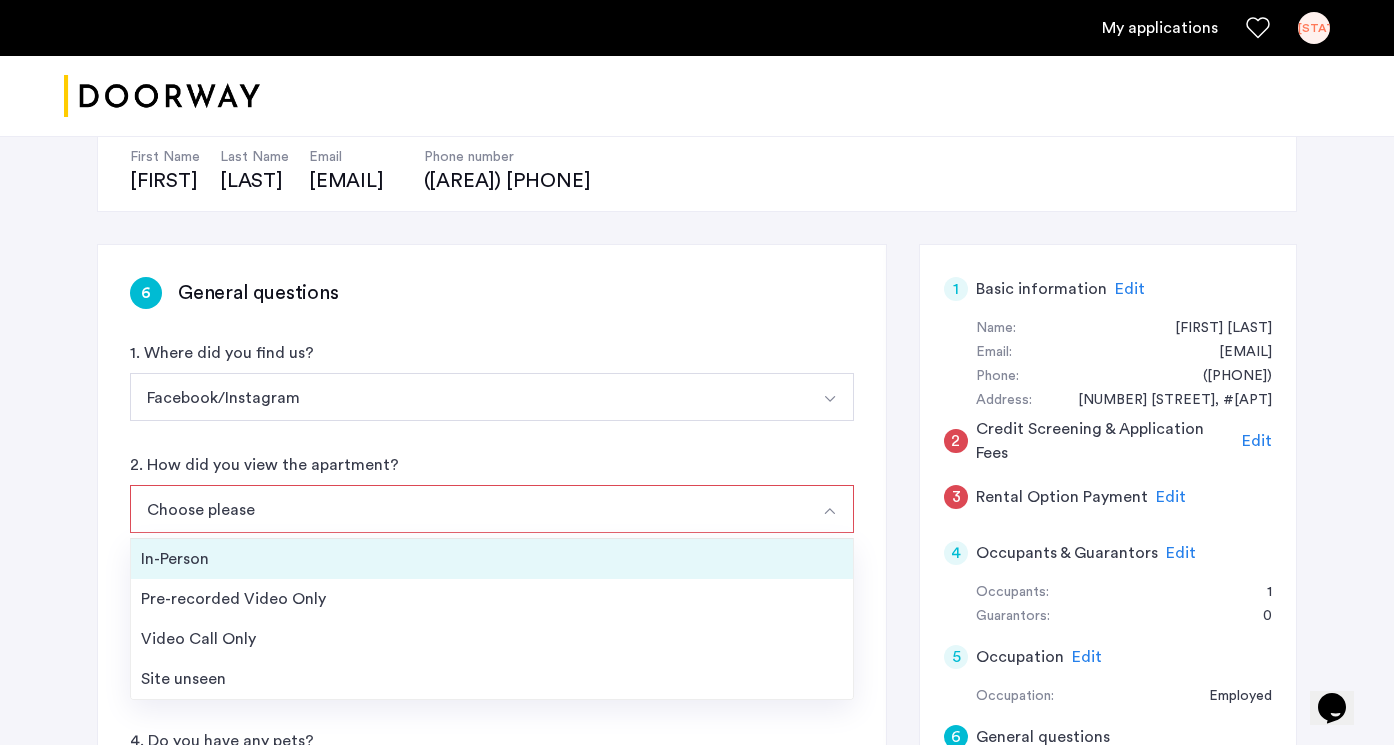 scroll, scrollTop: 291, scrollLeft: 0, axis: vertical 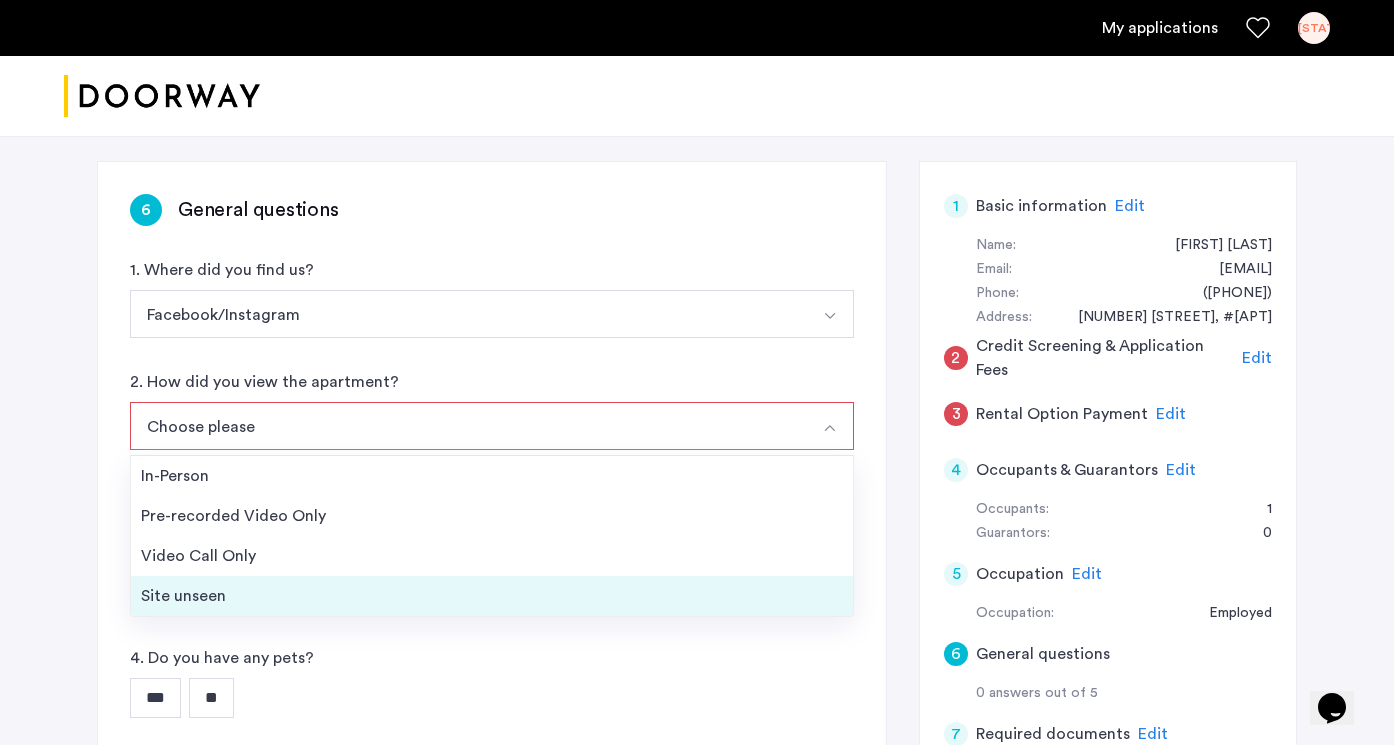 click on "Site unseen" at bounding box center (492, 596) 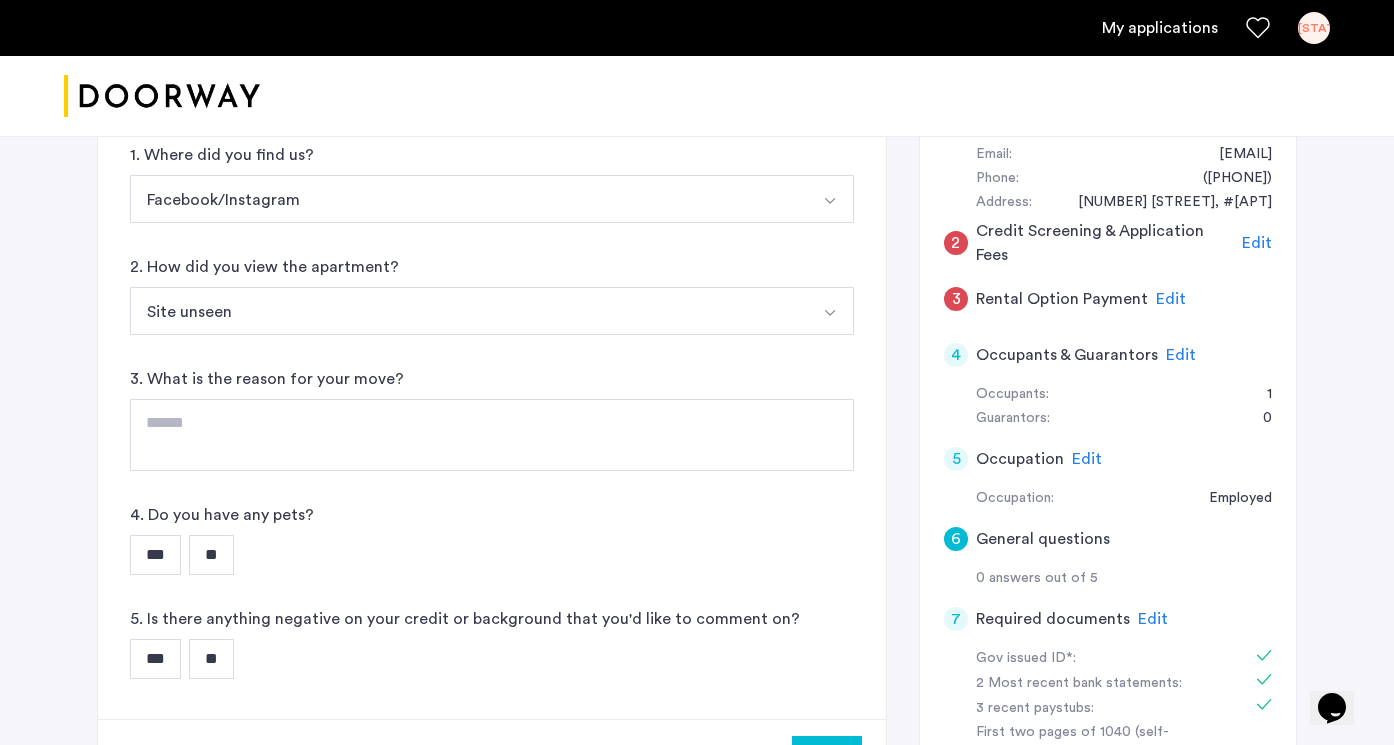 scroll, scrollTop: 415, scrollLeft: 0, axis: vertical 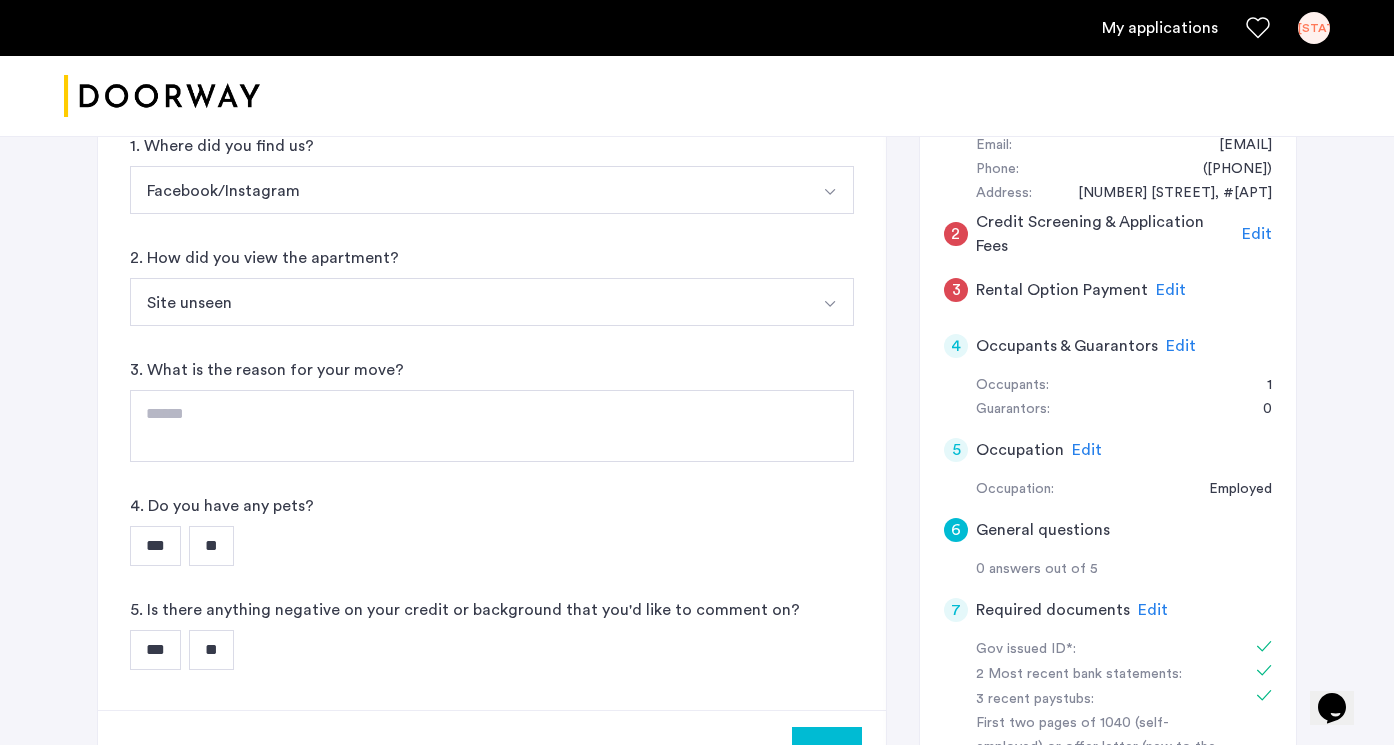 click on "**" at bounding box center (211, 546) 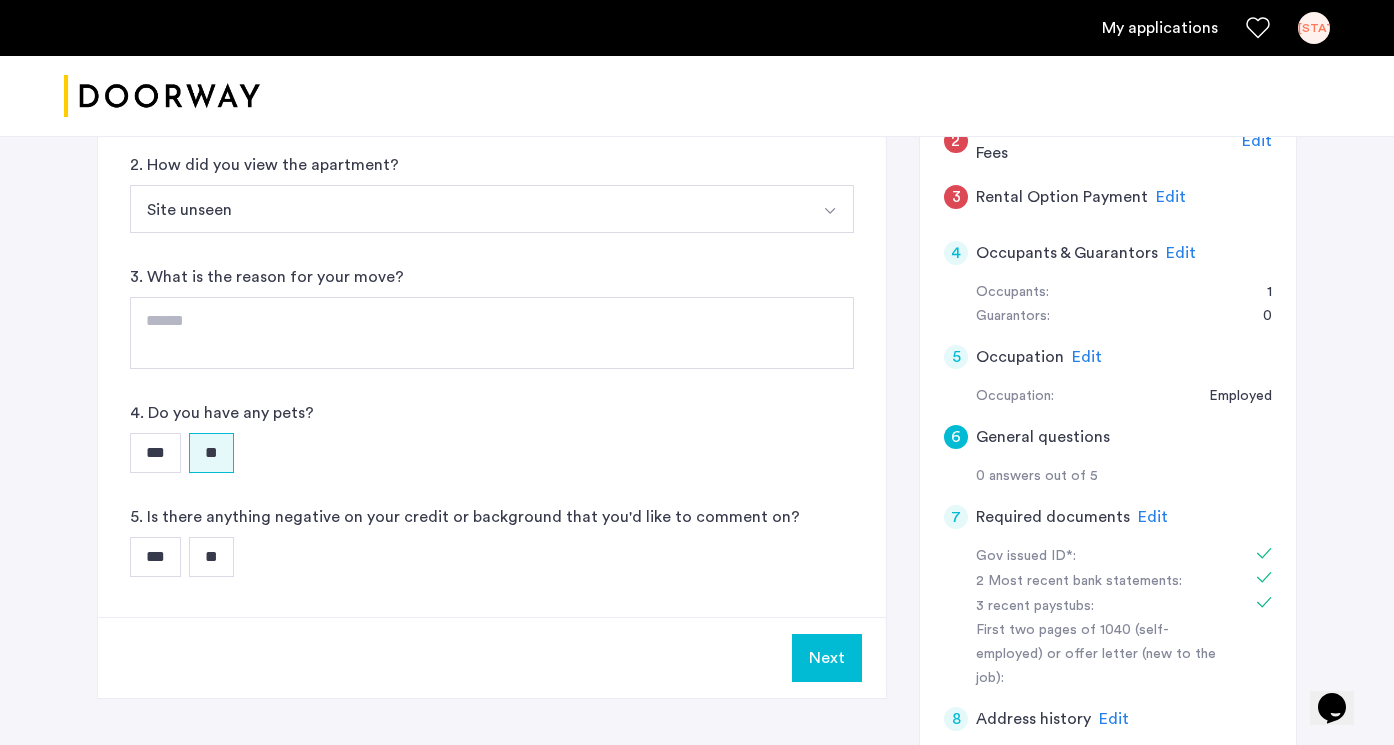 scroll, scrollTop: 537, scrollLeft: 0, axis: vertical 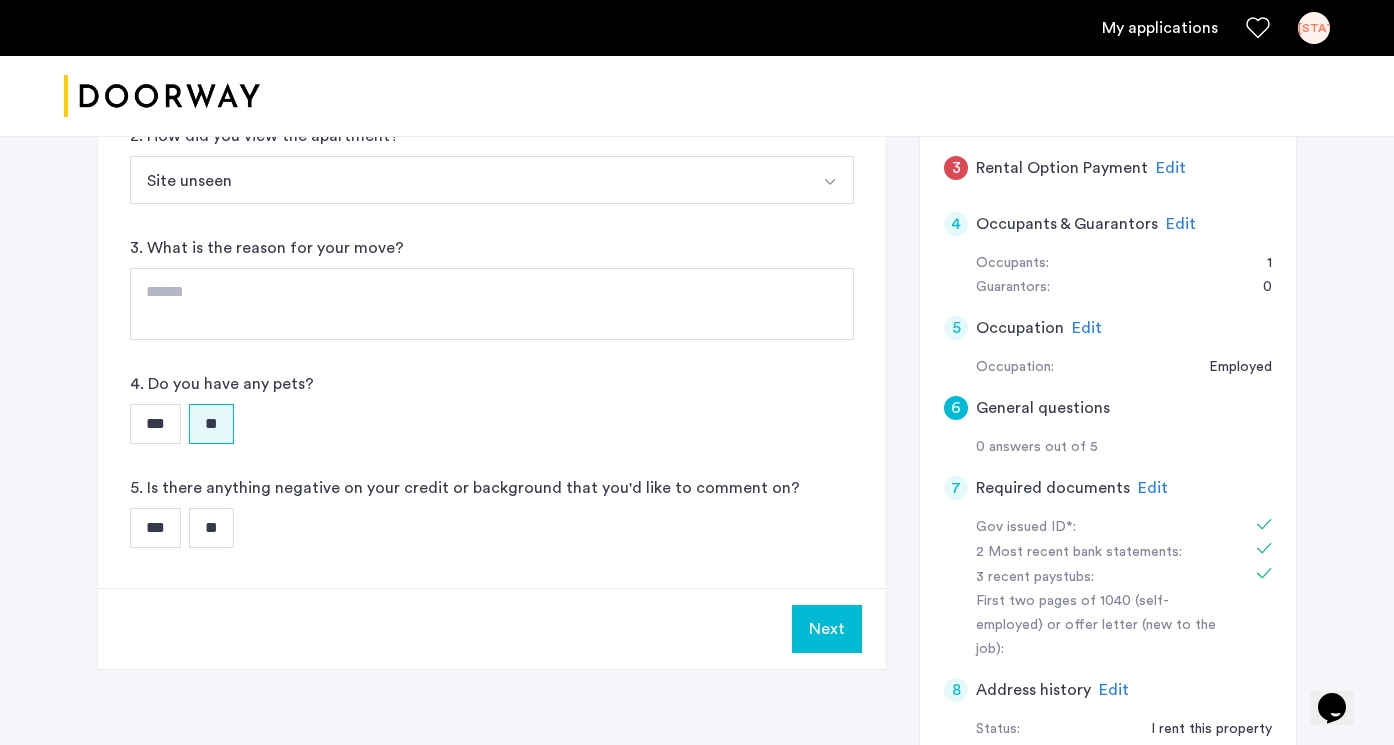 click on "**" at bounding box center [211, 528] 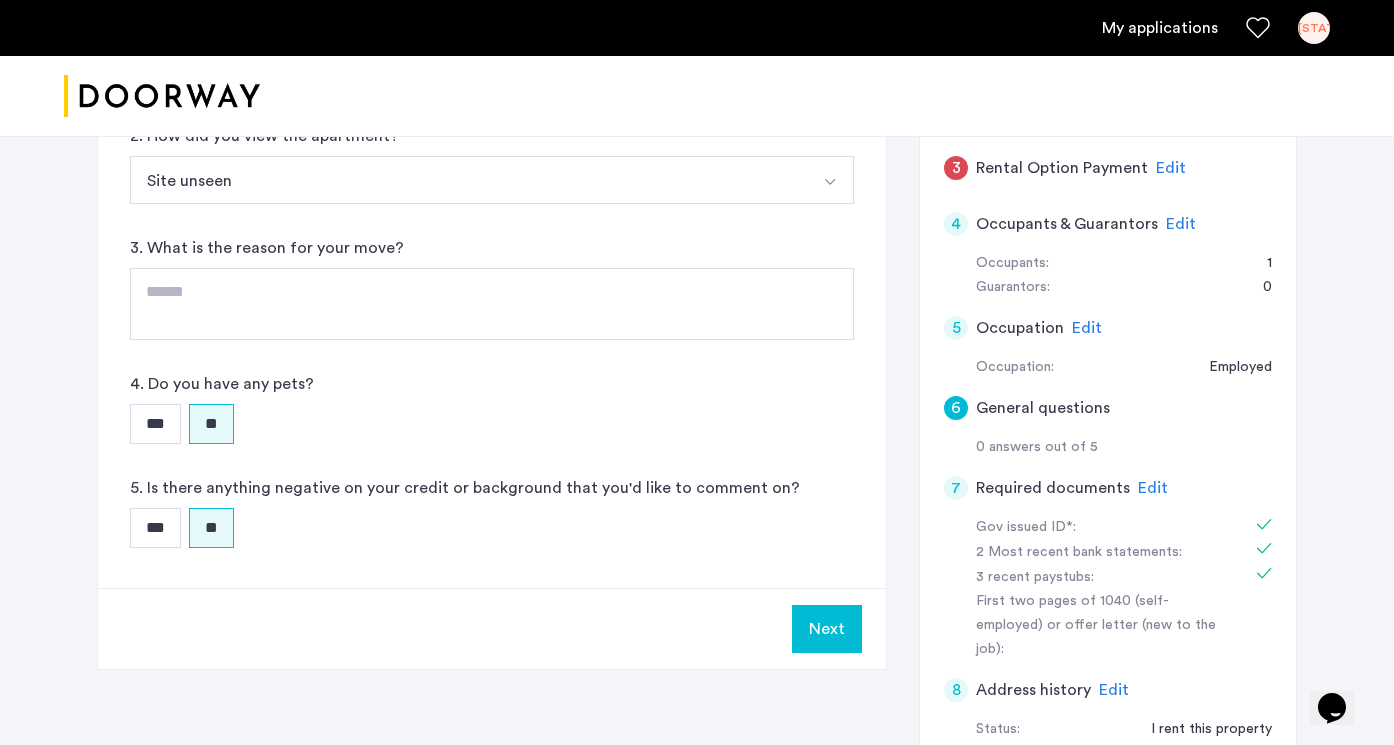click on "Next" at bounding box center [827, 629] 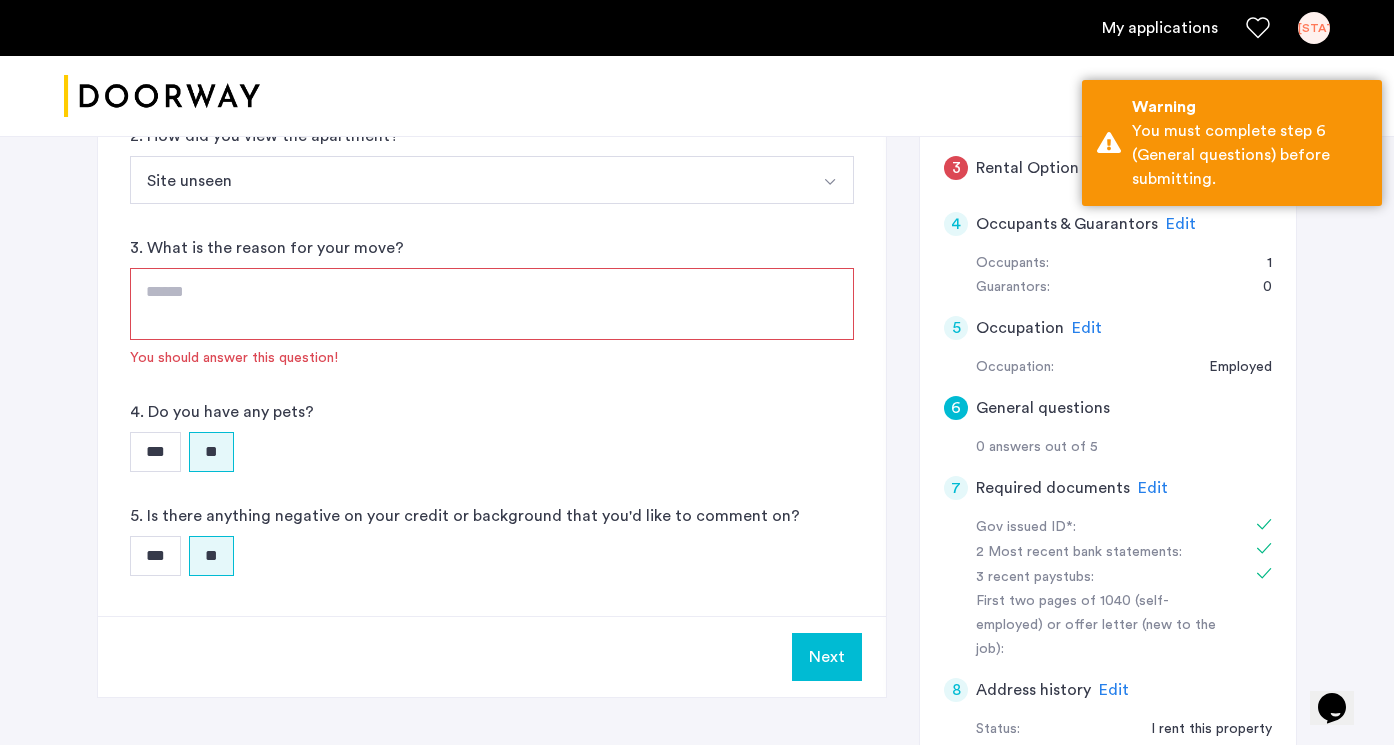 click 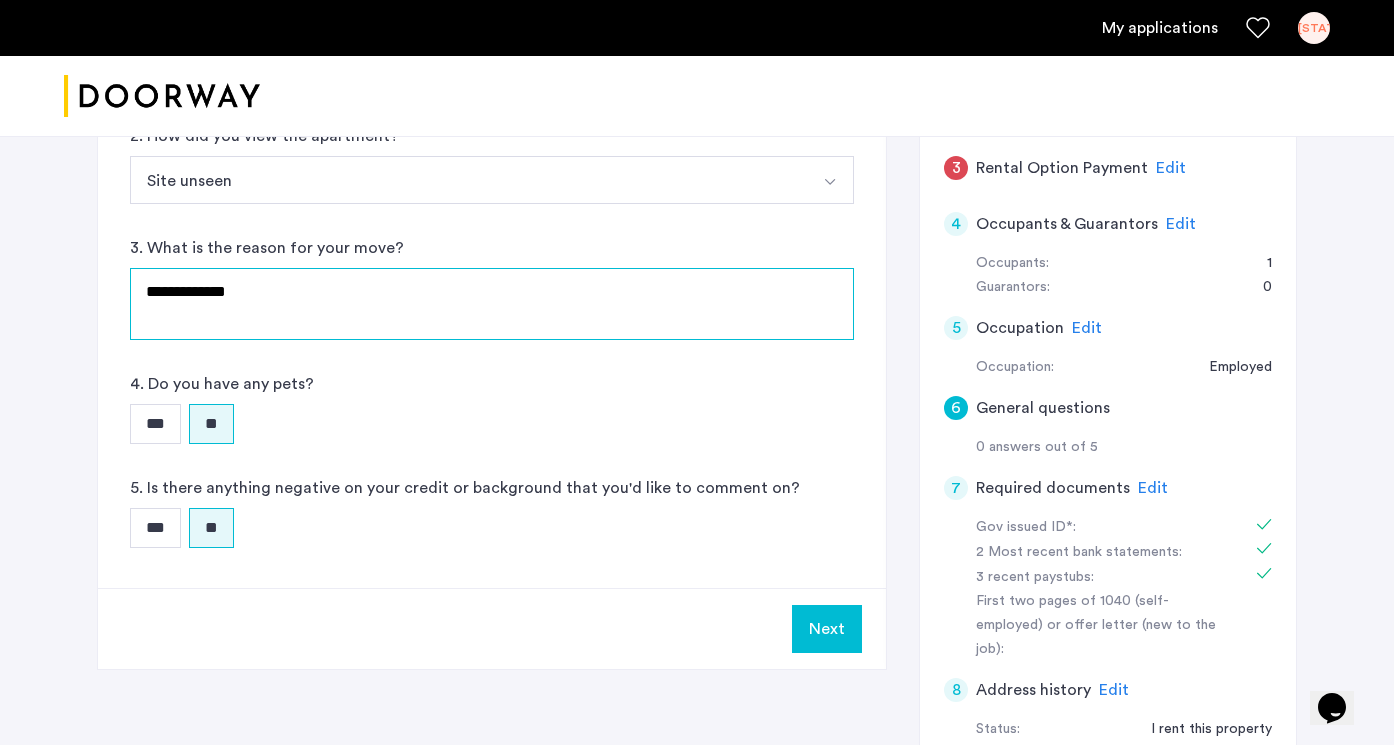 type on "**********" 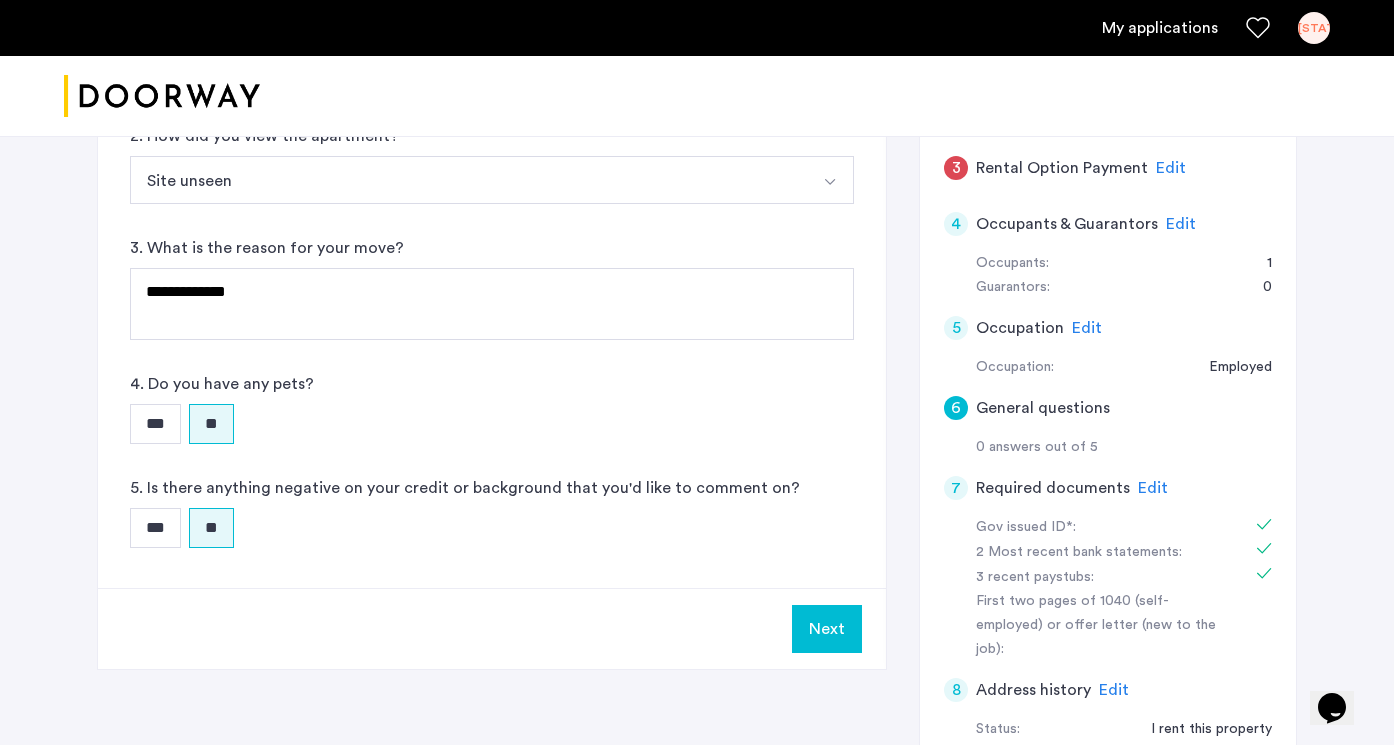 click on "Next" at bounding box center (827, 629) 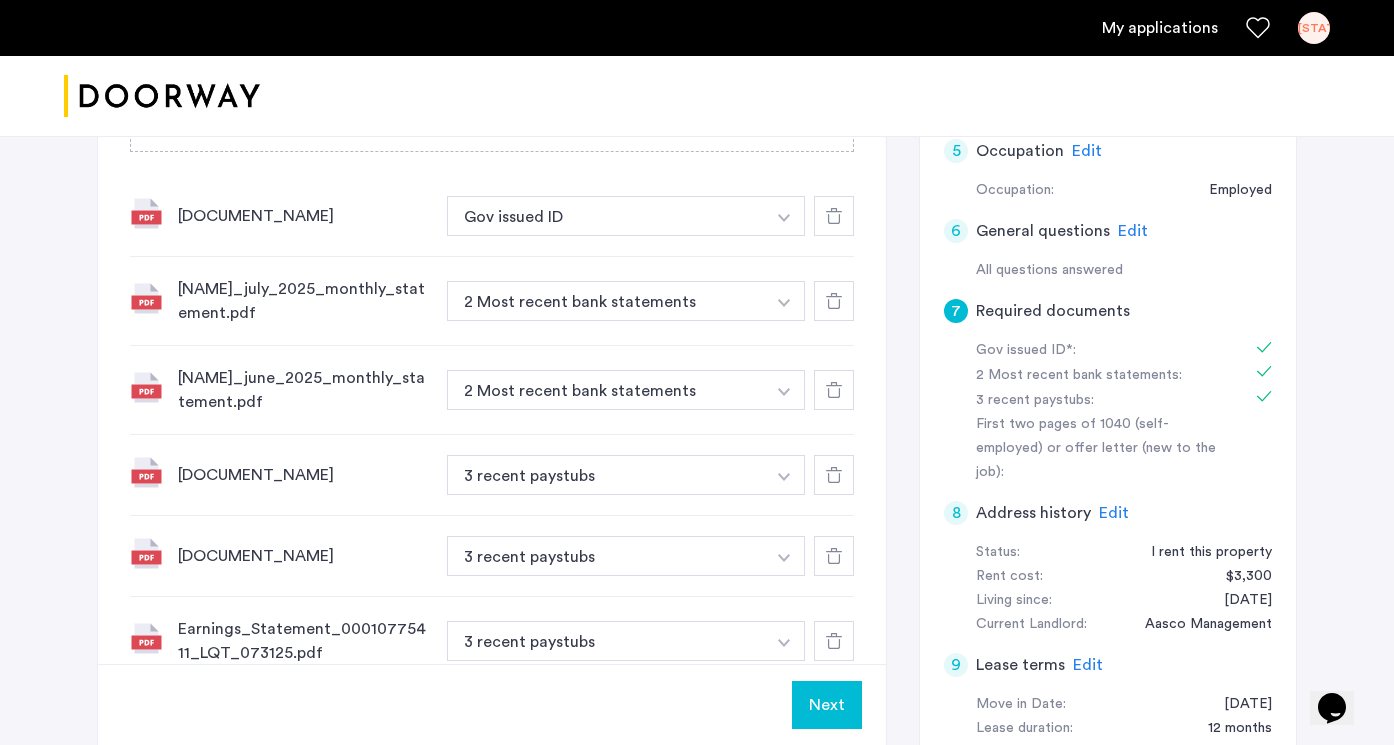scroll, scrollTop: 1108, scrollLeft: 0, axis: vertical 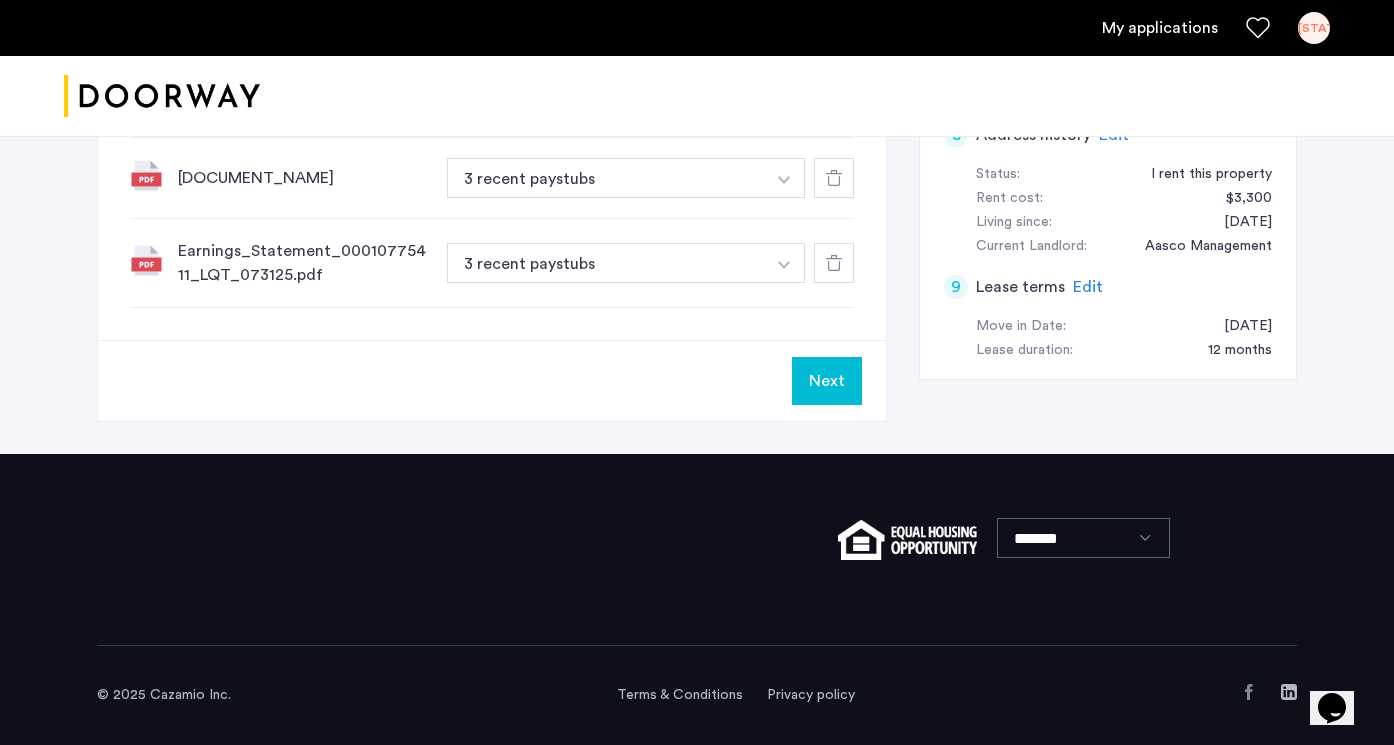click on "Next" 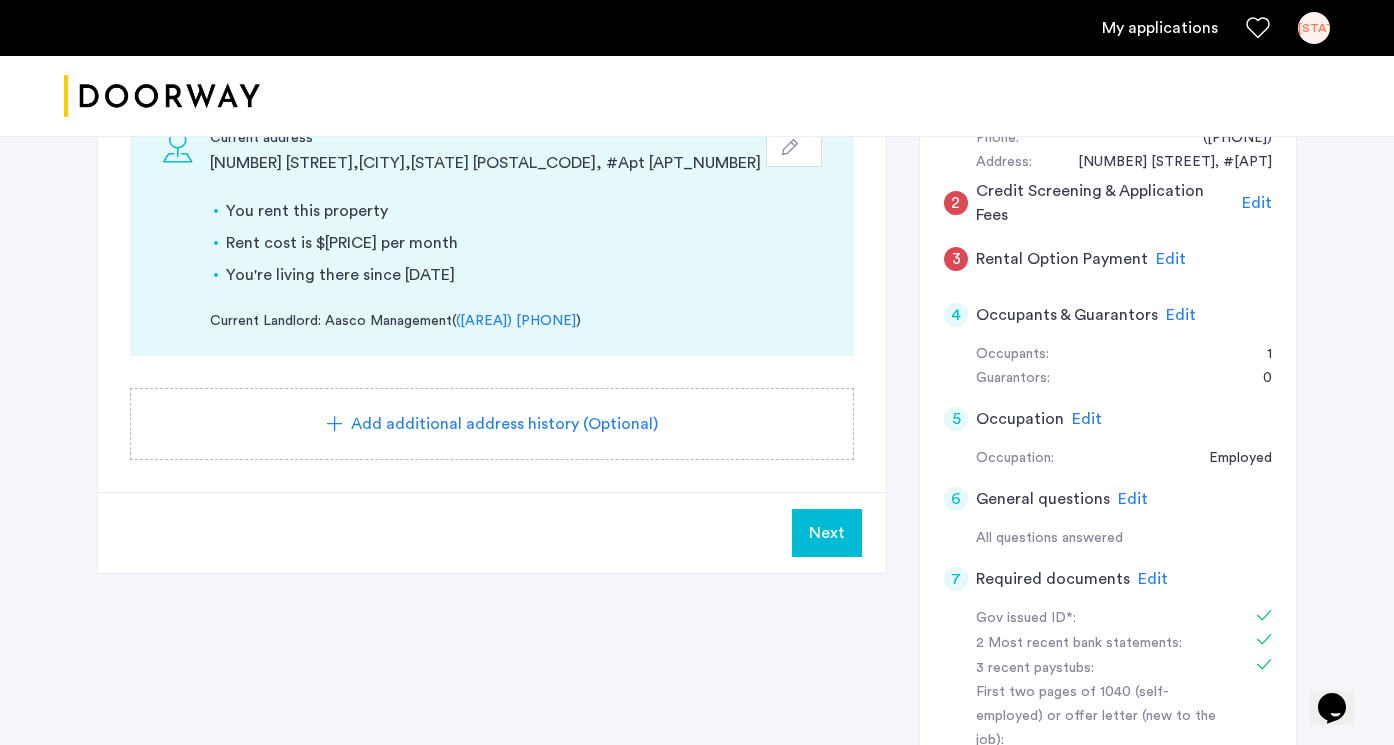 scroll, scrollTop: 524, scrollLeft: 0, axis: vertical 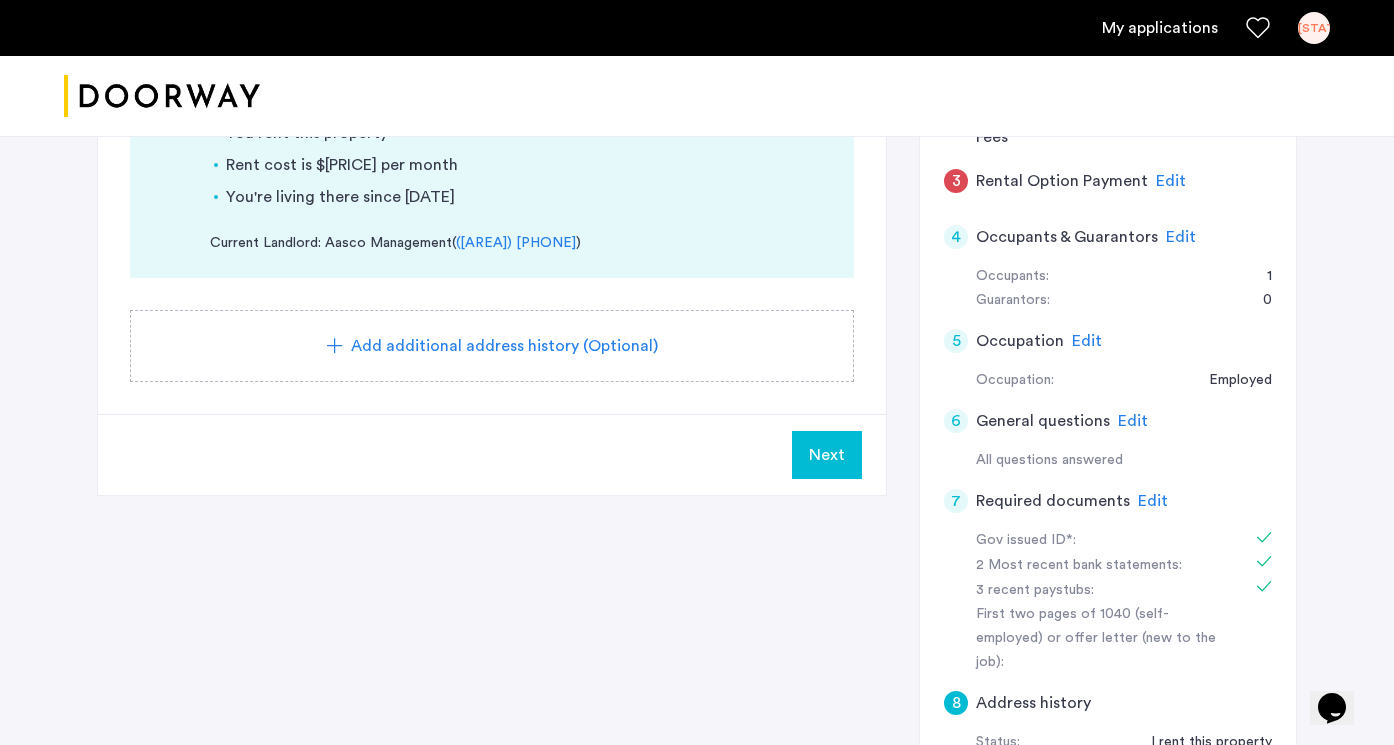 click on "Next" 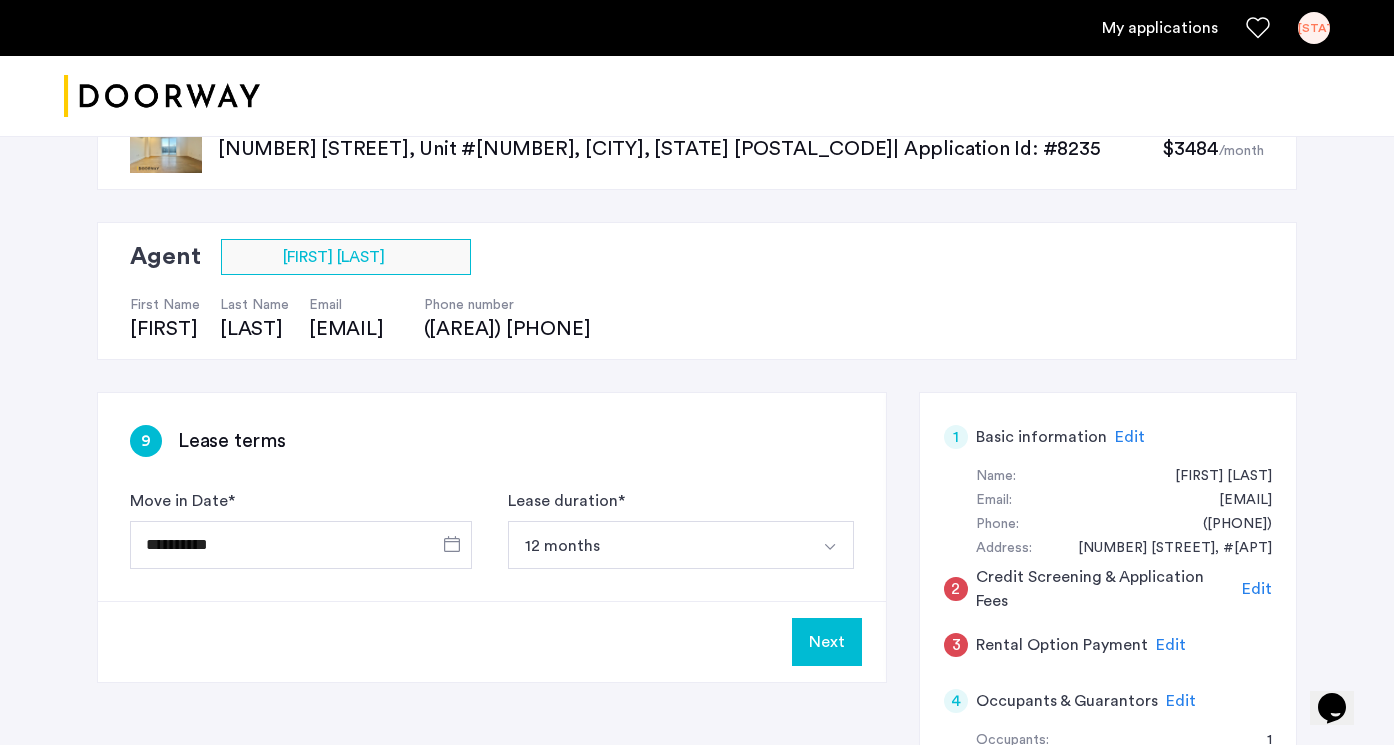 scroll, scrollTop: 142, scrollLeft: 0, axis: vertical 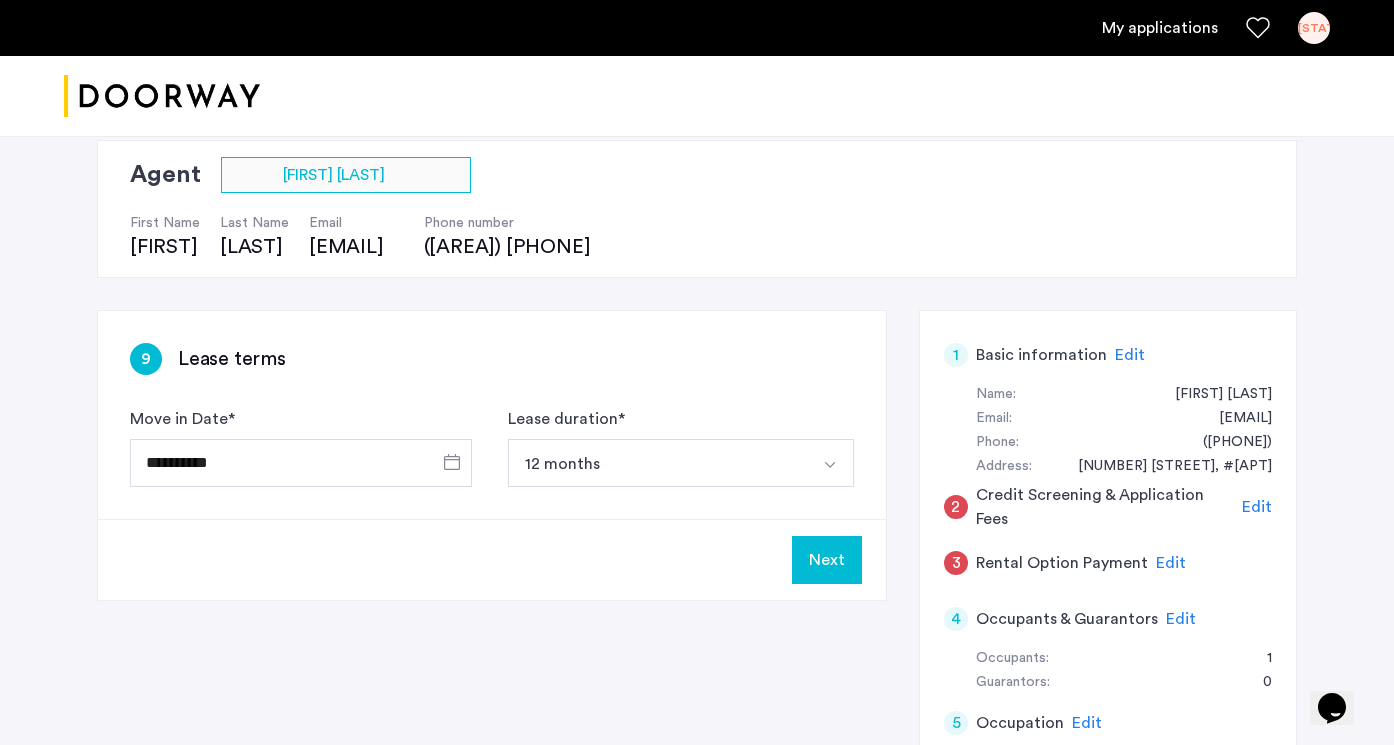 click on "Next" 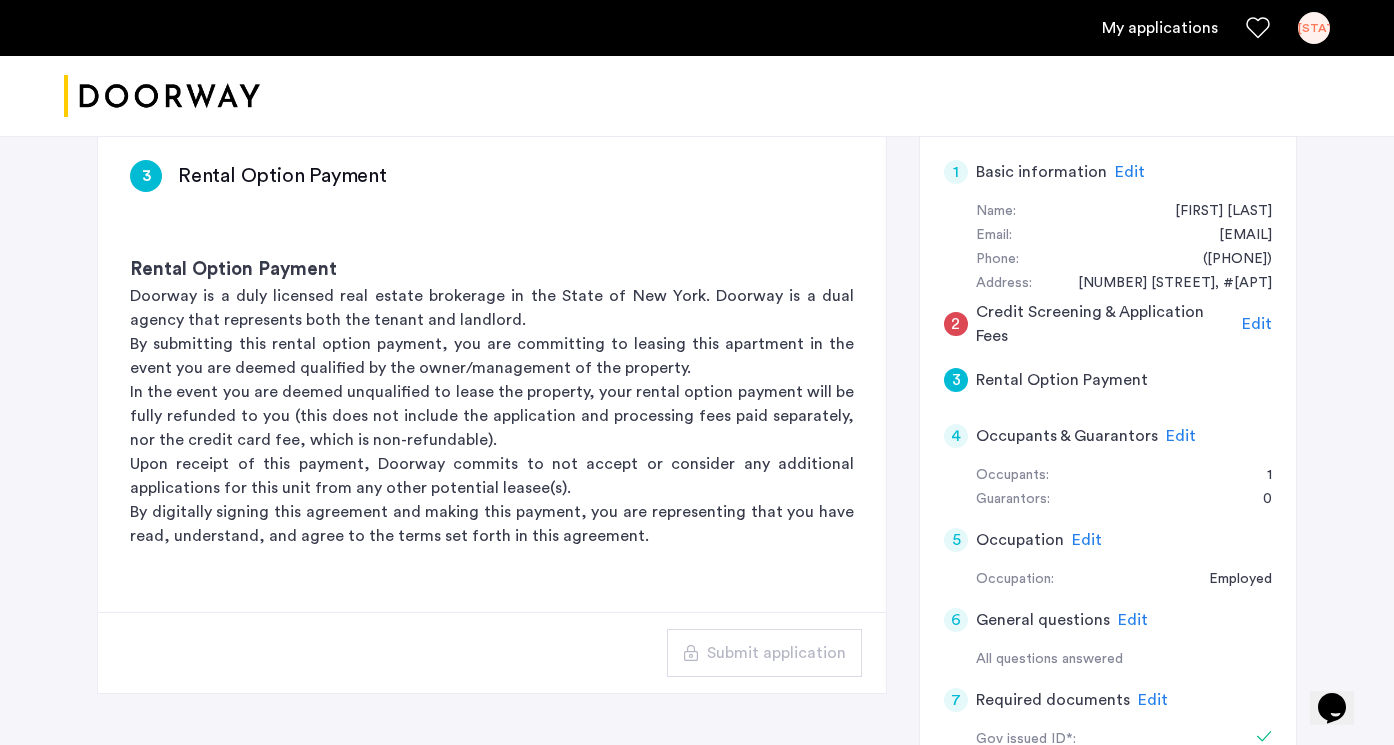scroll, scrollTop: 315, scrollLeft: 0, axis: vertical 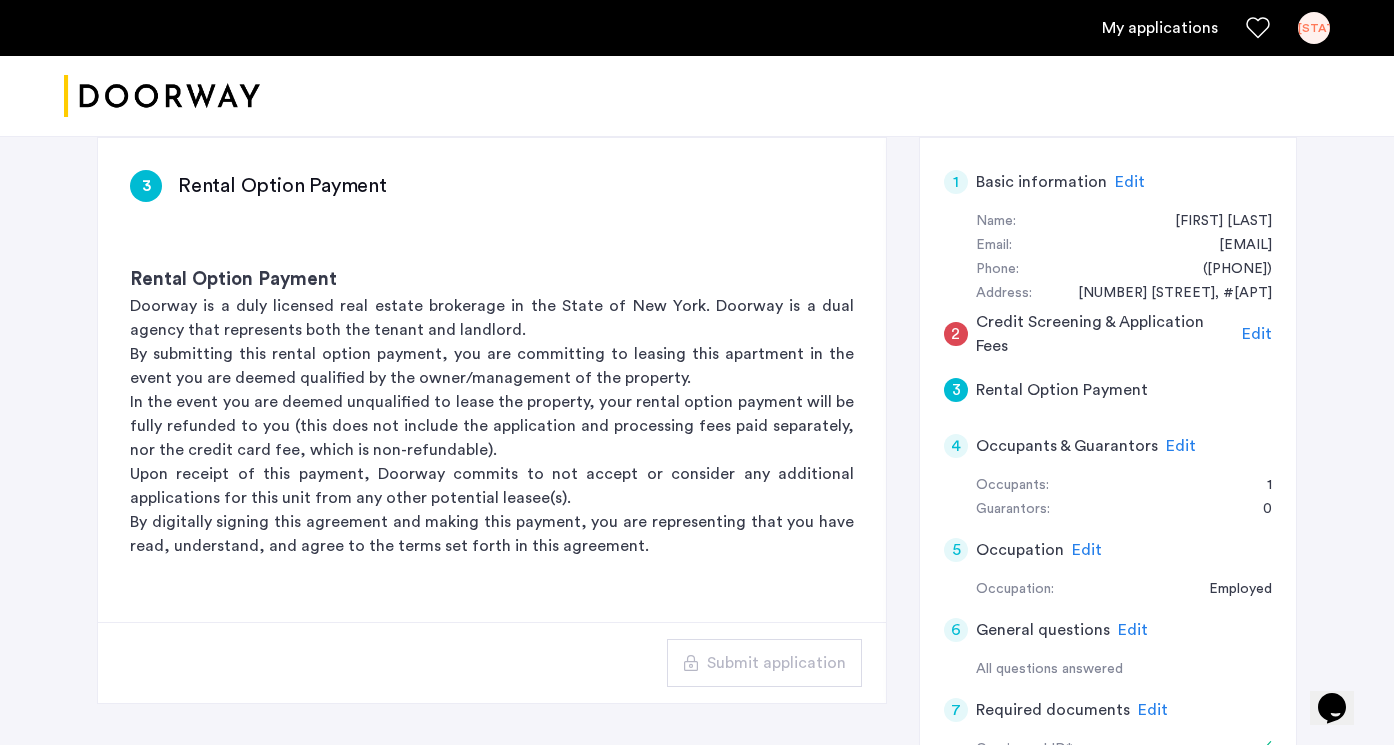 click on "In the event you are deemed unqualified to lease the property, your rental option payment will be fully refunded to you (this does not include the application and processing fees paid separately, nor the credit card fee, which is non-refundable)." 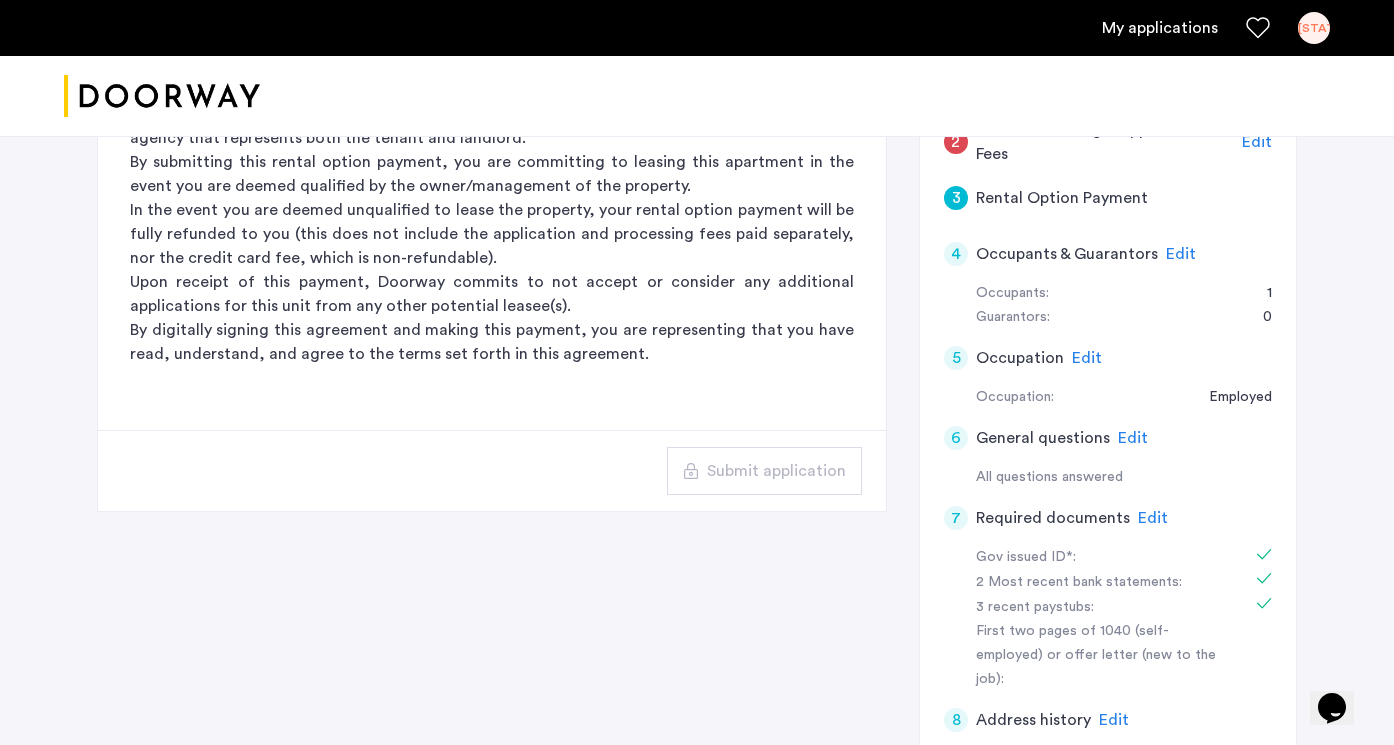 scroll, scrollTop: 556, scrollLeft: 0, axis: vertical 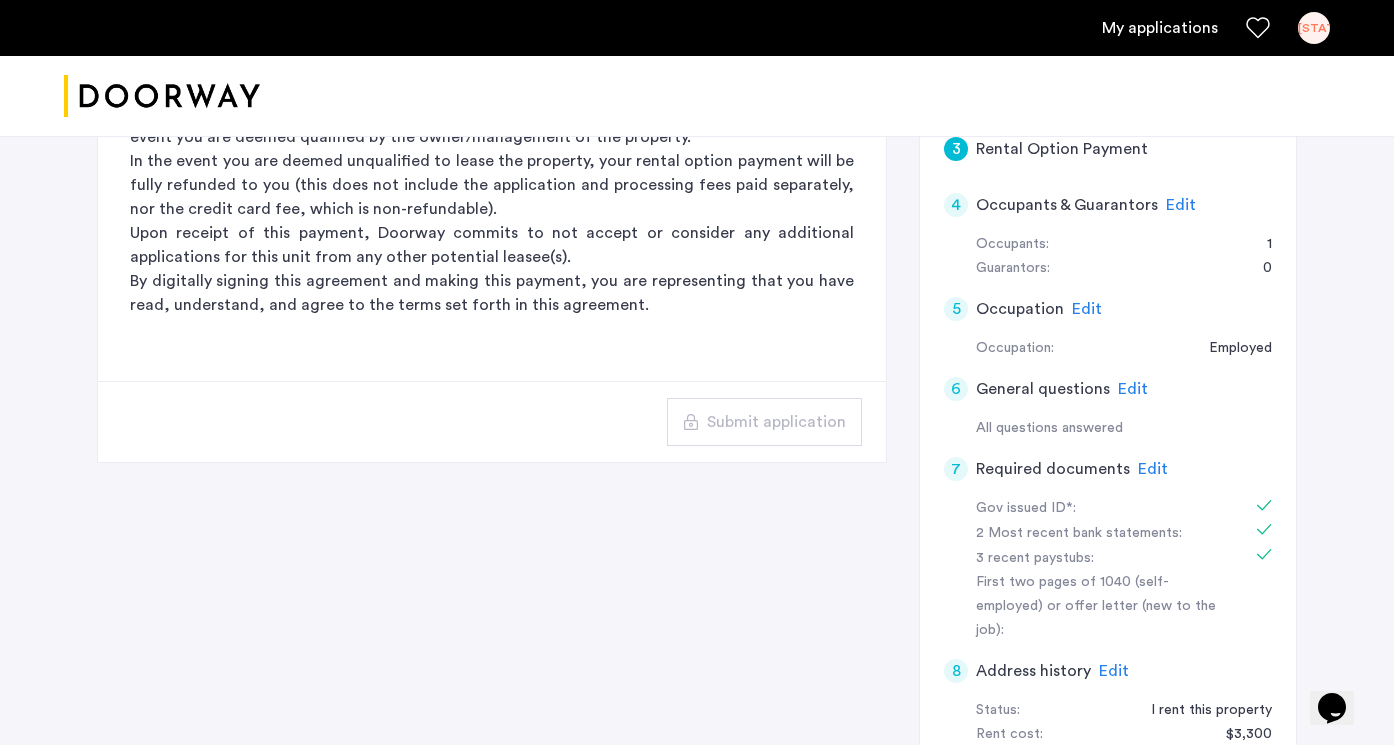 click on "Submit application" 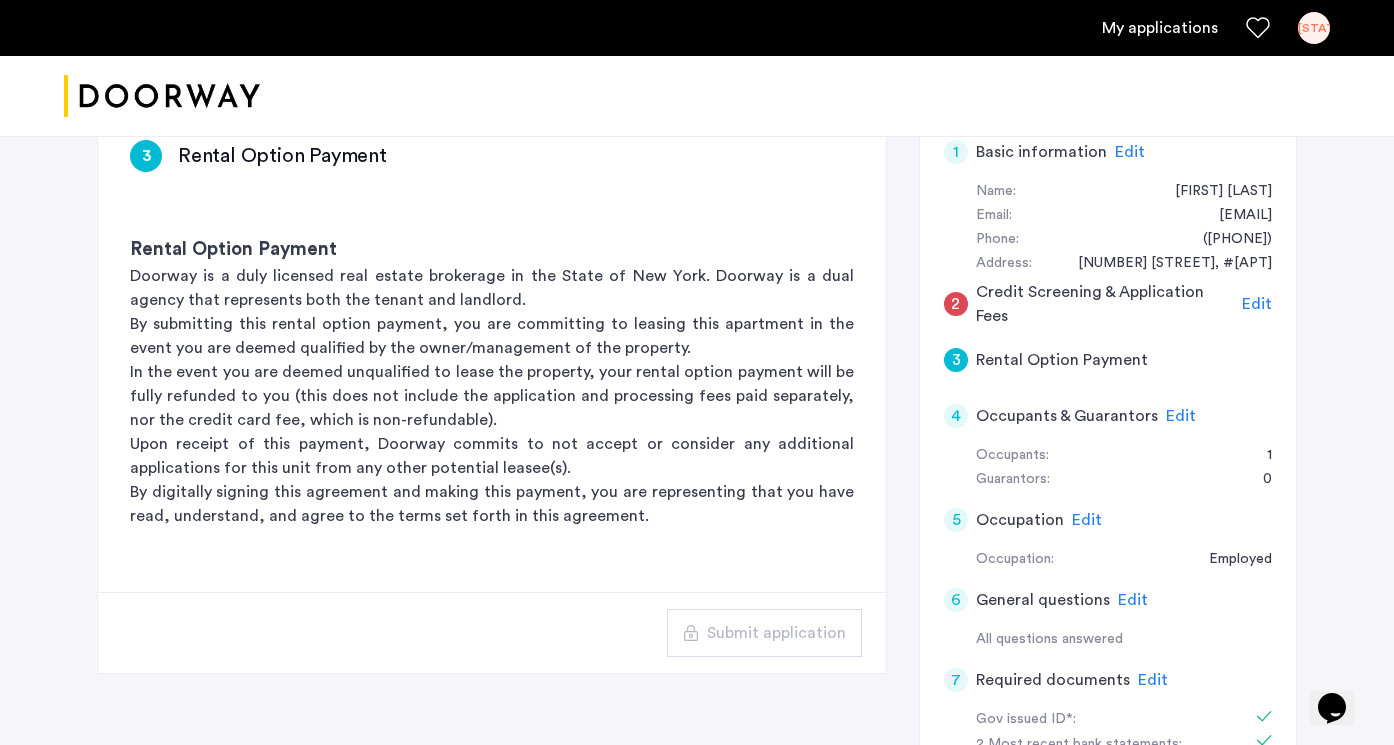 scroll, scrollTop: 343, scrollLeft: 0, axis: vertical 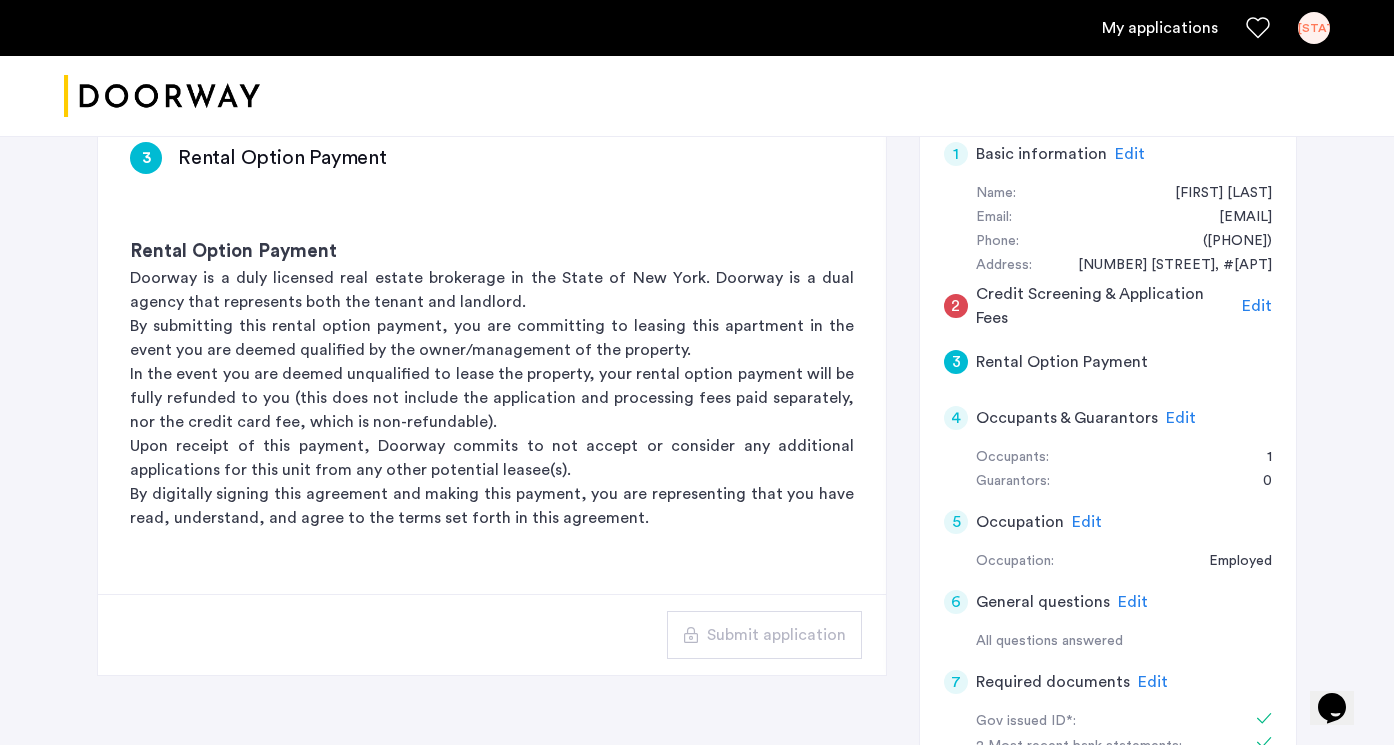 click on "Edit" 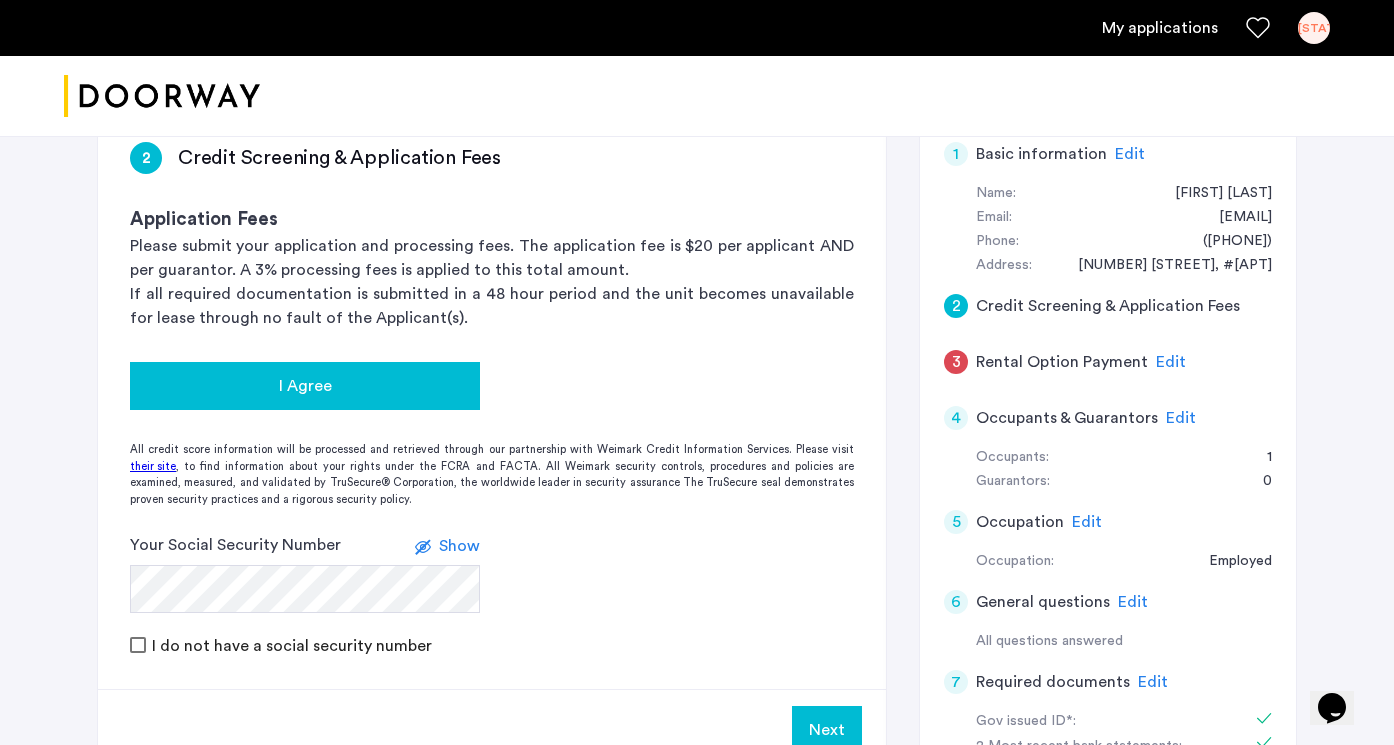click on "I Agree" 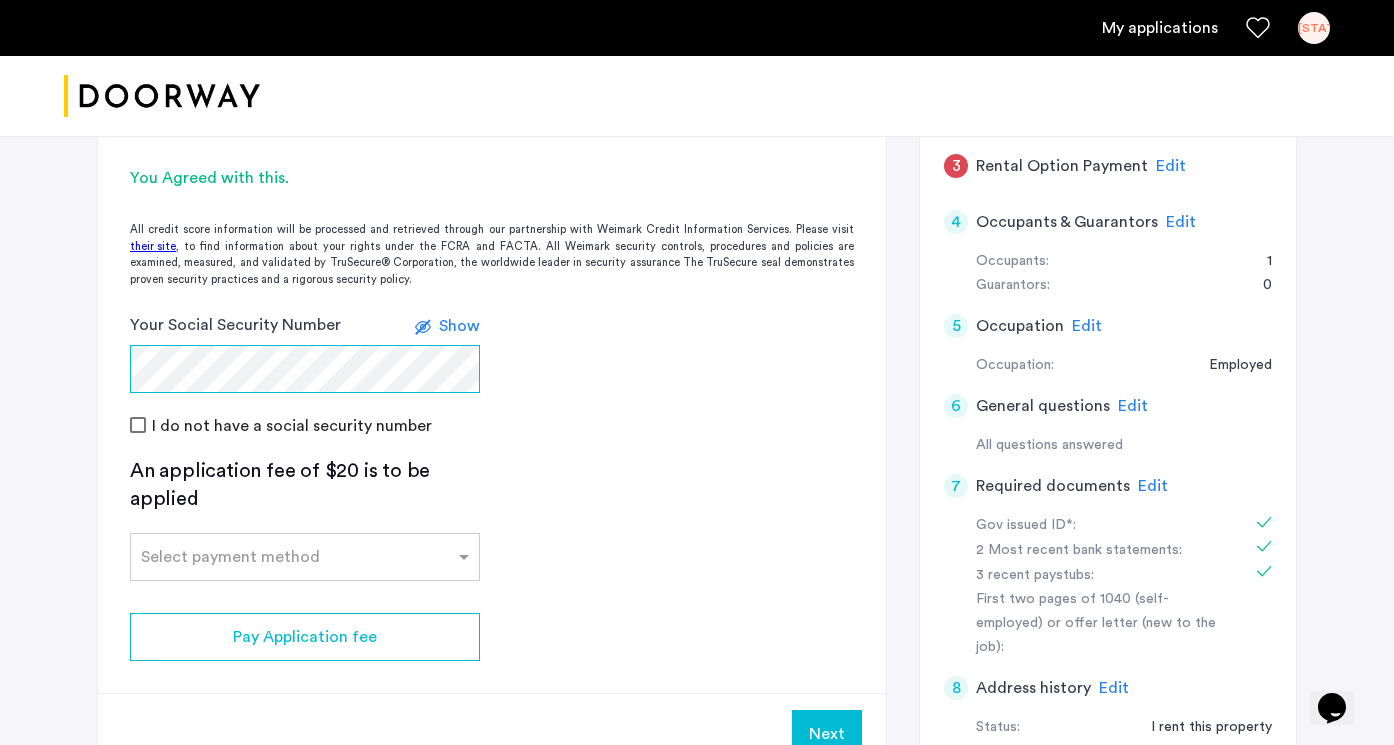 scroll, scrollTop: 543, scrollLeft: 0, axis: vertical 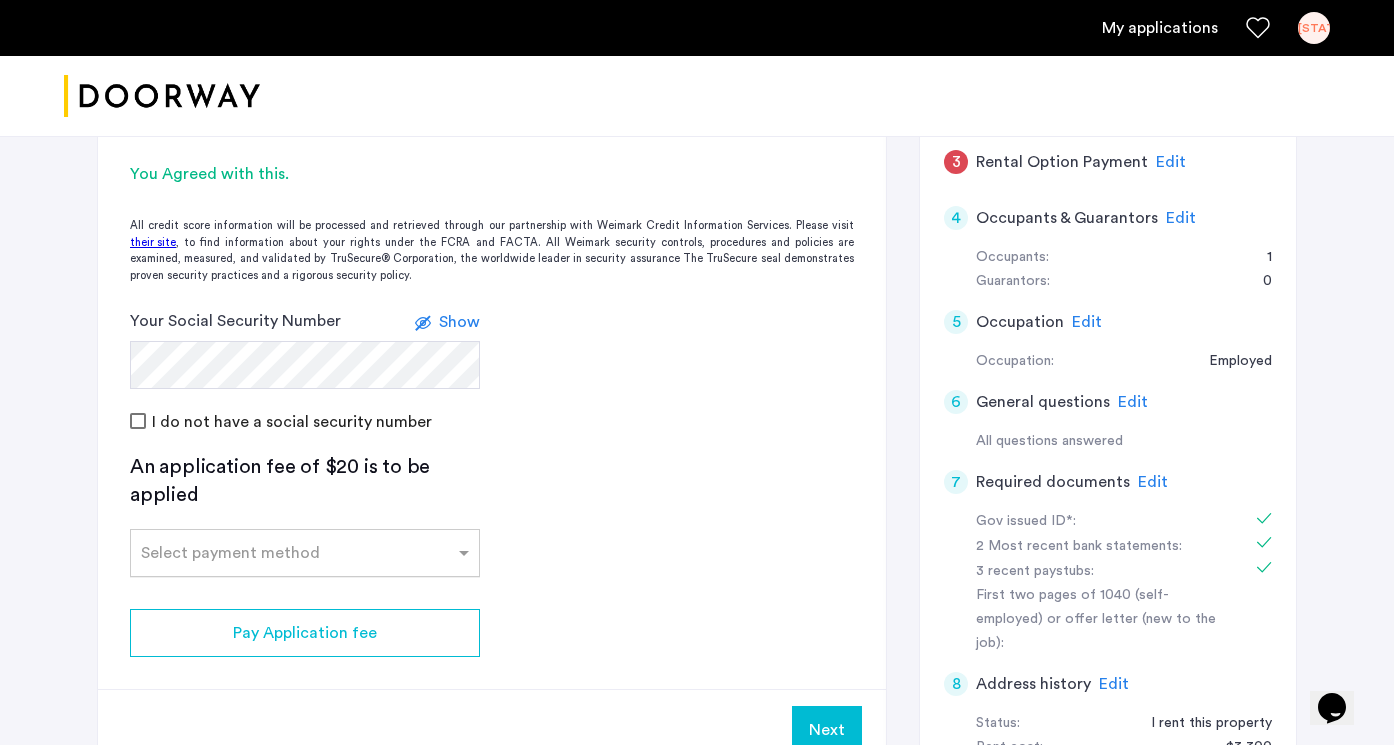 click 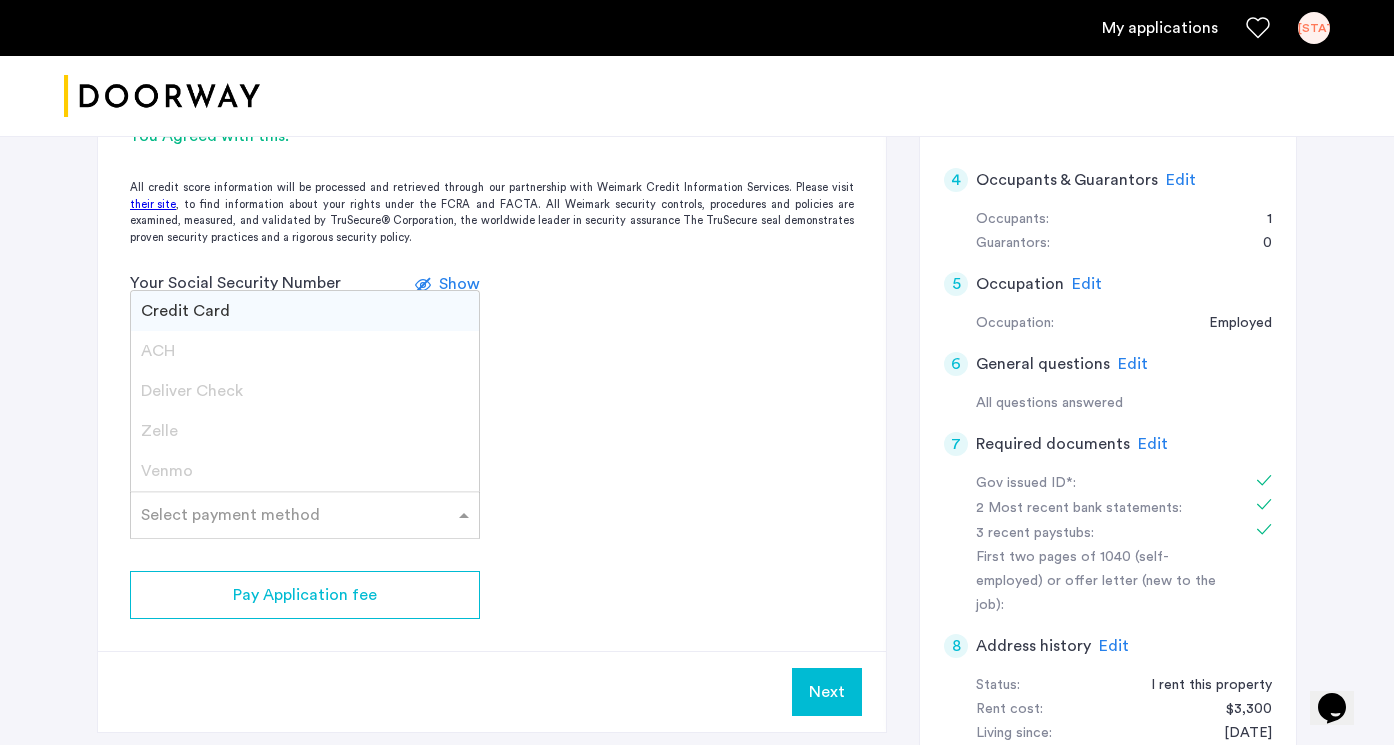 scroll, scrollTop: 583, scrollLeft: 0, axis: vertical 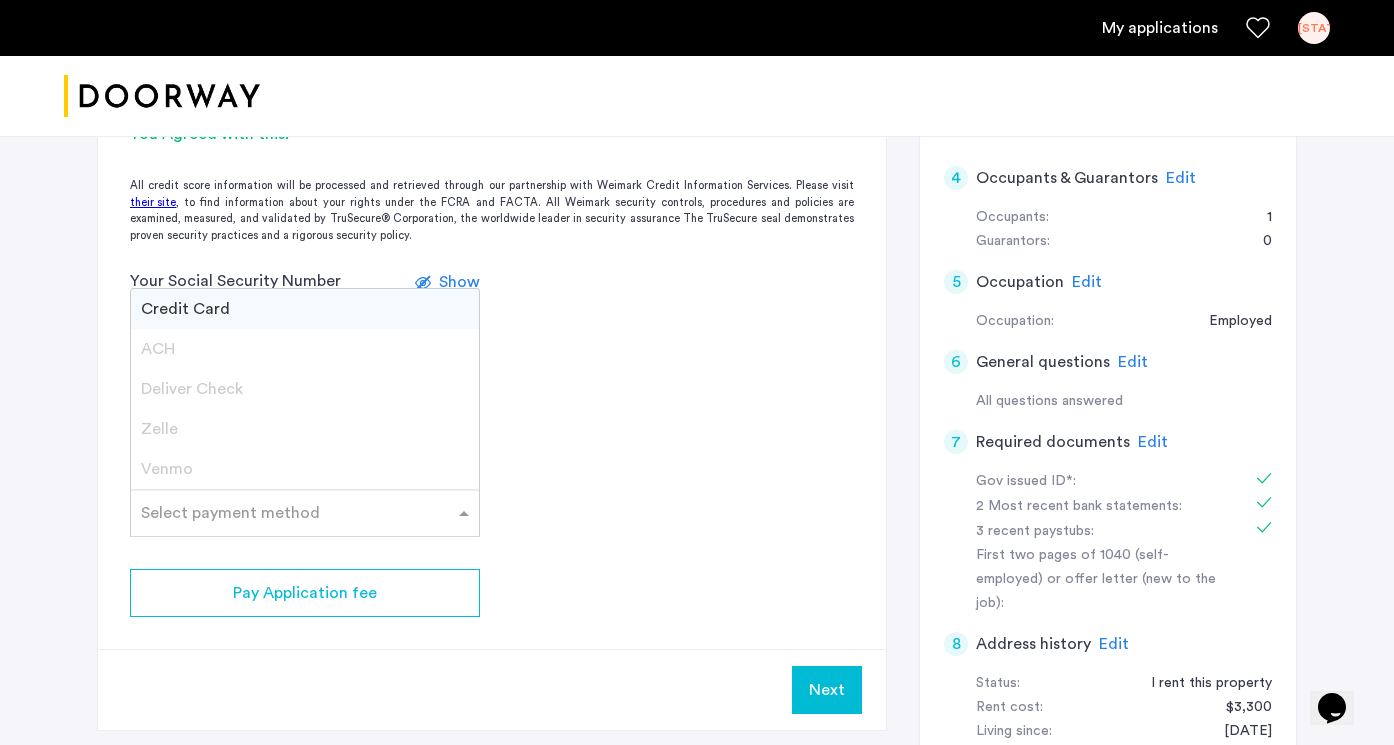 click on "Credit Card" at bounding box center [305, 309] 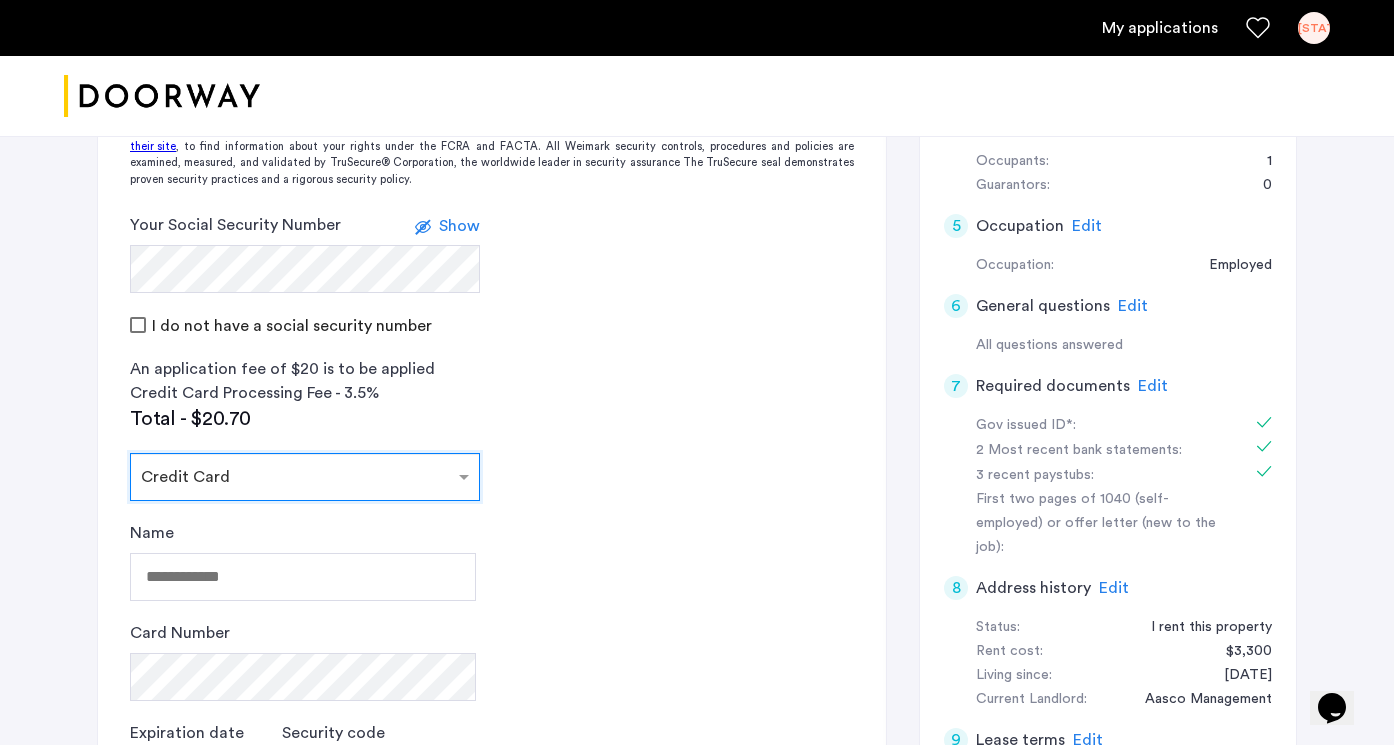 scroll, scrollTop: 690, scrollLeft: 0, axis: vertical 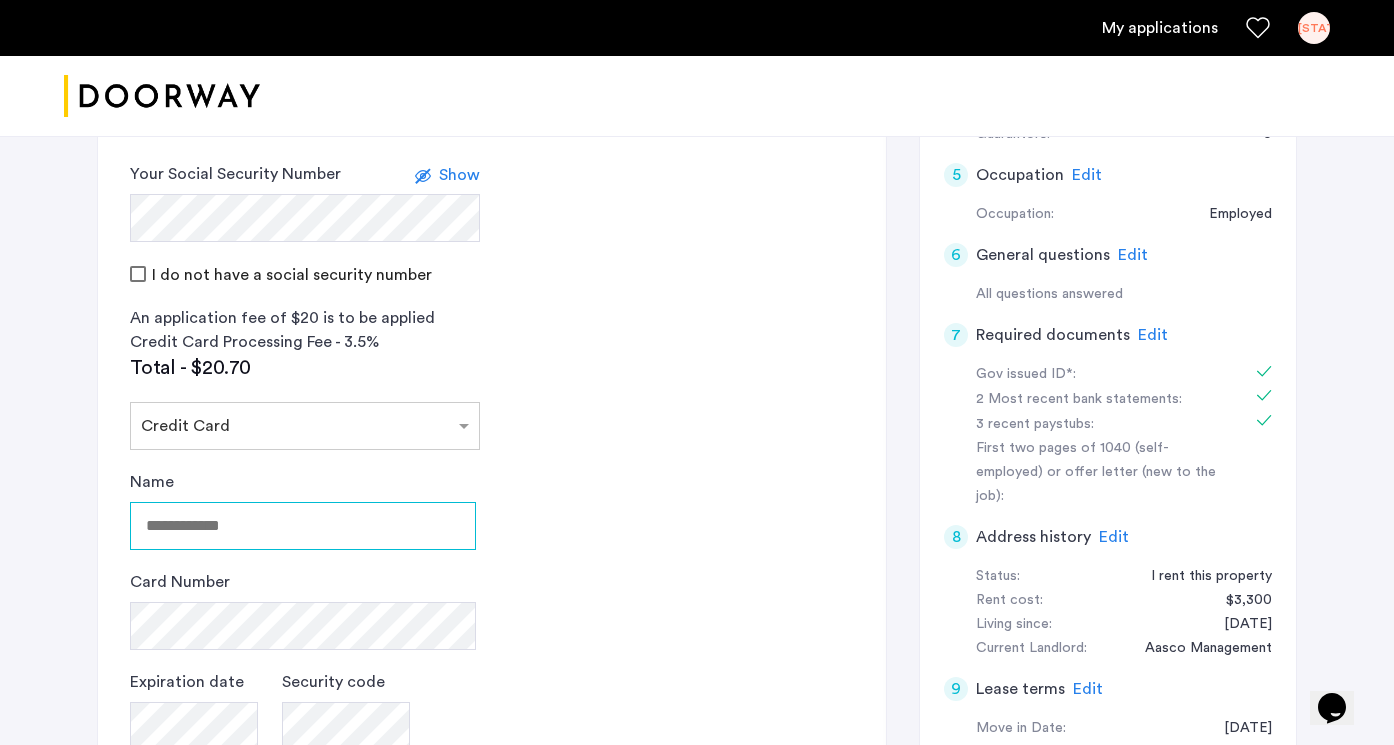 click on "Name" at bounding box center [303, 526] 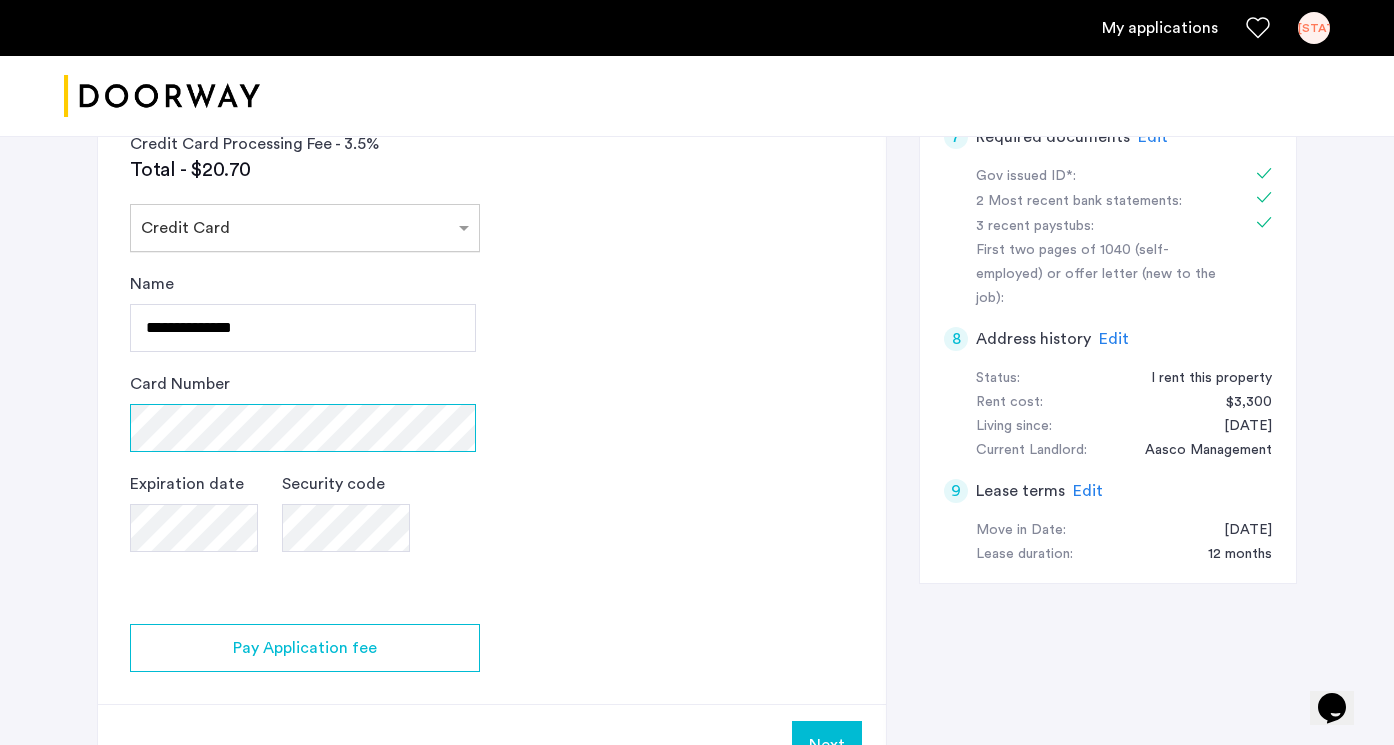 scroll, scrollTop: 891, scrollLeft: 0, axis: vertical 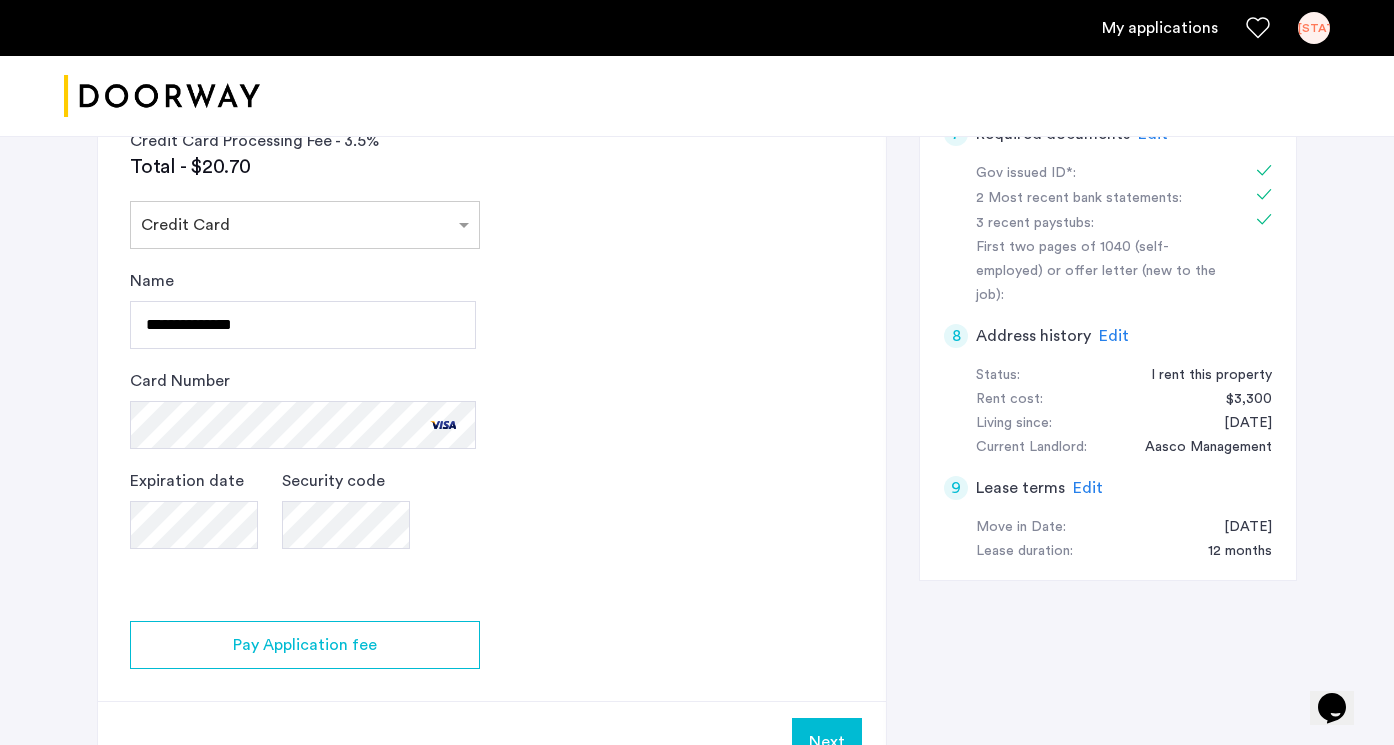 click on "2 Credit Screening & Application Fees Application Fees Please submit your application and processing fees. The application fee is $20 per applicant AND per guarantor. A 3% processing fees is applied to this total amount. If all required documentation is submitted in a 48 hour period and the unit becomes unavailable for lease through no fault of the Applicant(s).  You Agreed with this.  All credit score information will be processed and retrieved through our partnership with Weimark Credit Information Services. Please visit  their site , to find information about your rights under the FCRA and FACTA. All Weimark security controls, procedures and policies are examined, measured, and validated by TruSecure® Corporation, the worldwide leader in security assurance The TruSecure seal demonstrates proven security practices and a rigorous security policy. Your Social Security Number Show I do not have a social security number An application fee of $20 is to be applied Credit Card Processing Fee - 3.5% Total - $20.70" 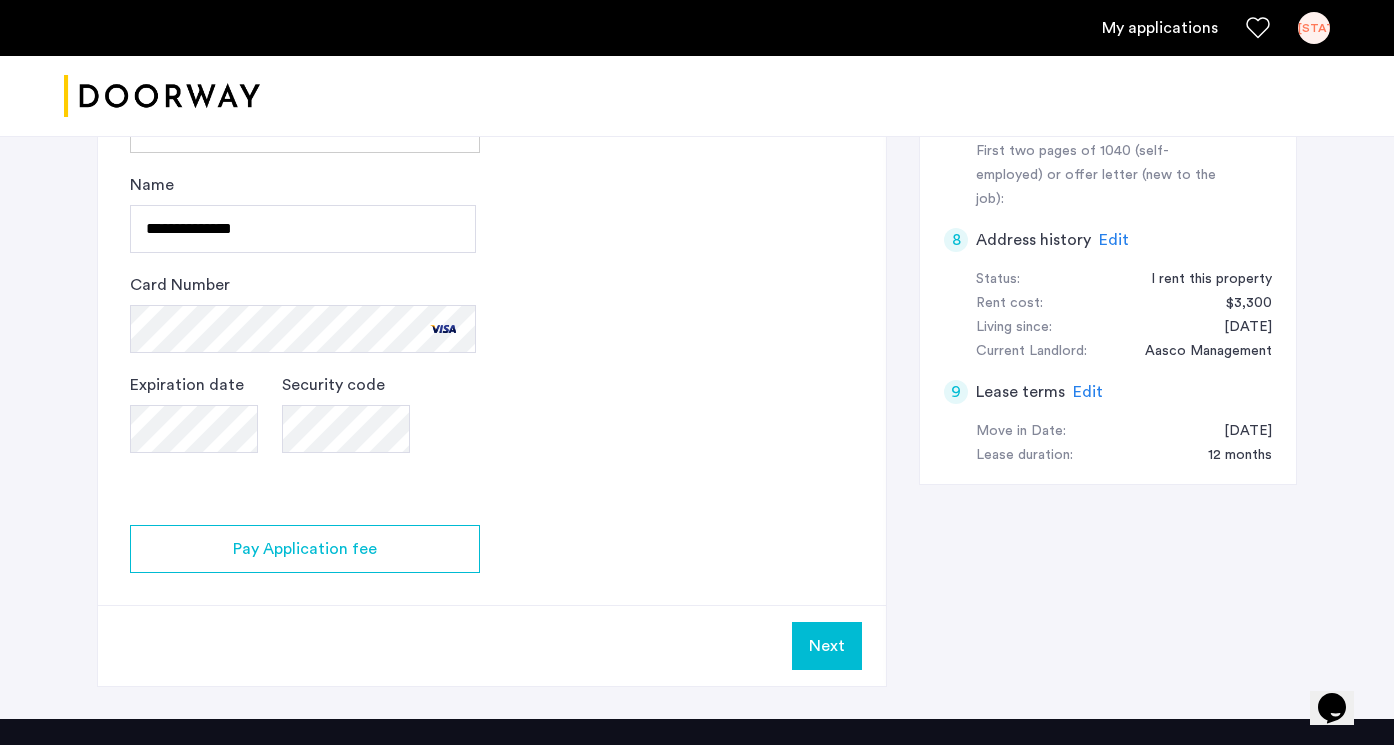 scroll, scrollTop: 1032, scrollLeft: 0, axis: vertical 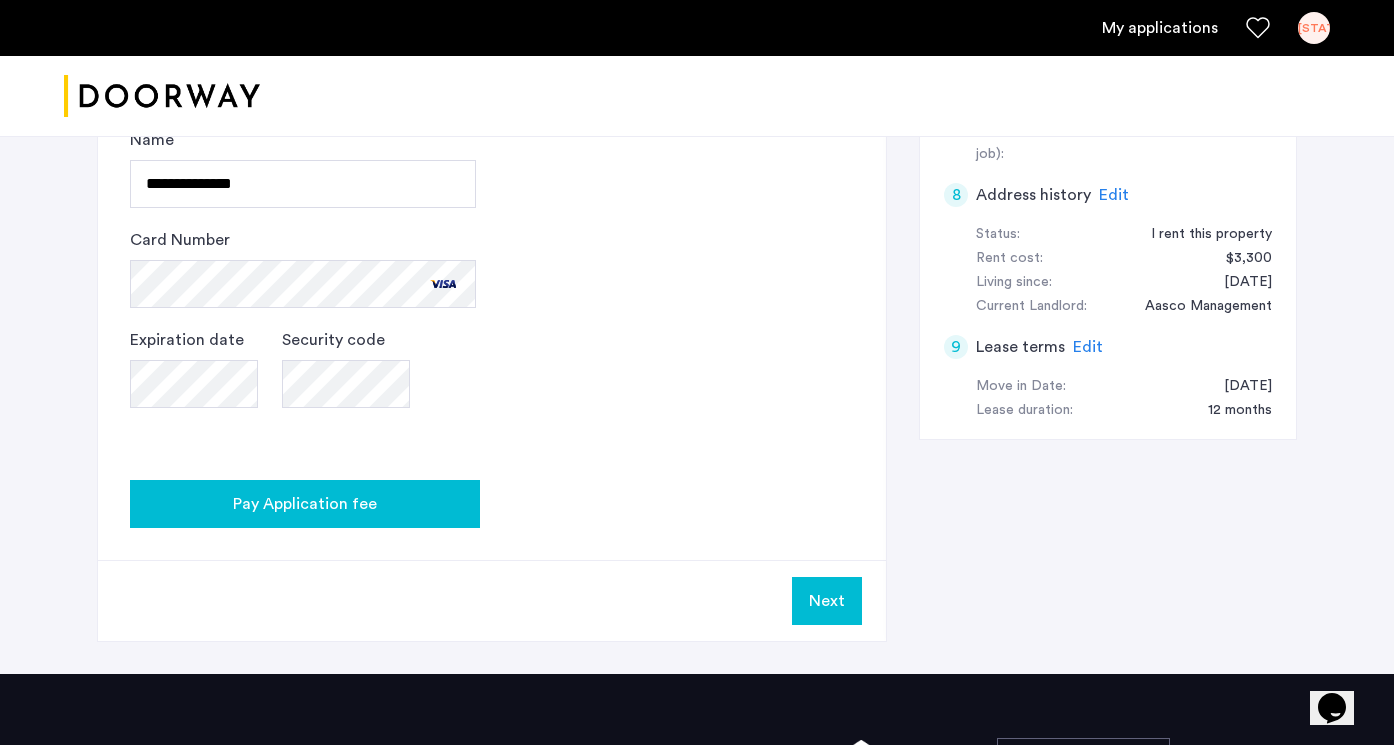 click on "Pay Application fee" 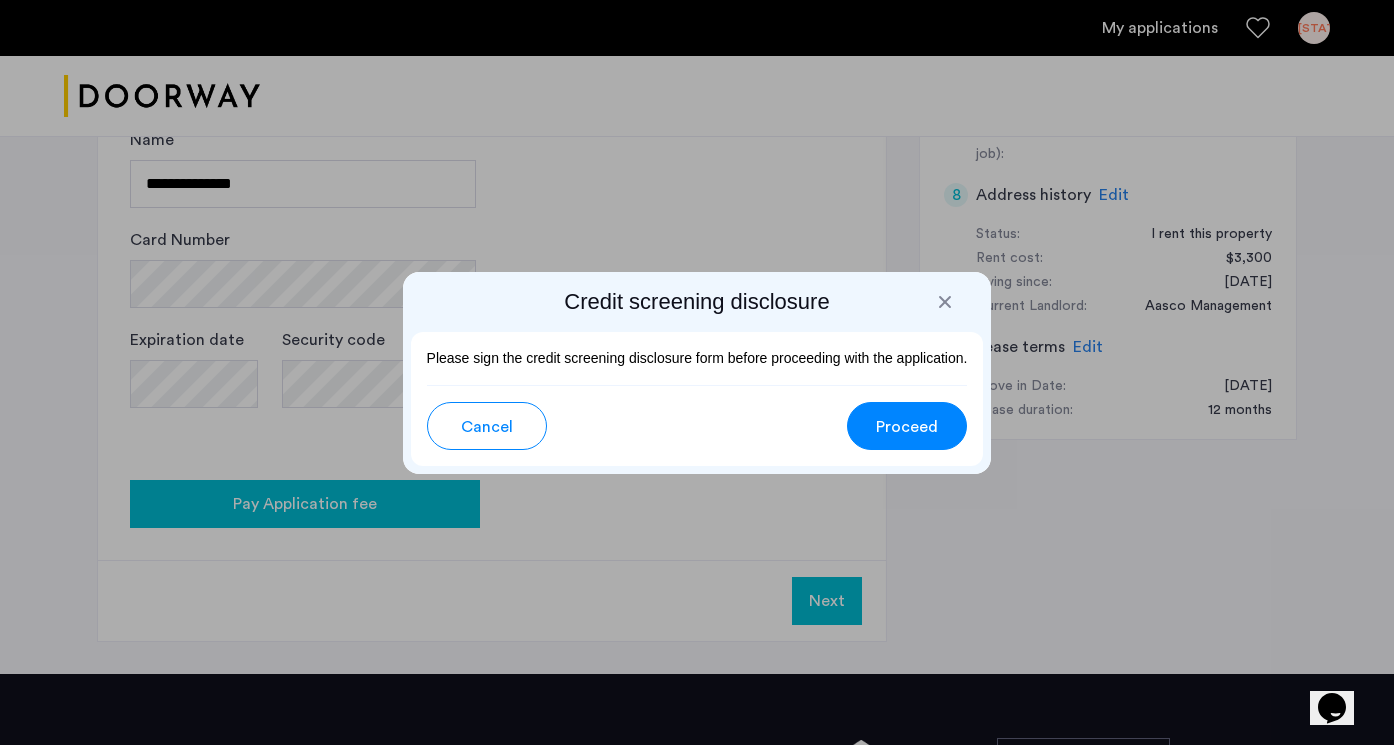scroll, scrollTop: 0, scrollLeft: 0, axis: both 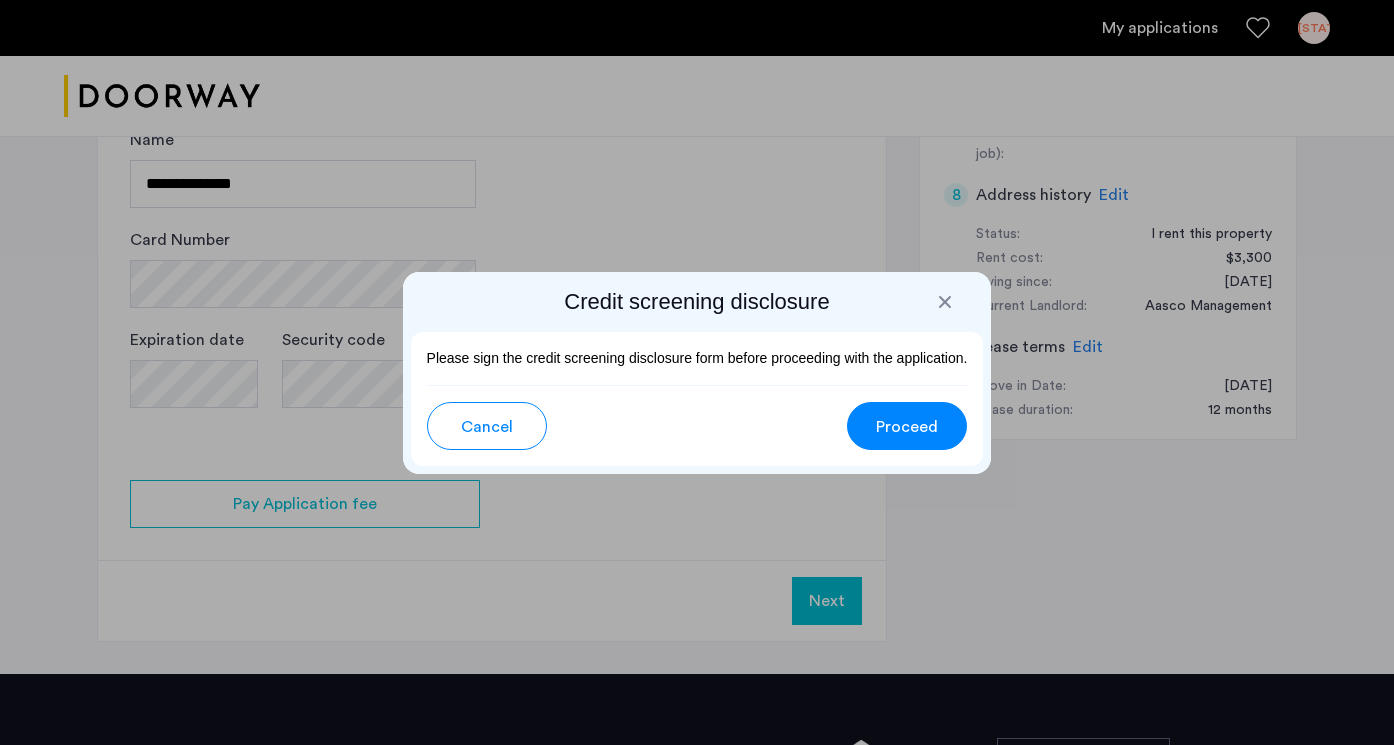 click on "Proceed" at bounding box center (907, 427) 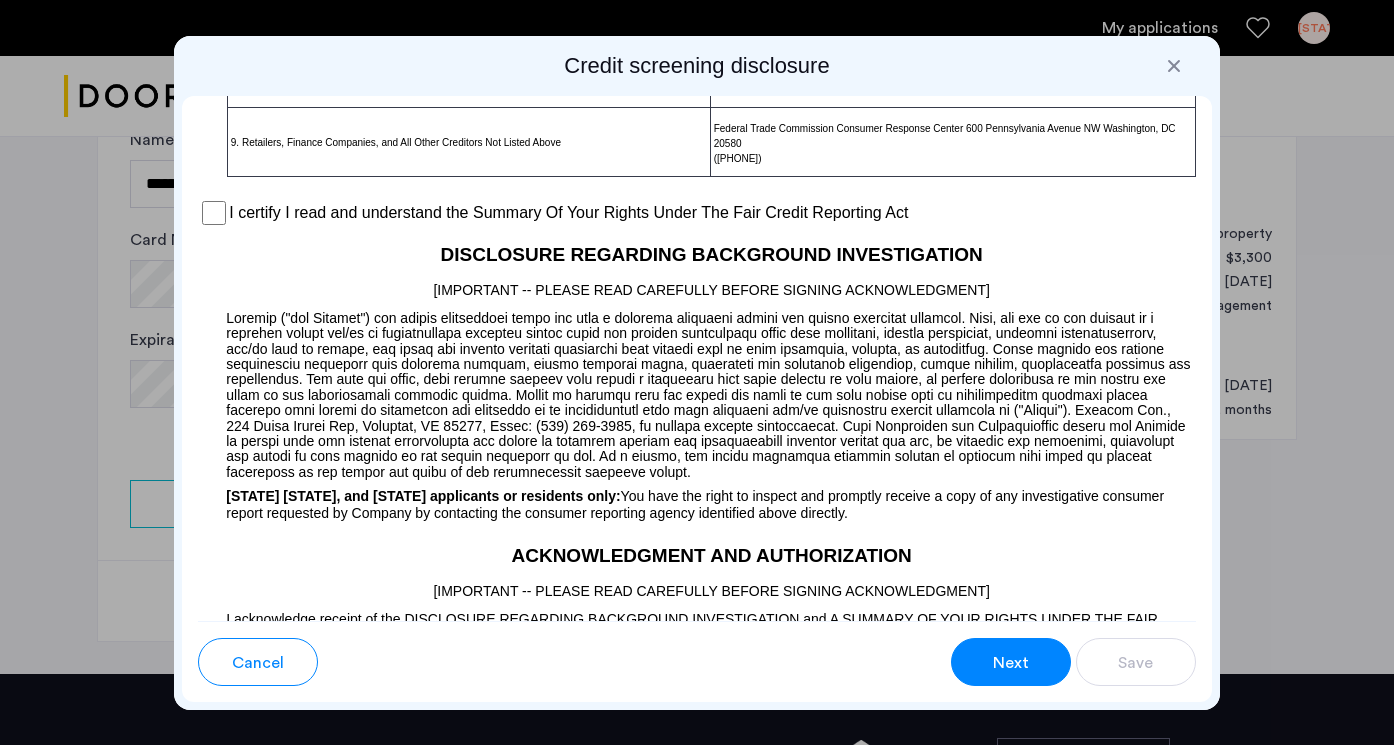 scroll, scrollTop: 2489, scrollLeft: 0, axis: vertical 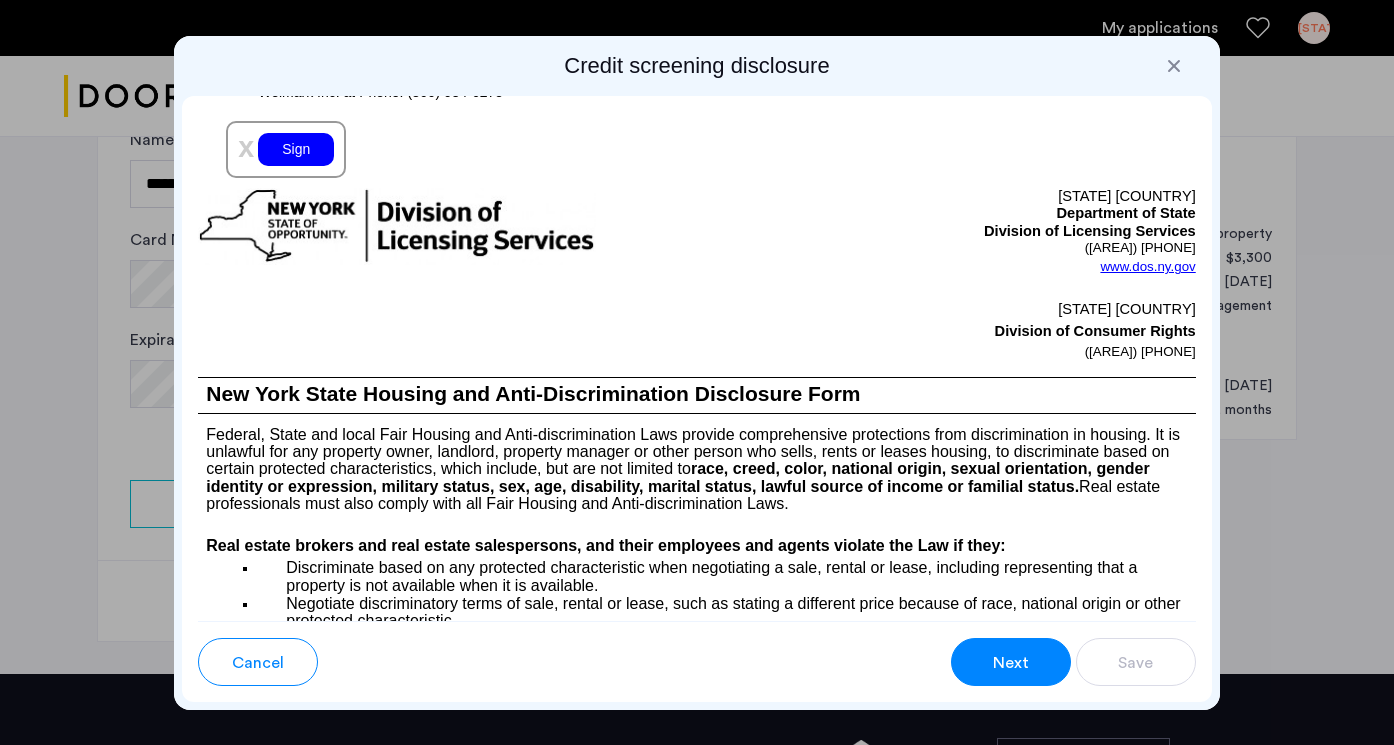 click on "Sign" at bounding box center (296, 149) 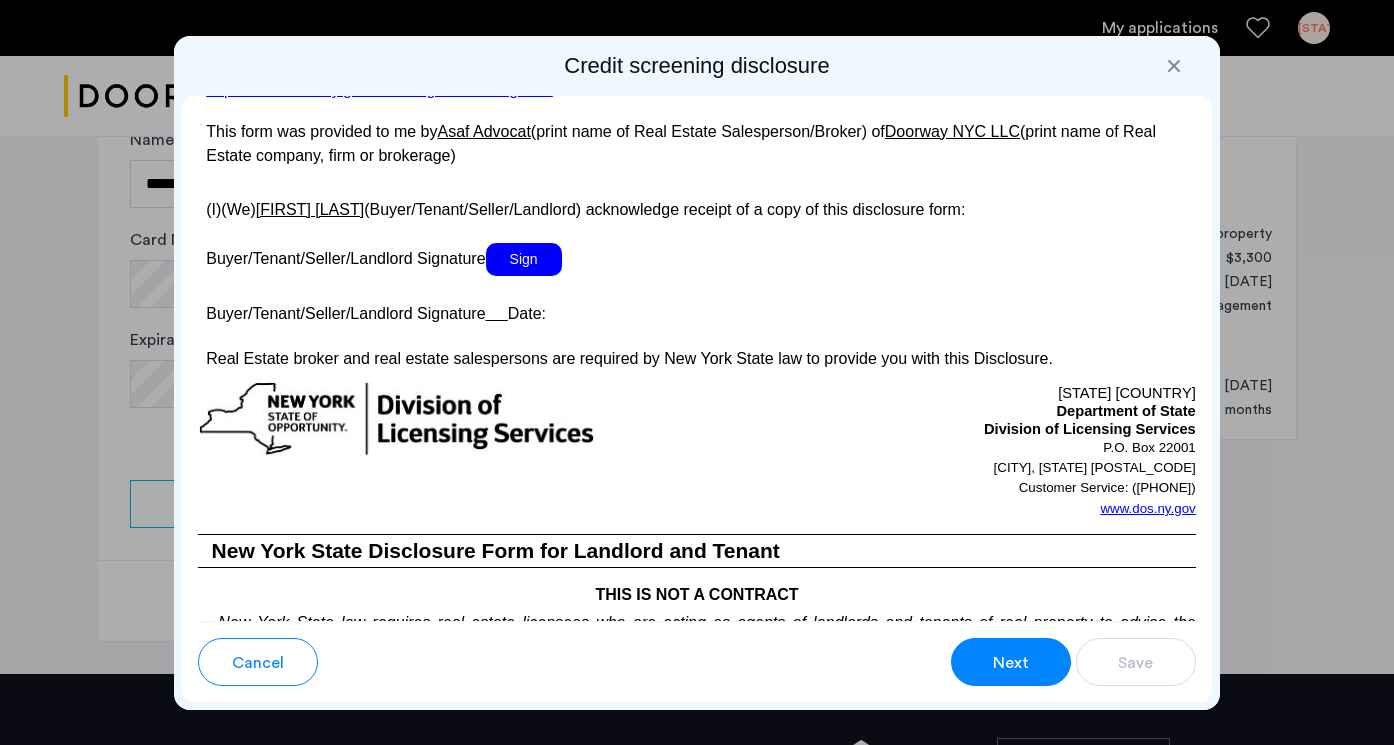scroll, scrollTop: 3541, scrollLeft: 0, axis: vertical 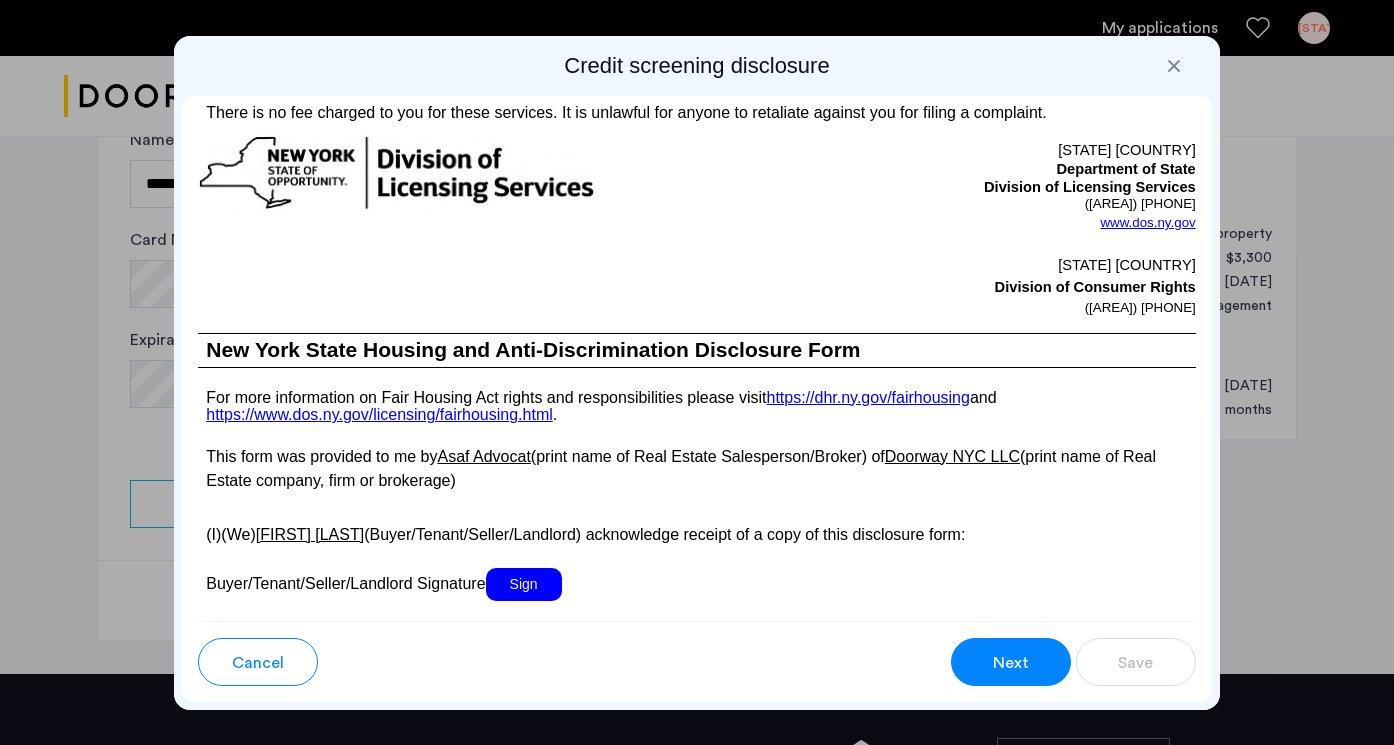 click on "Sign" at bounding box center [524, 584] 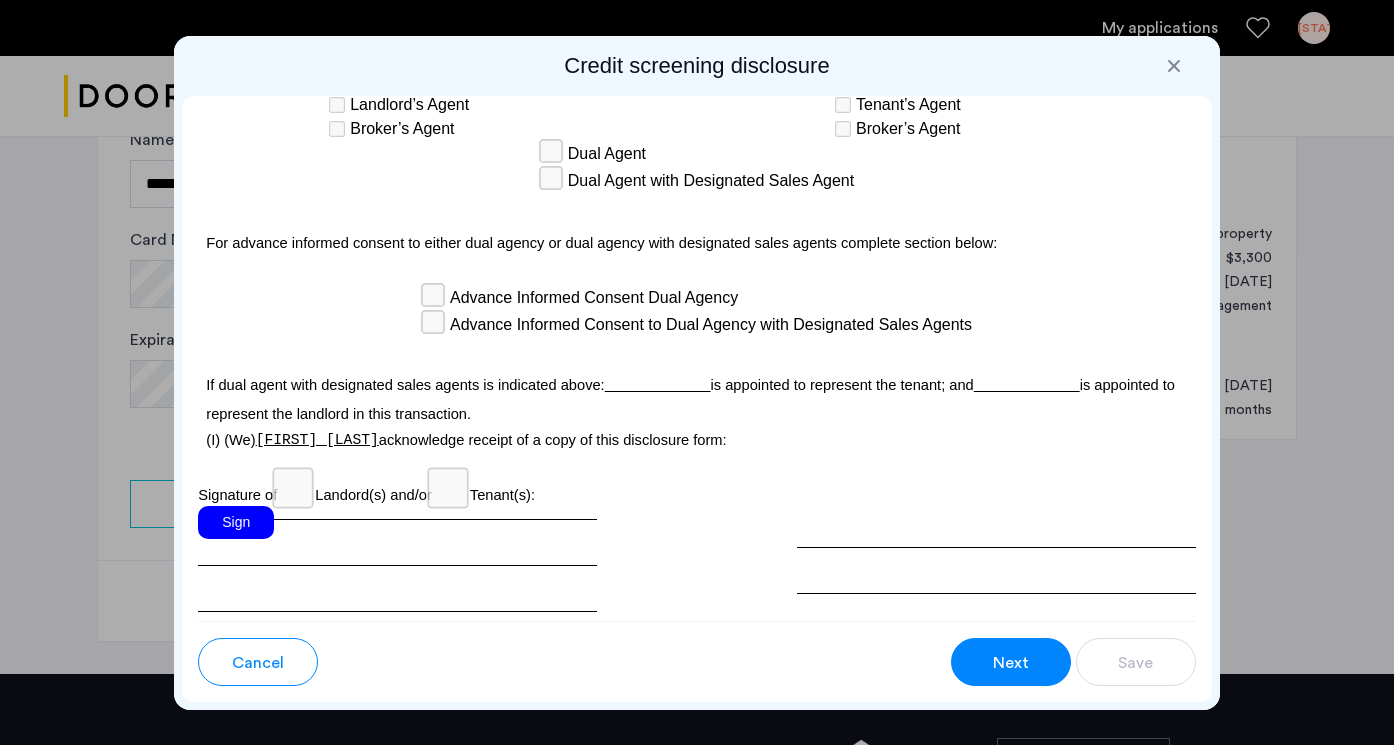 scroll, scrollTop: 6008, scrollLeft: 0, axis: vertical 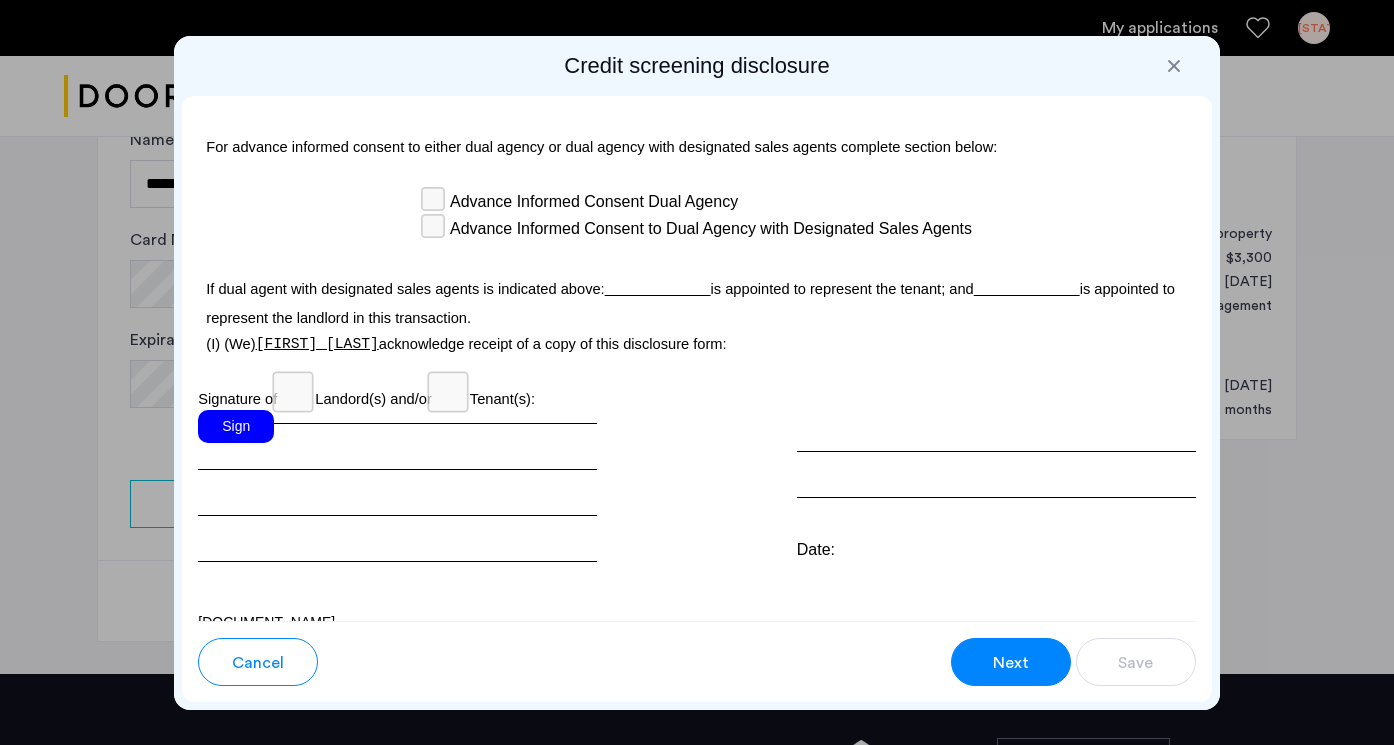 click on "Sign" at bounding box center [236, 426] 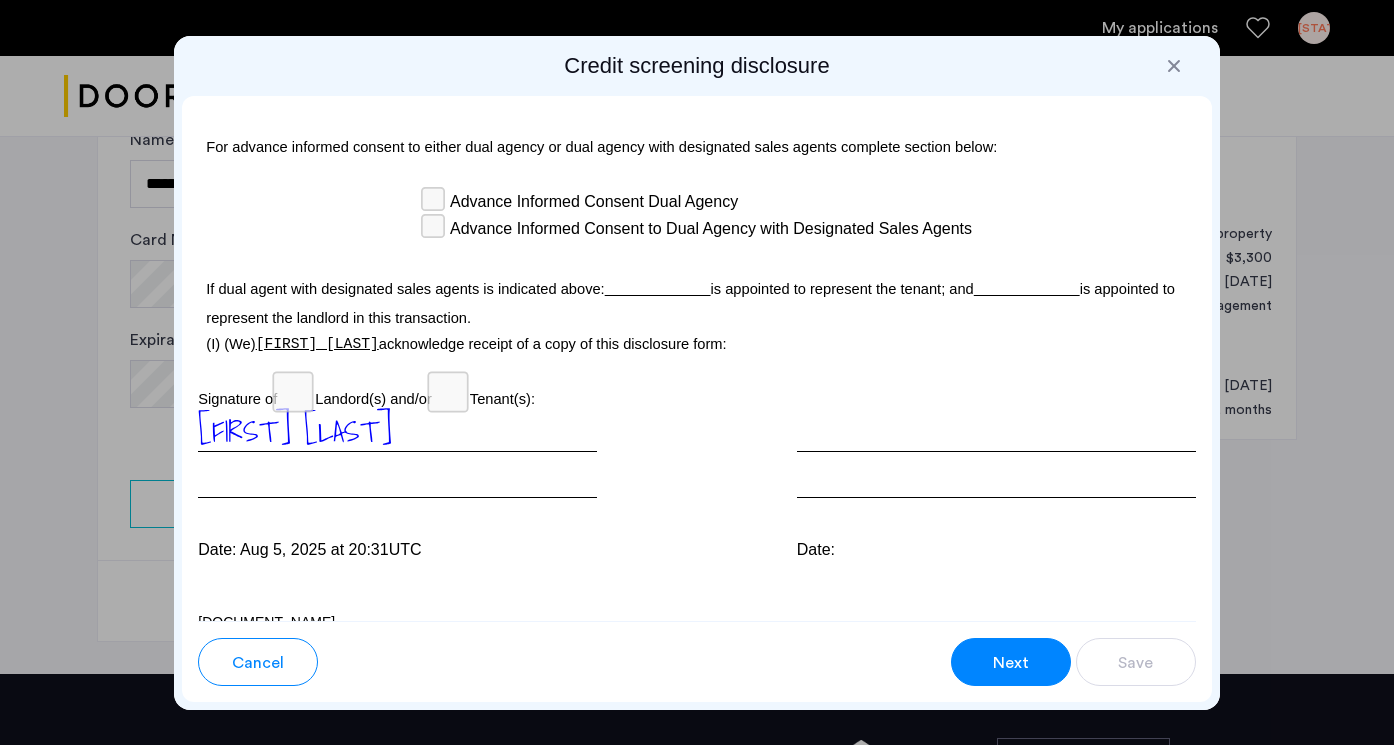 scroll, scrollTop: 6028, scrollLeft: 0, axis: vertical 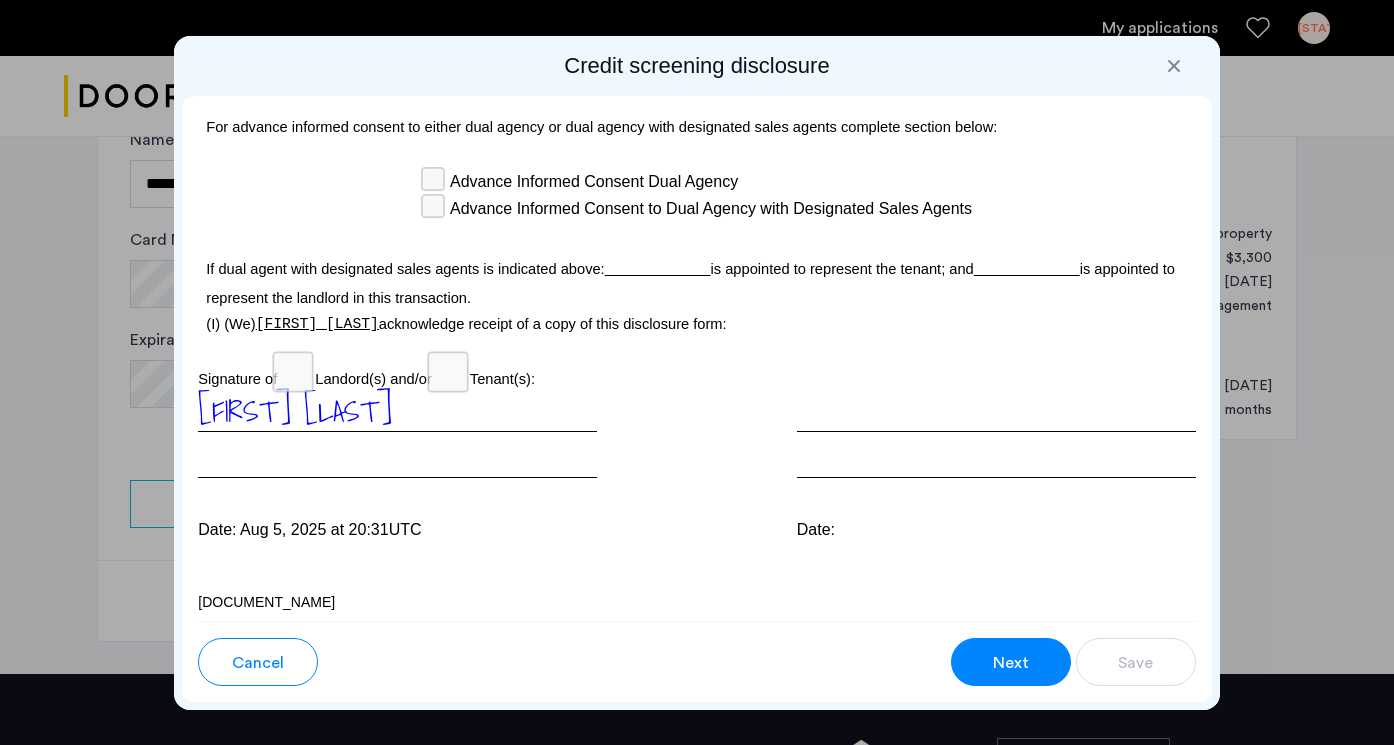 click on "Next" at bounding box center [1011, 663] 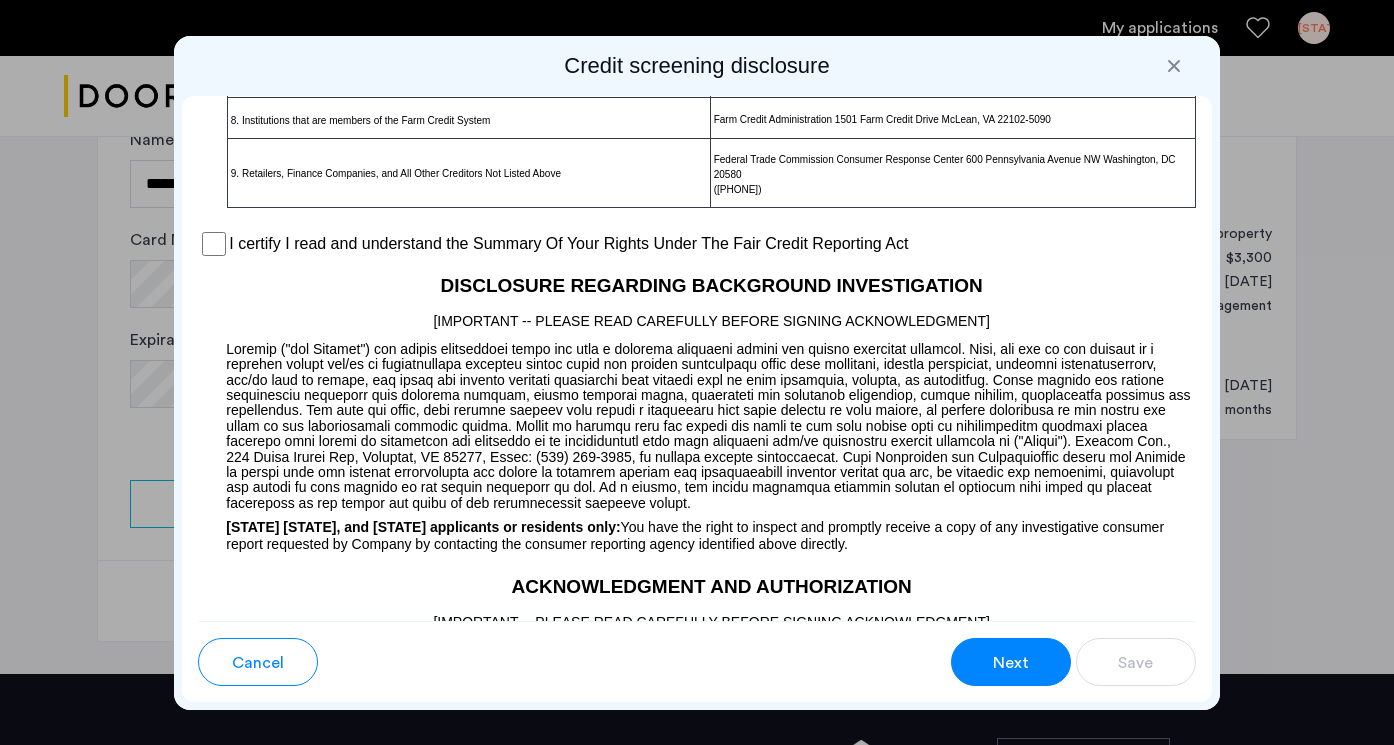 scroll, scrollTop: 1717, scrollLeft: 0, axis: vertical 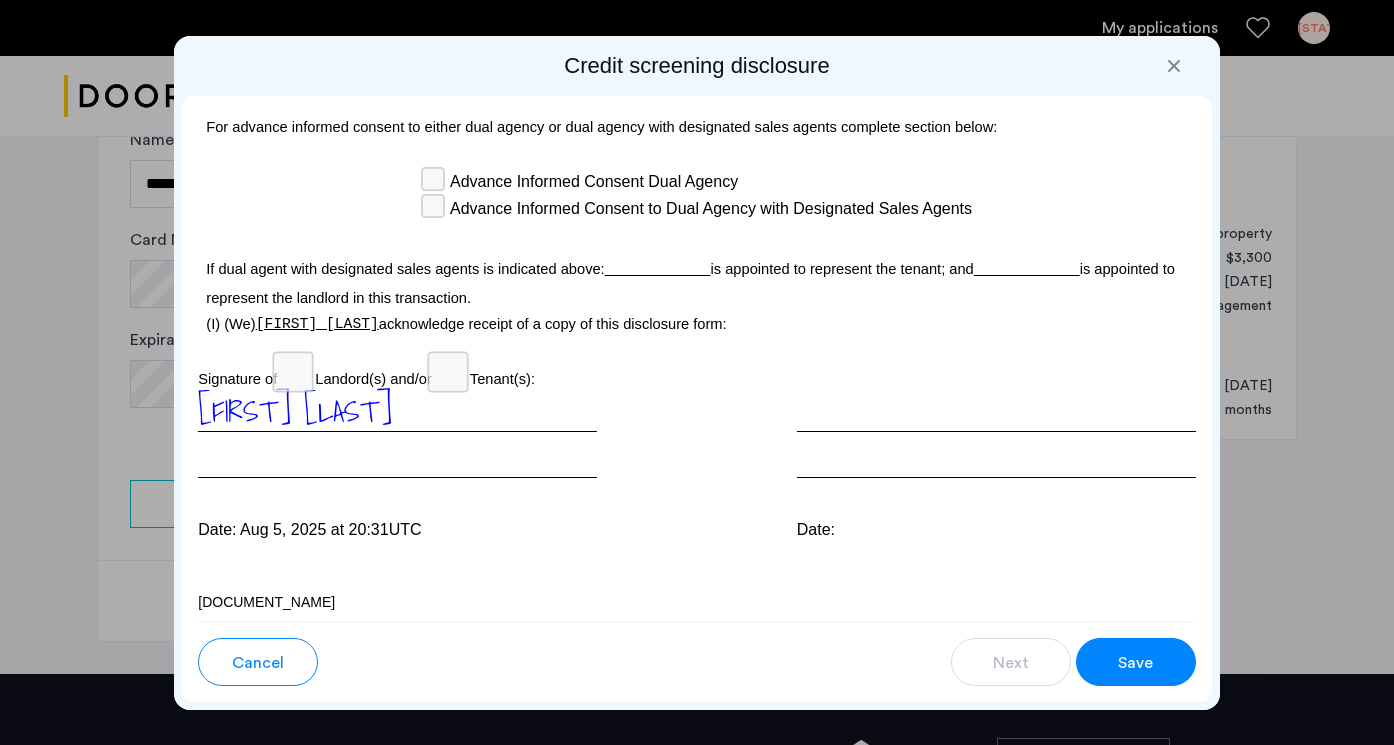 click on "Save" at bounding box center (1135, 663) 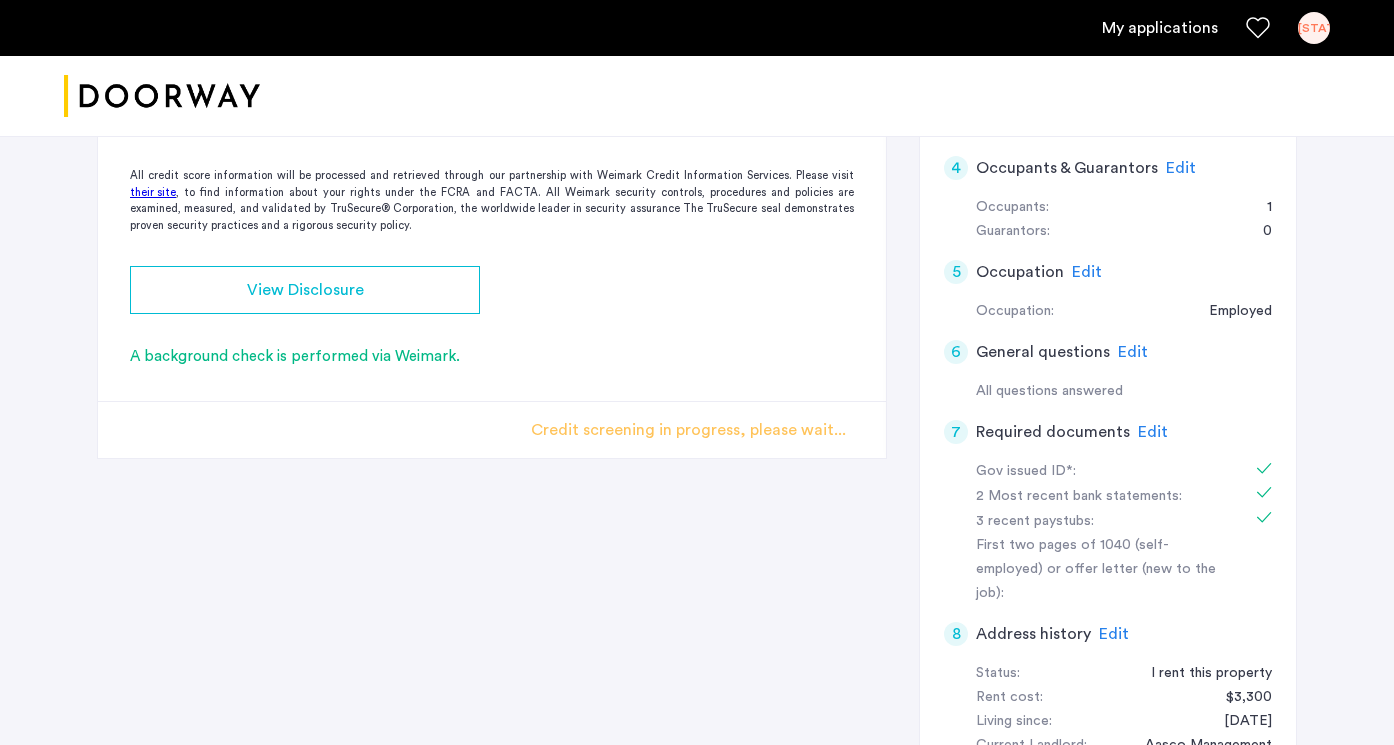 scroll, scrollTop: 544, scrollLeft: 0, axis: vertical 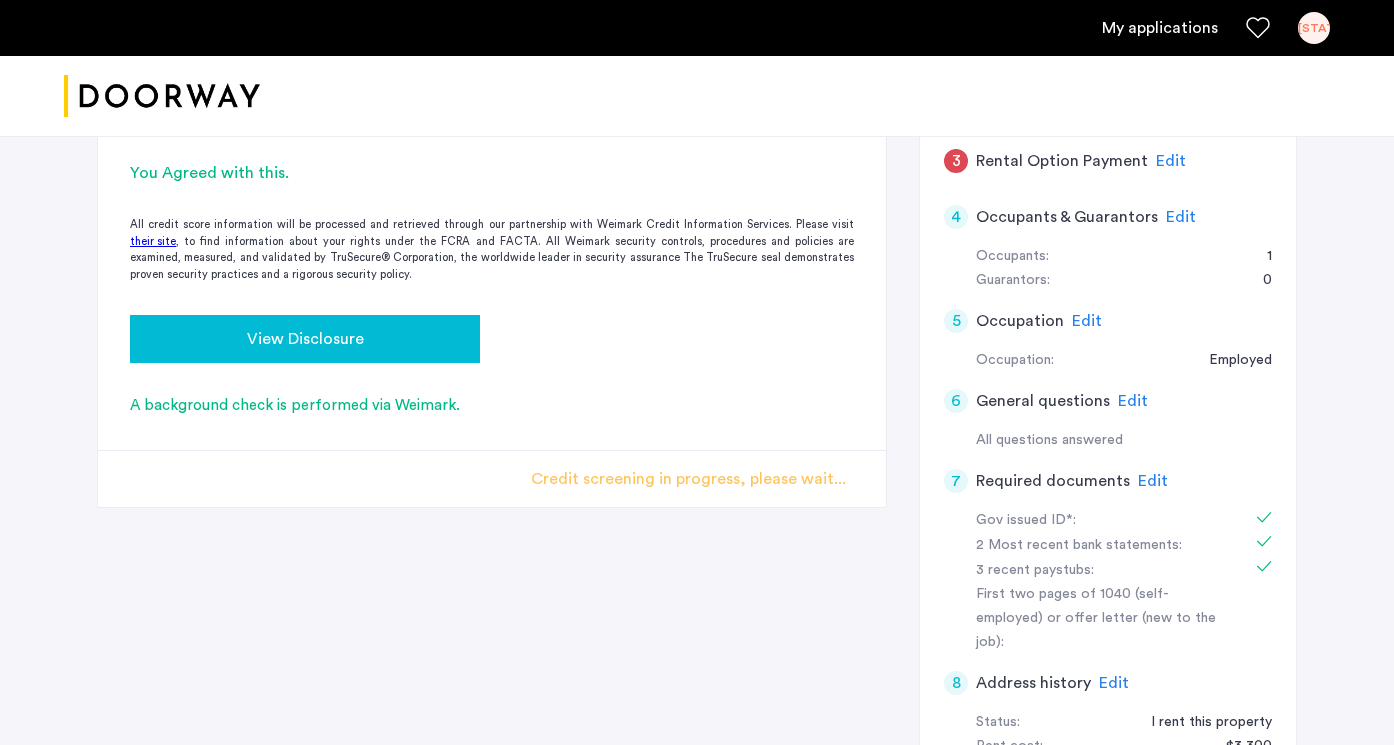 click on "View Disclosure" 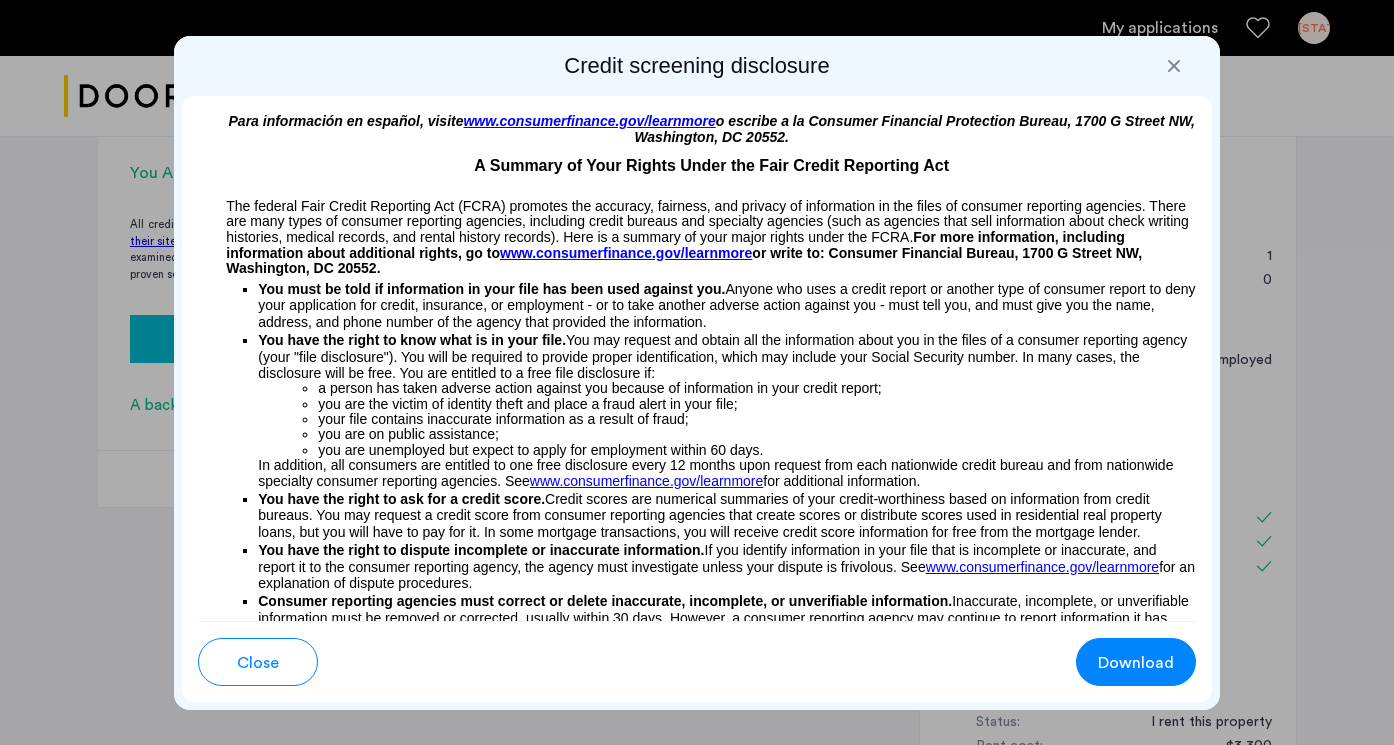 scroll, scrollTop: 0, scrollLeft: 0, axis: both 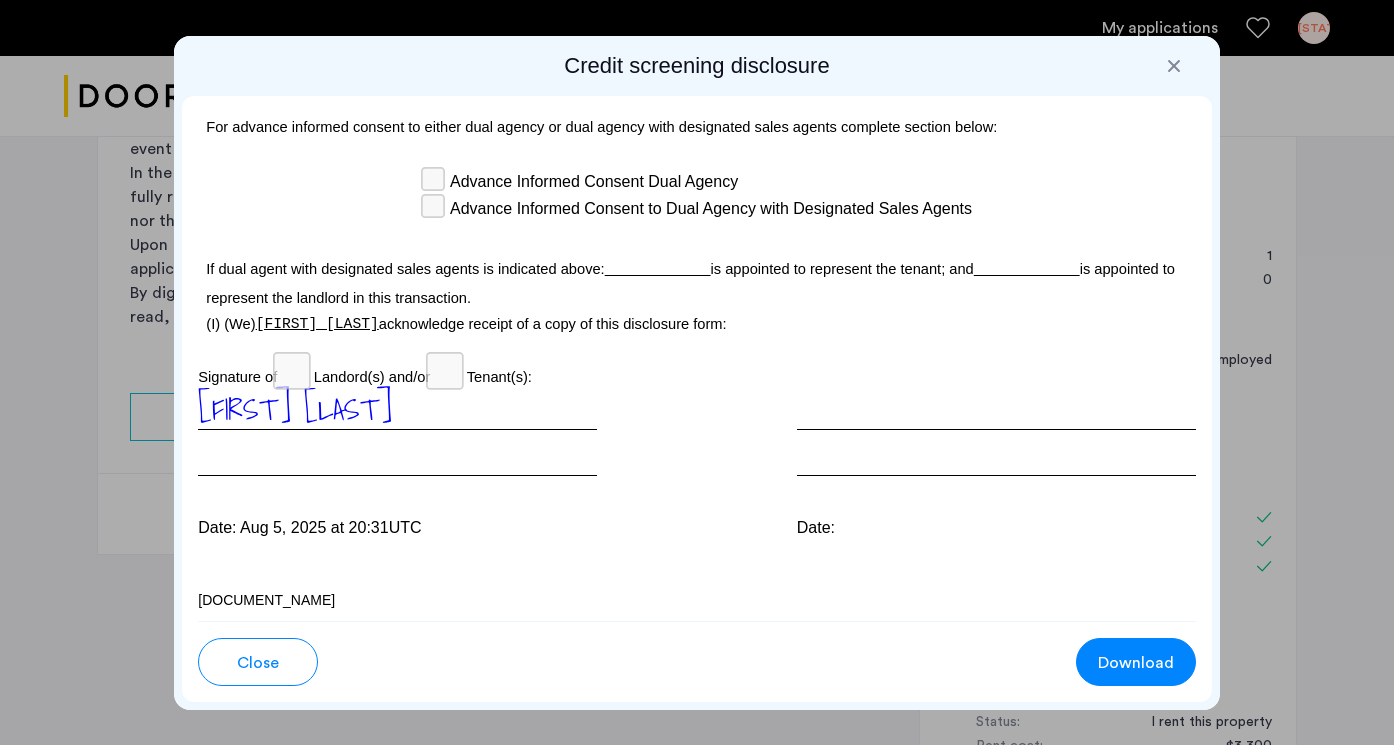 click on "Download" at bounding box center [1136, 663] 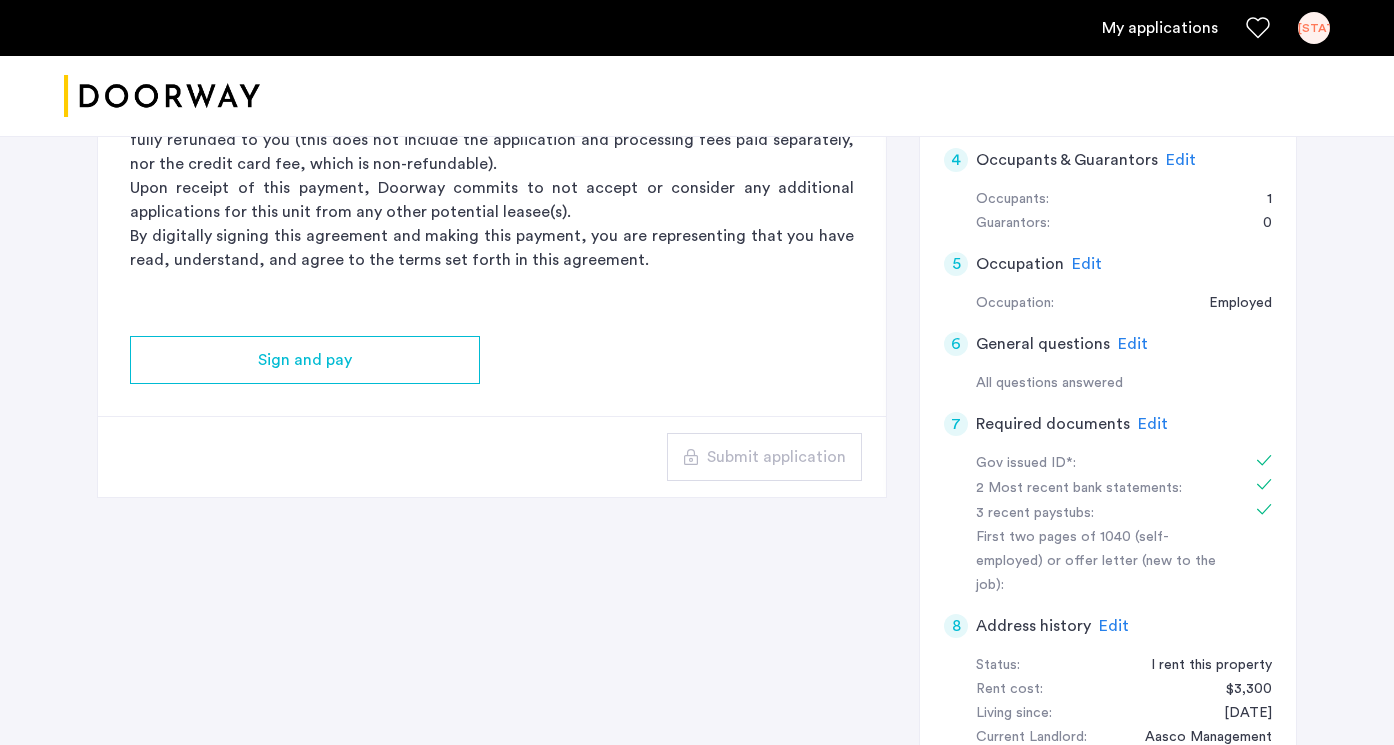 scroll, scrollTop: 522, scrollLeft: 0, axis: vertical 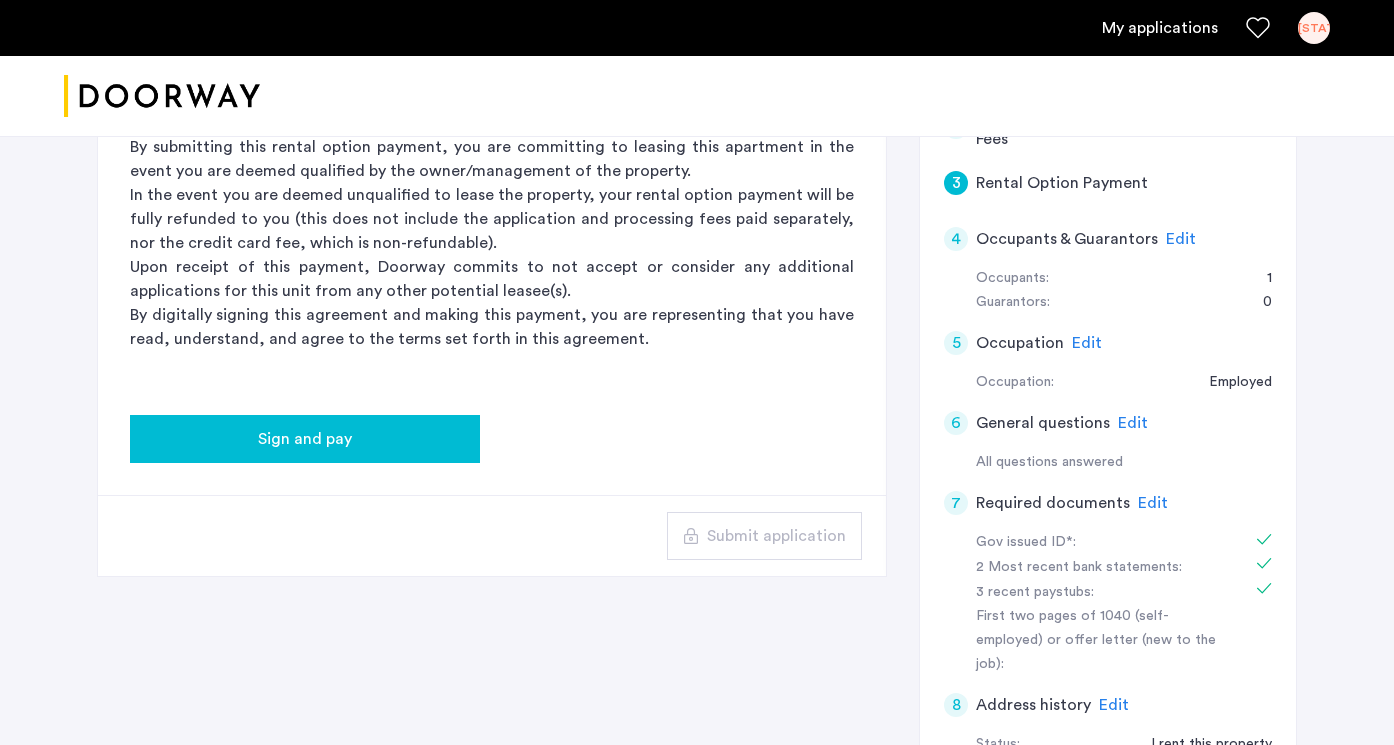 click on "Sign and pay" 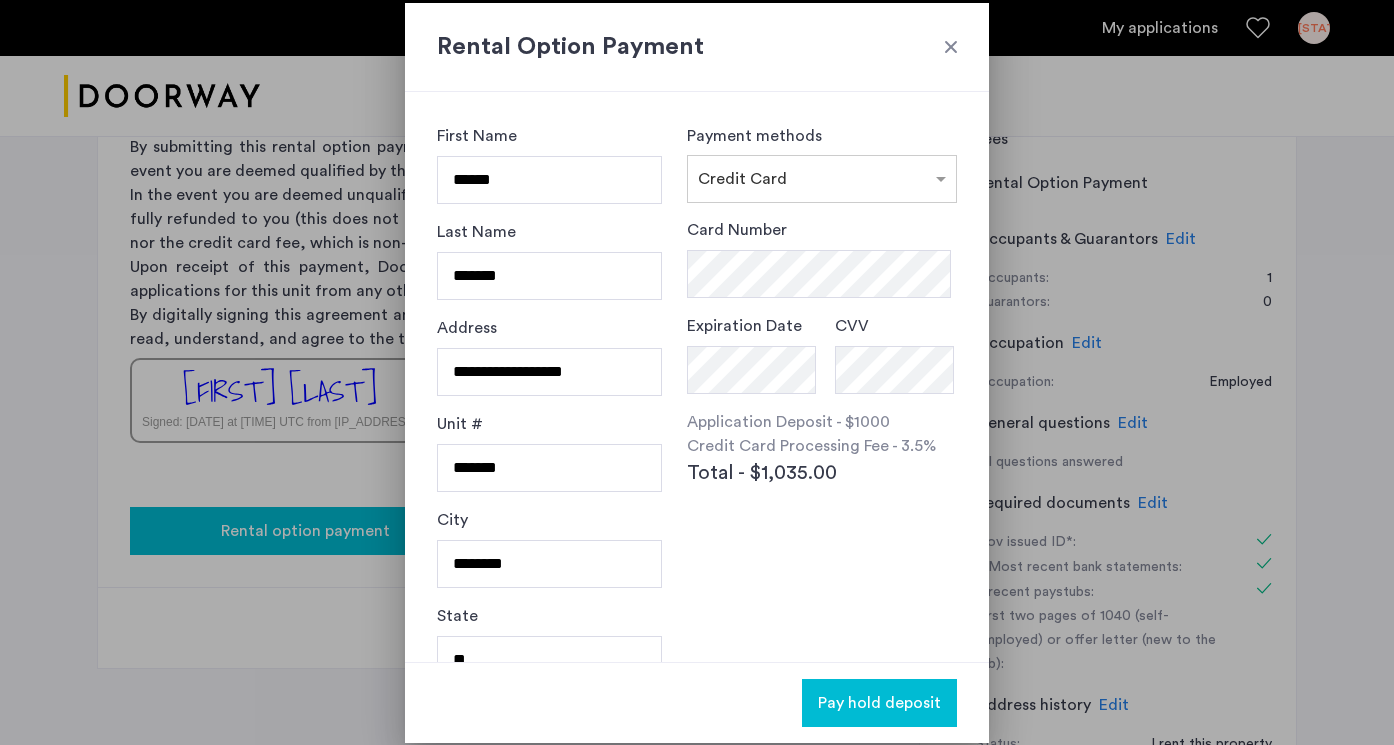 scroll, scrollTop: 0, scrollLeft: 0, axis: both 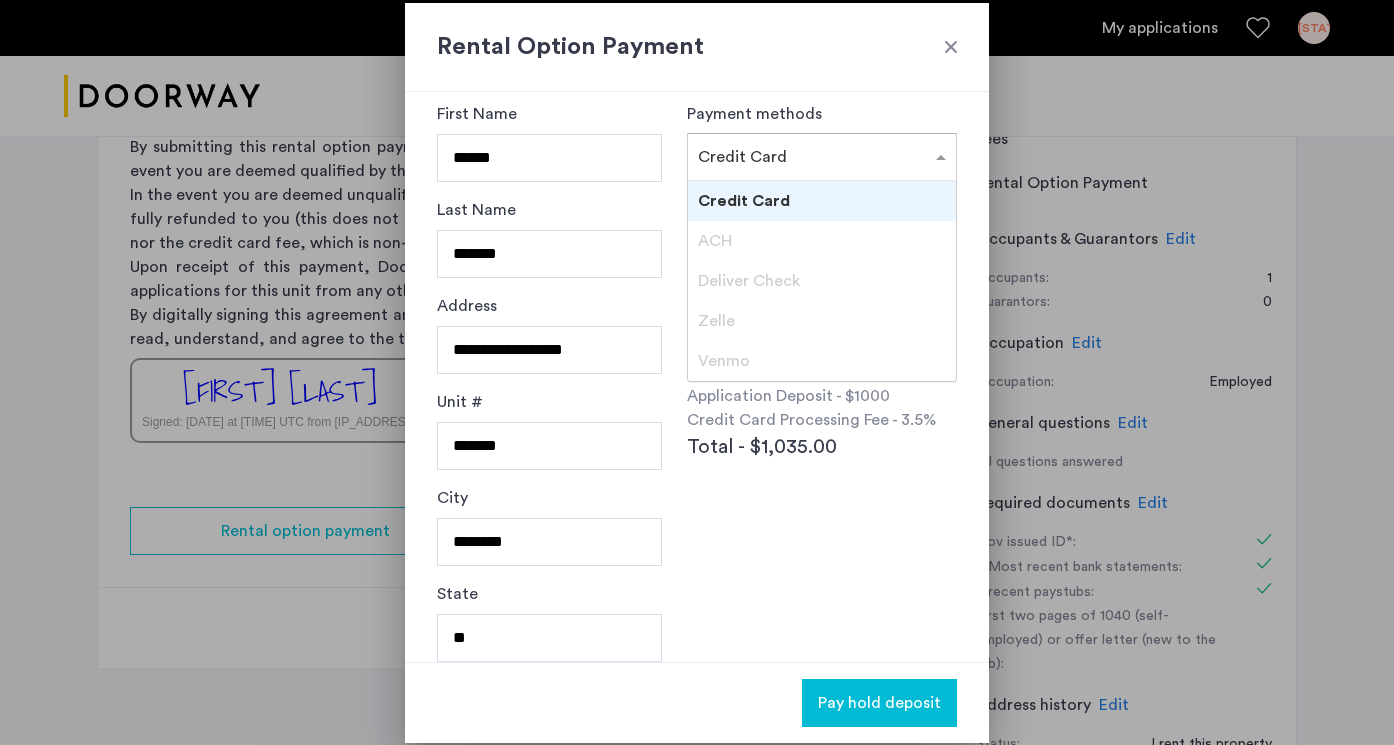 click at bounding box center [802, 153] 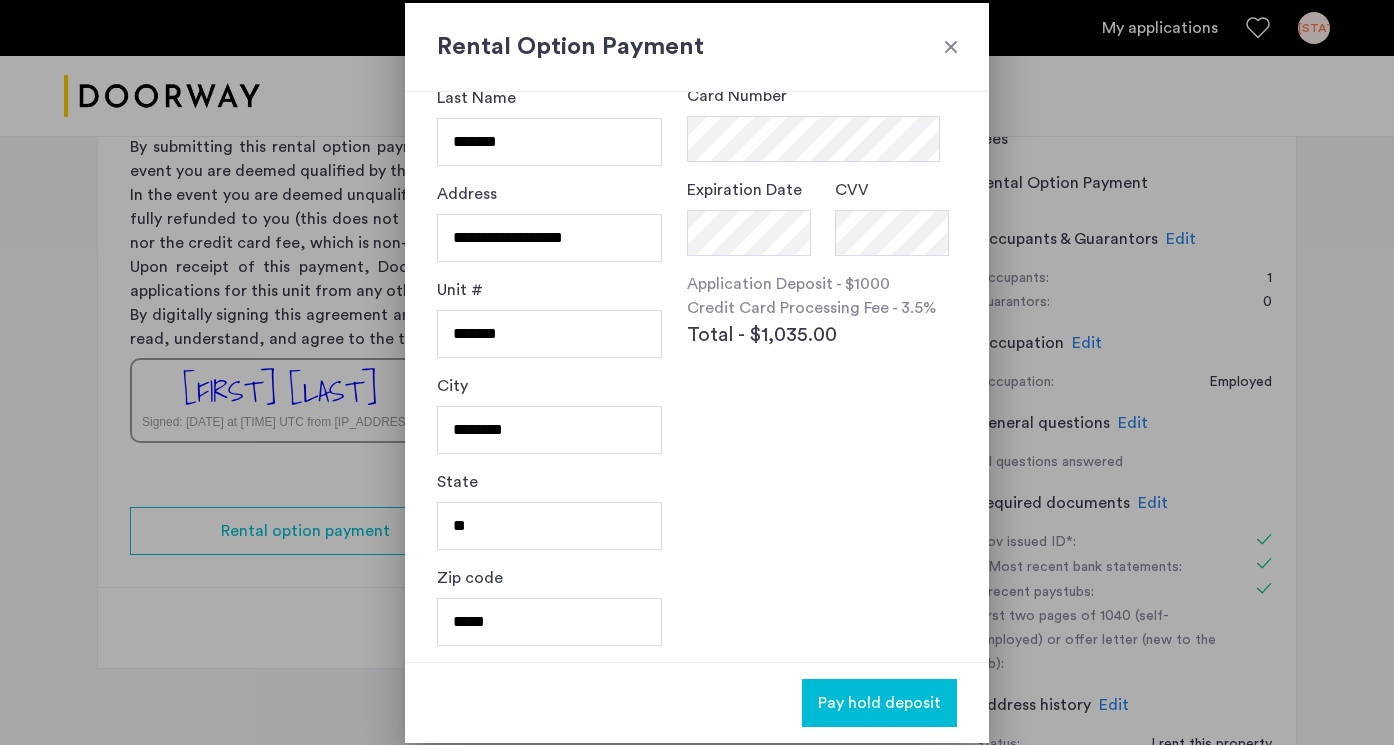 scroll, scrollTop: 49, scrollLeft: 0, axis: vertical 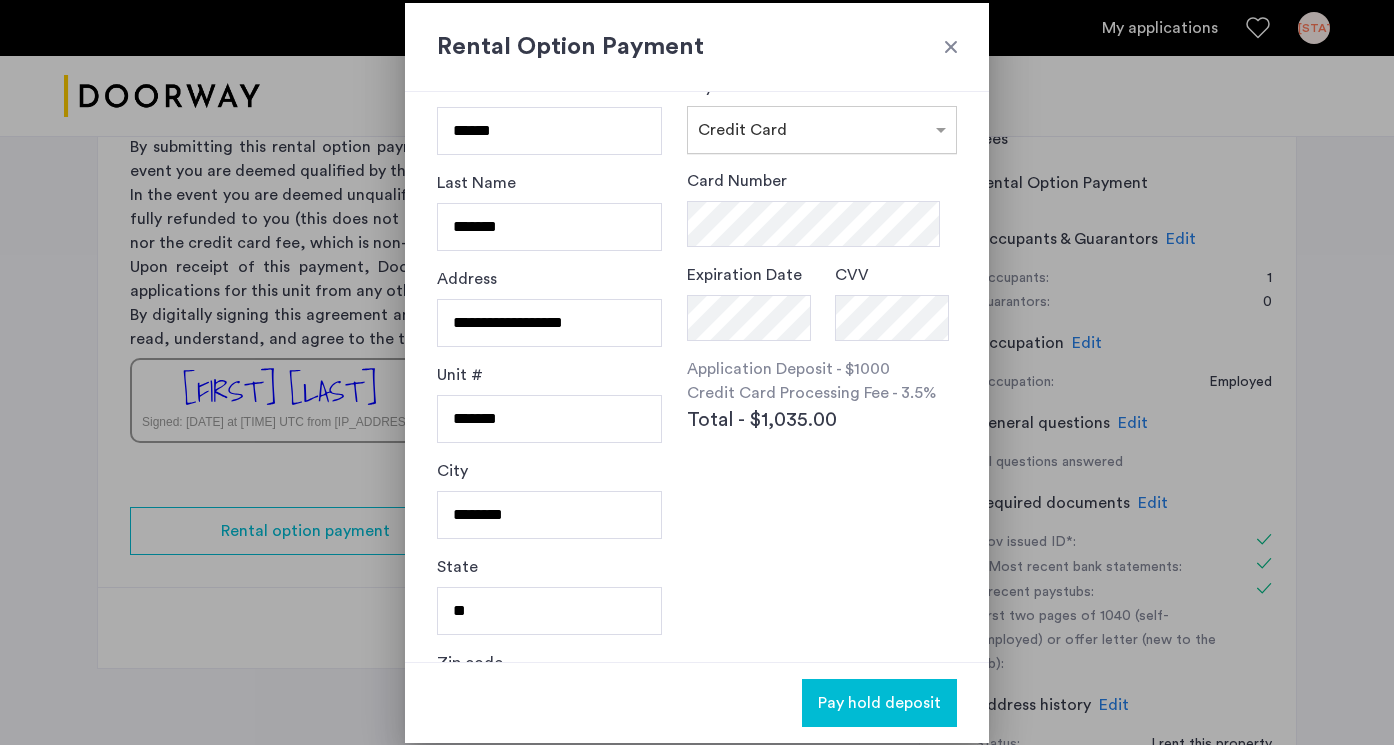 click at bounding box center (802, 126) 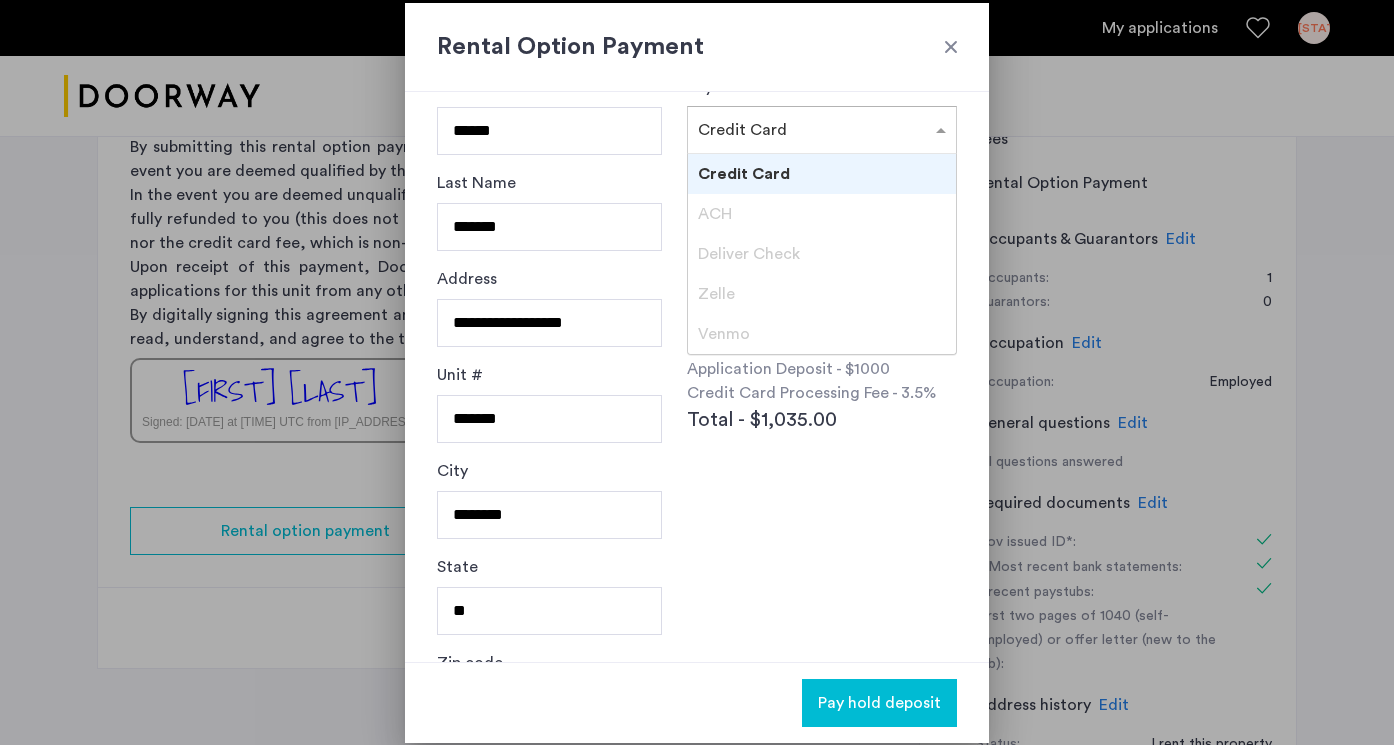 click on "Card Number Expiration Date CVV Application Deposit - $1000  Credit Card Processing Fee - 3.5% Total - $1,035.00" at bounding box center [822, 353] 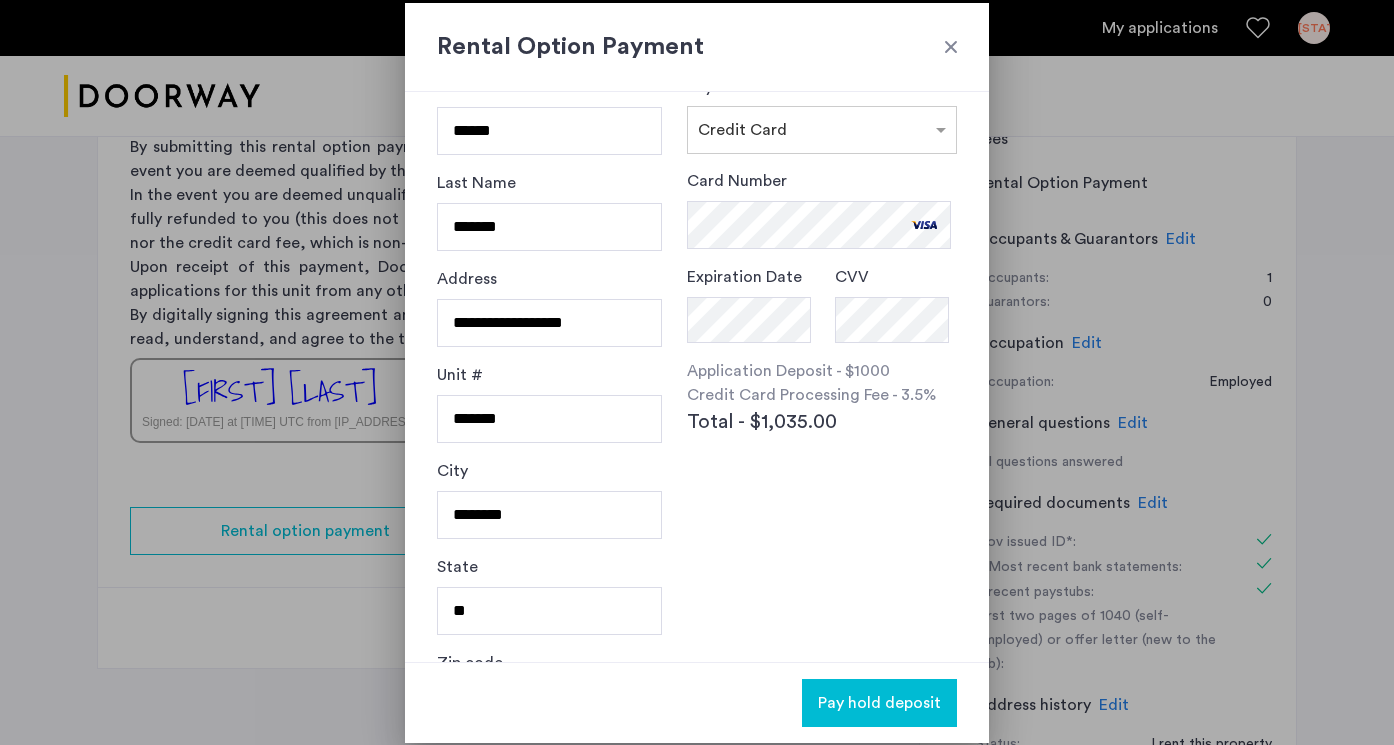 click on "Payment methods ×  Credit Card Card Number Expiration Date CVV Application Deposit - $1000  Credit Card Processing Fee - 3.5% Total - $1,035.00" at bounding box center (822, 328) 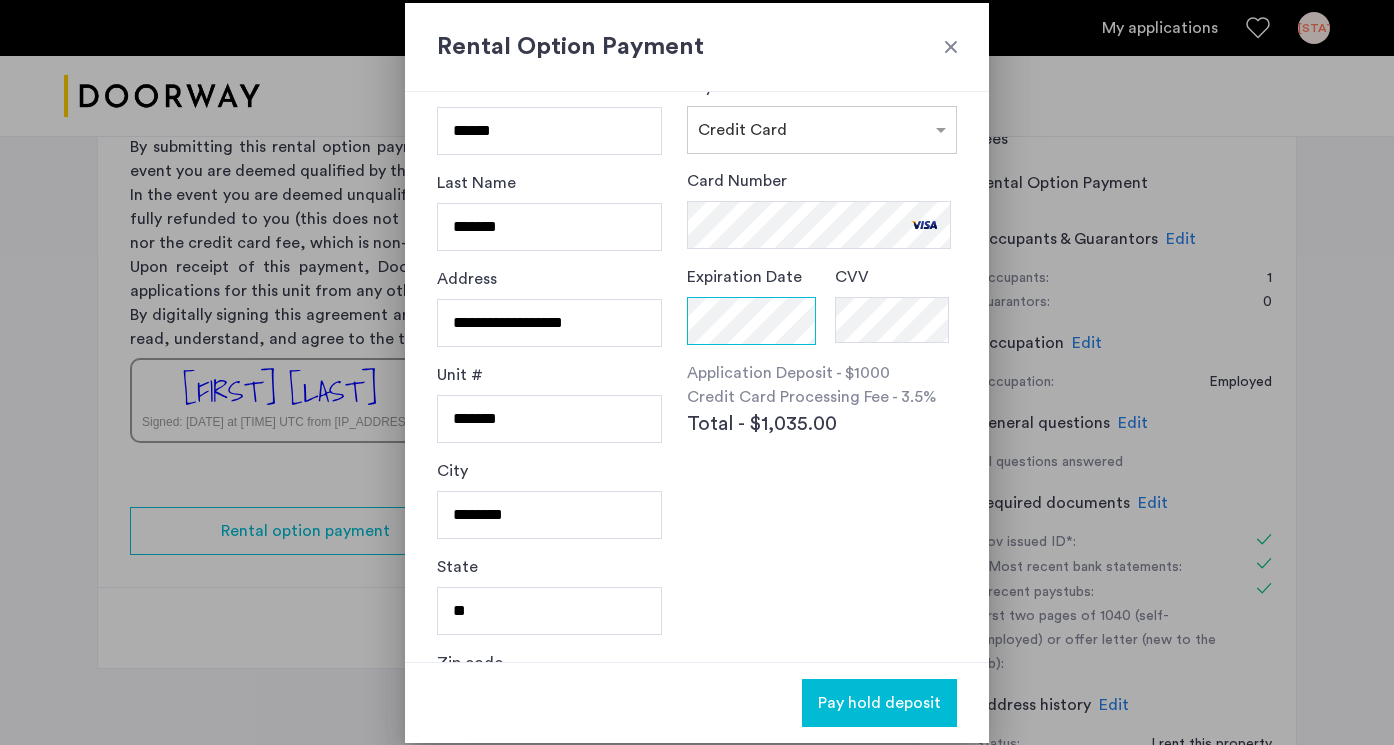 scroll, scrollTop: 134, scrollLeft: 0, axis: vertical 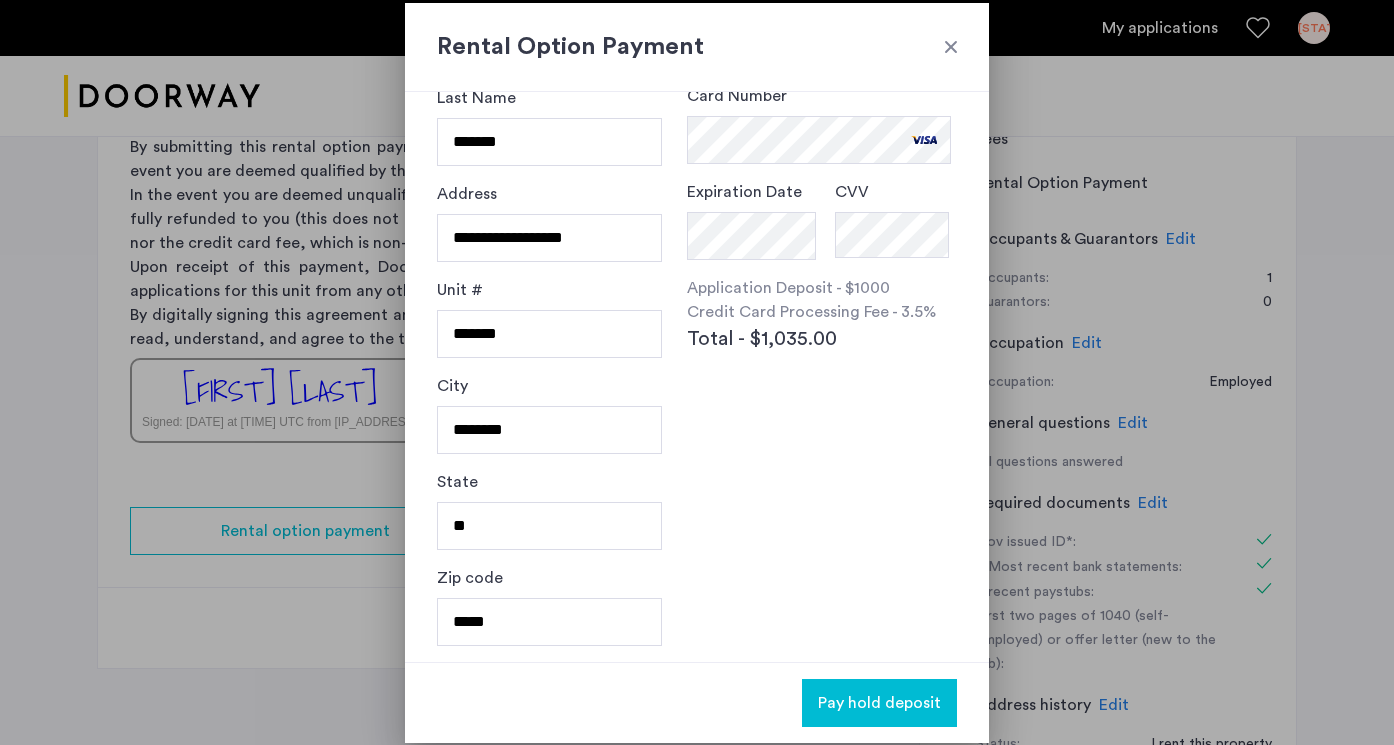 click on "Pay hold deposit" at bounding box center (879, 703) 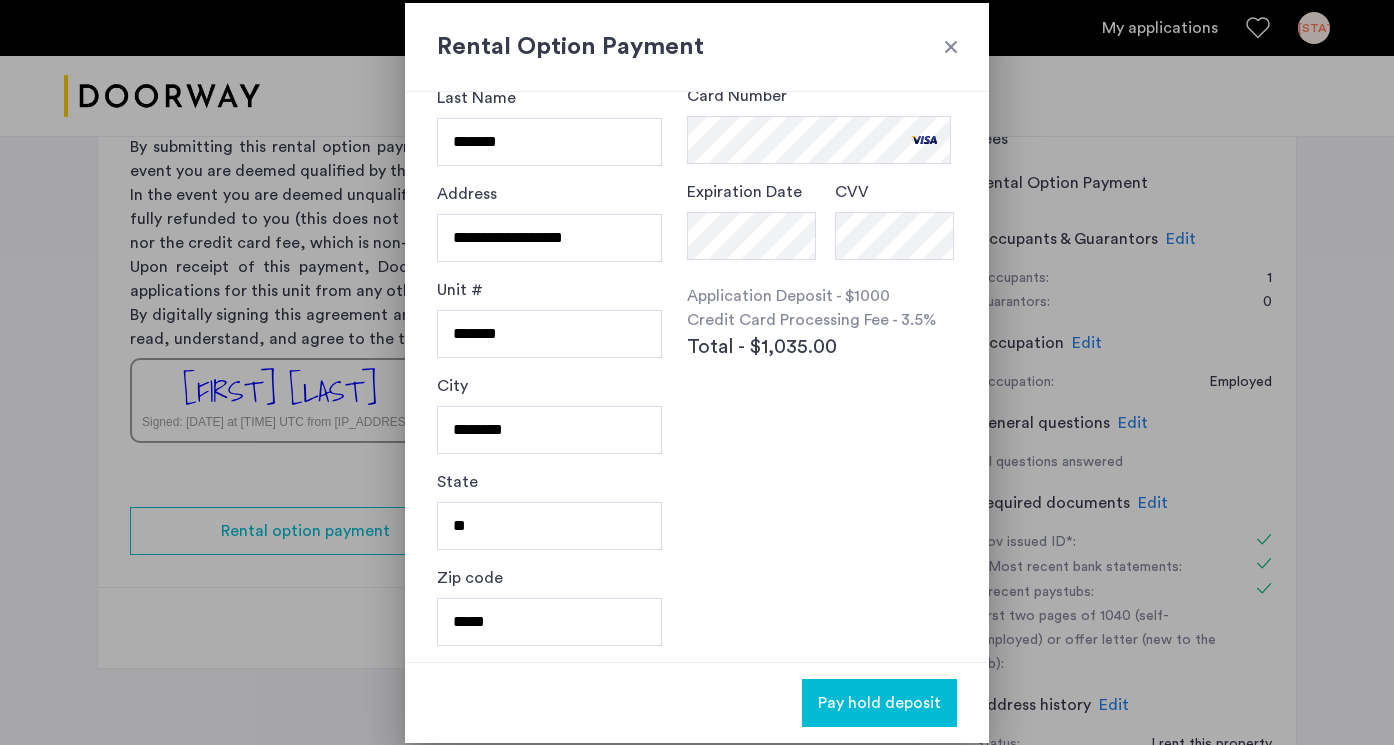 click on "Pay hold deposit" at bounding box center [697, 702] 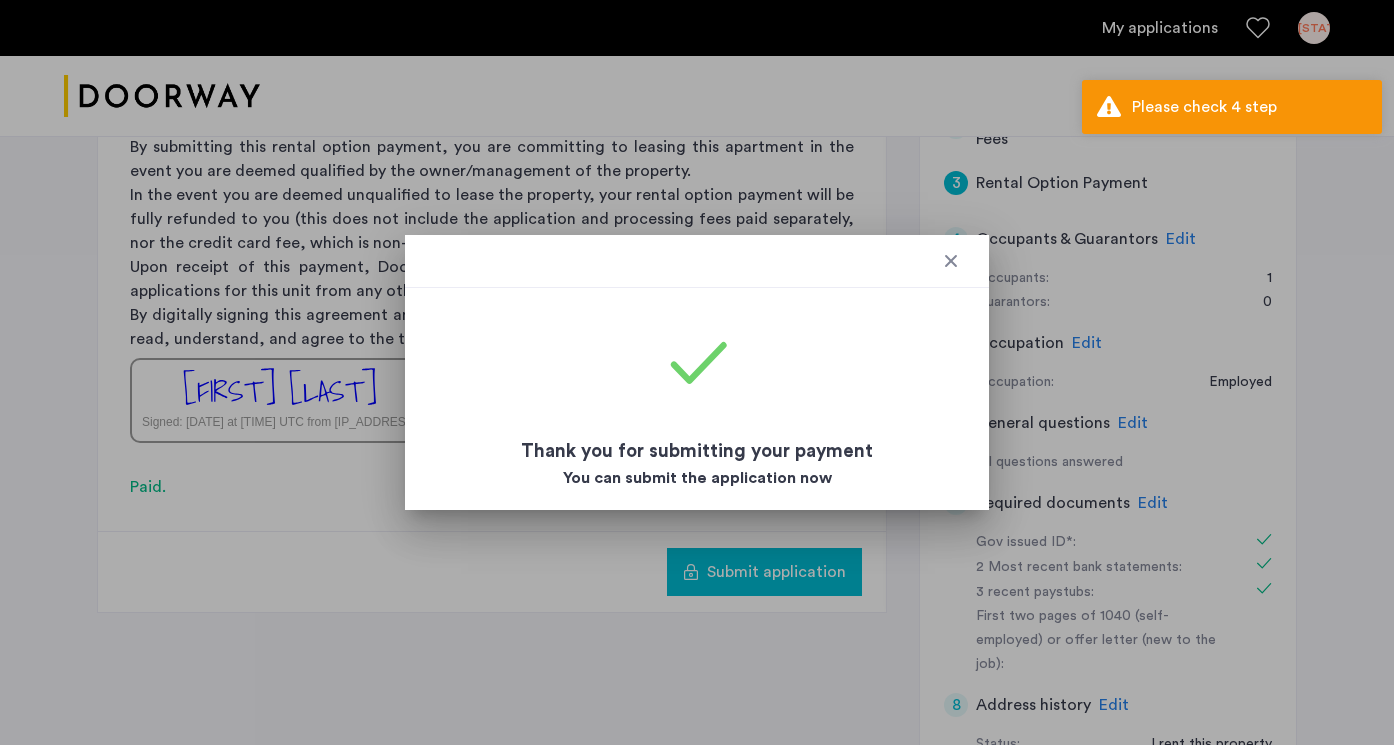 click at bounding box center (951, 261) 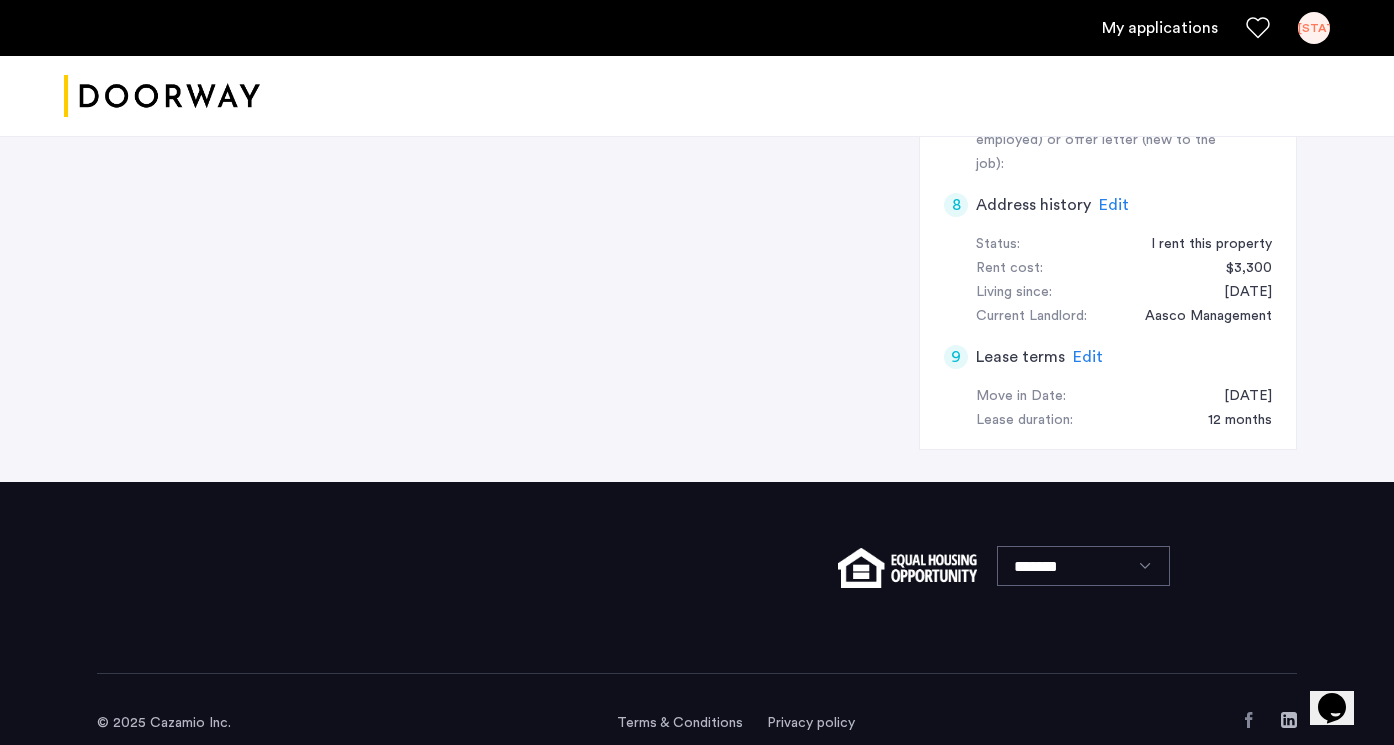 scroll, scrollTop: 784, scrollLeft: 0, axis: vertical 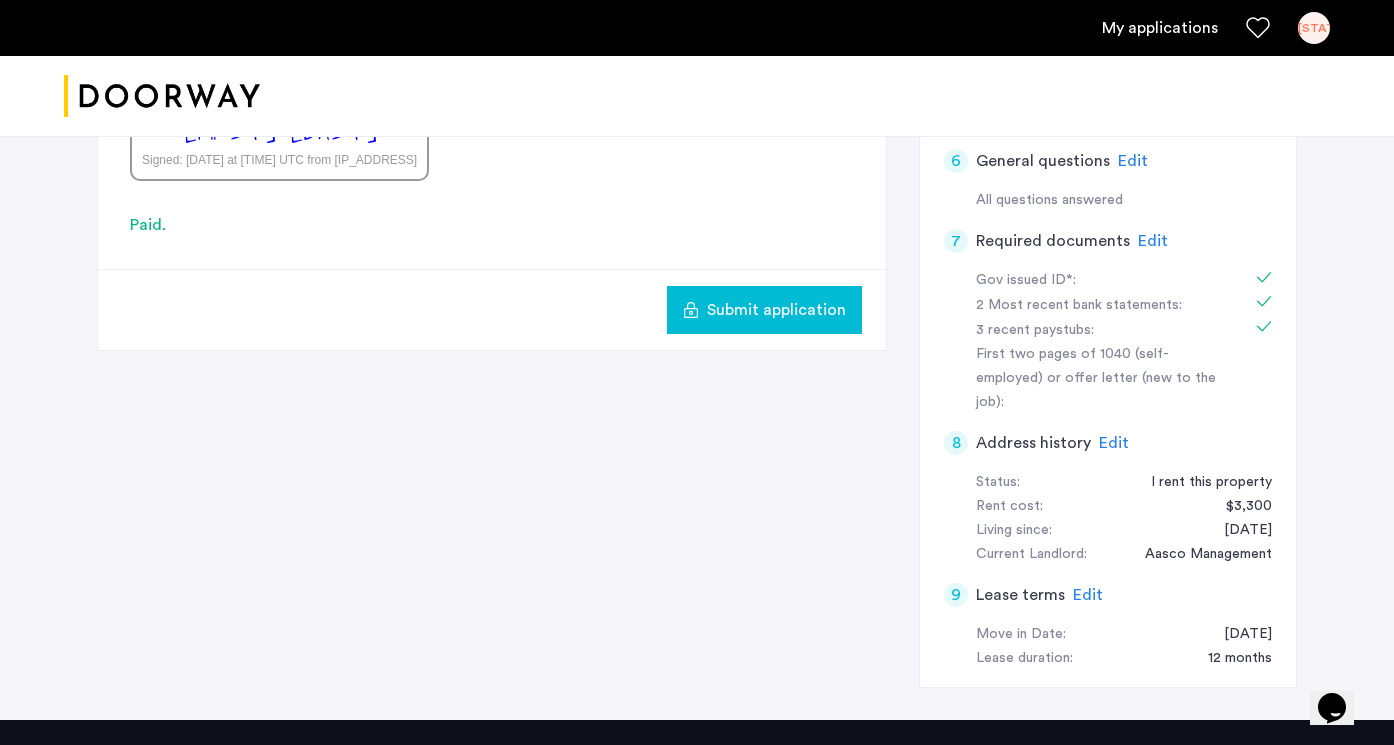 click on "Submit application" 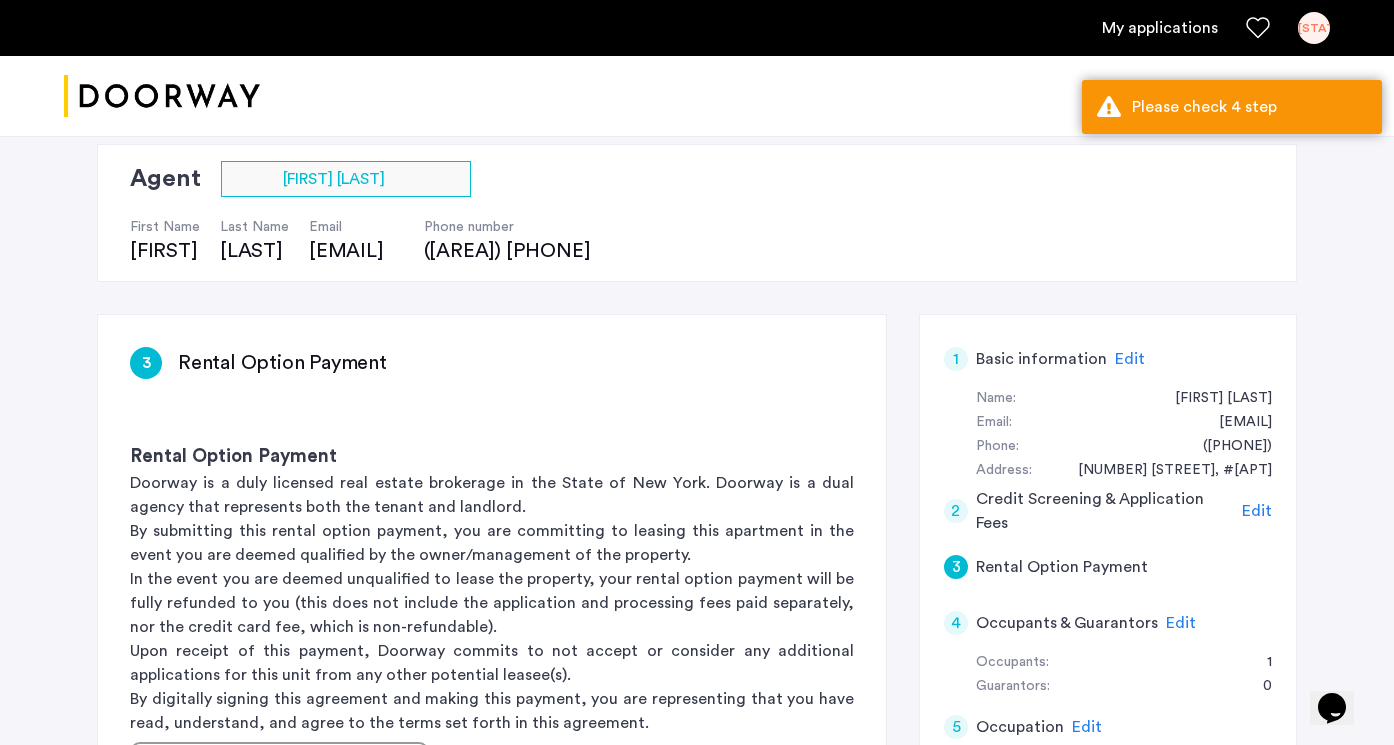 scroll, scrollTop: 350, scrollLeft: 0, axis: vertical 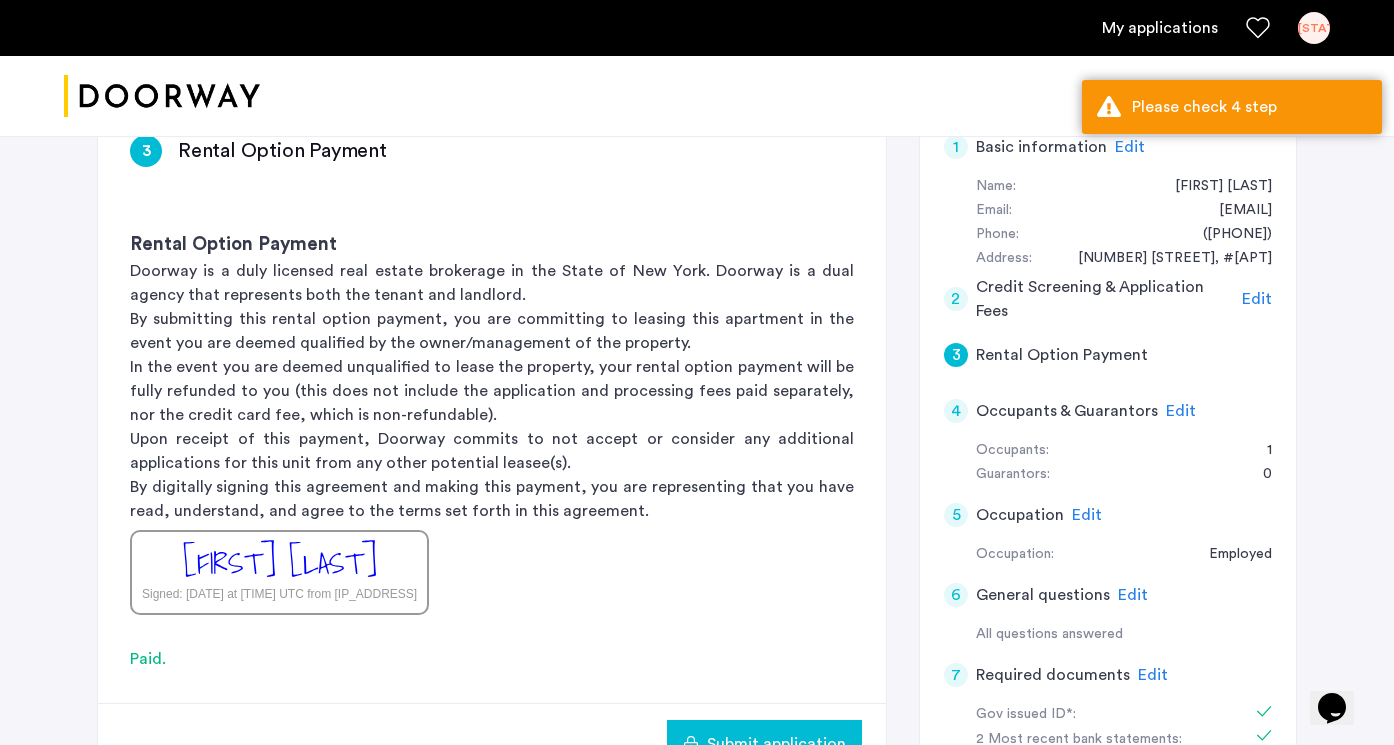 click on "Edit" 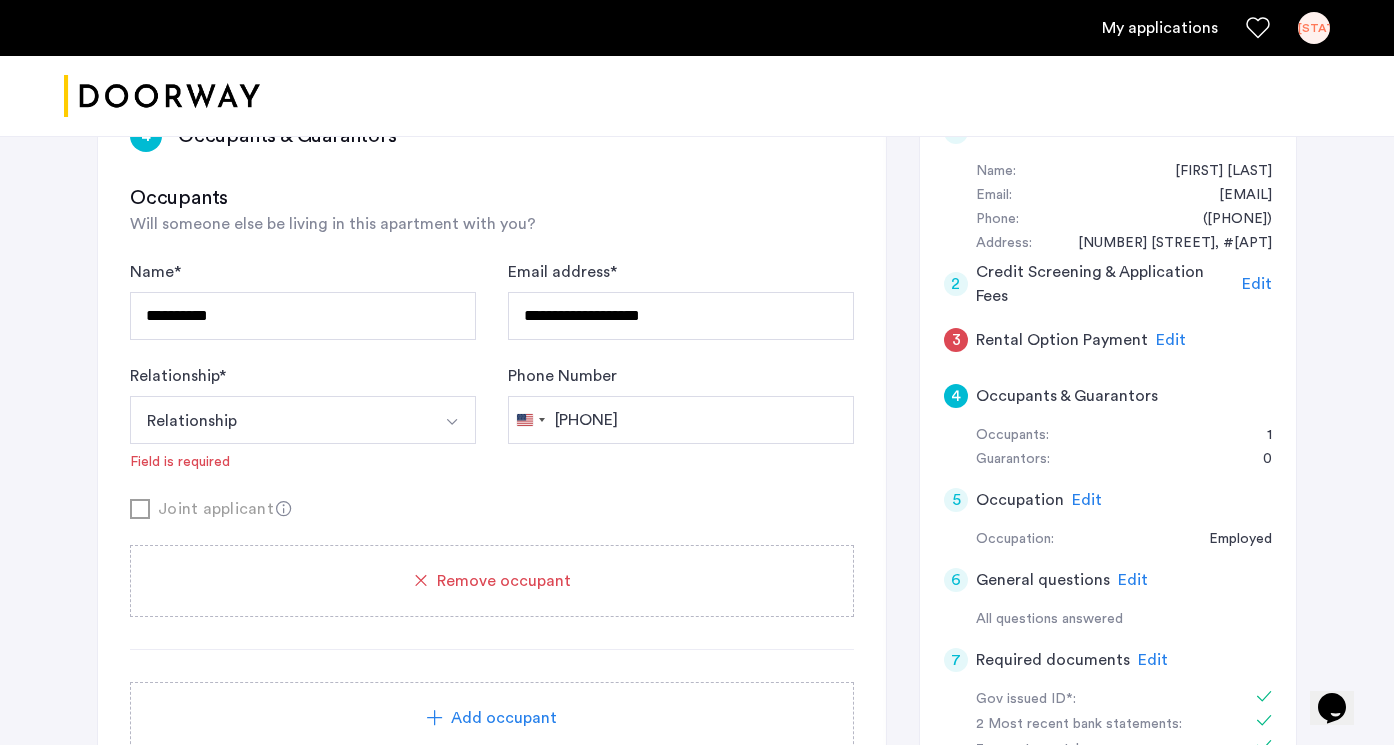 scroll, scrollTop: 367, scrollLeft: 0, axis: vertical 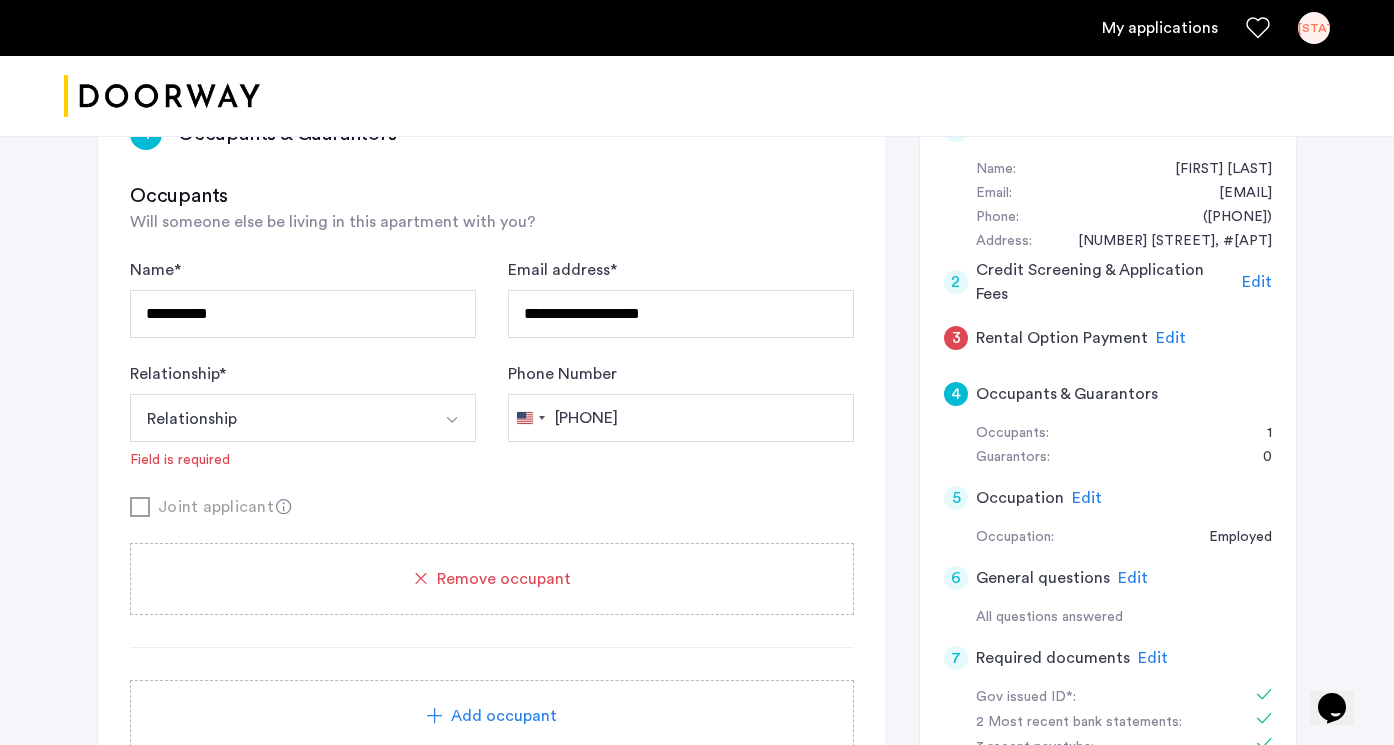 click at bounding box center [452, 418] 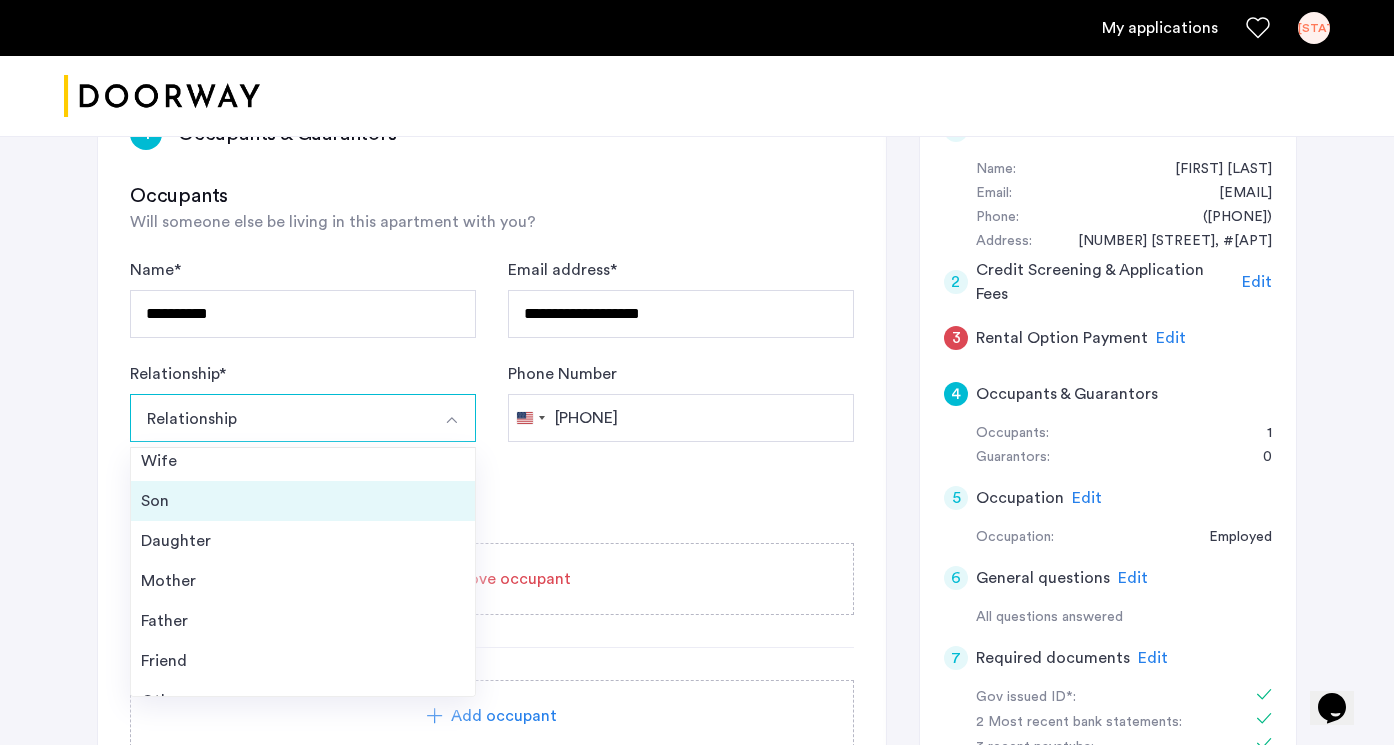 scroll, scrollTop: 72, scrollLeft: 0, axis: vertical 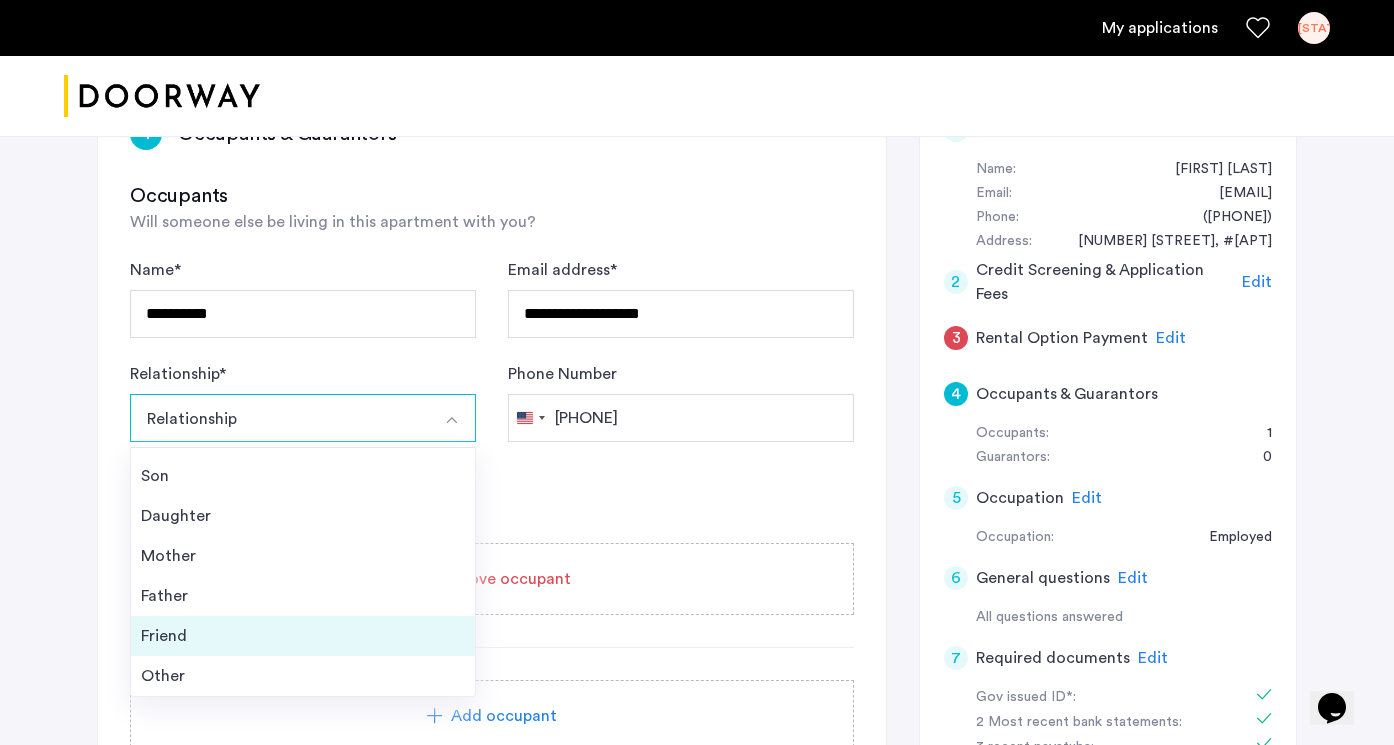 click on "Friend" at bounding box center (303, 636) 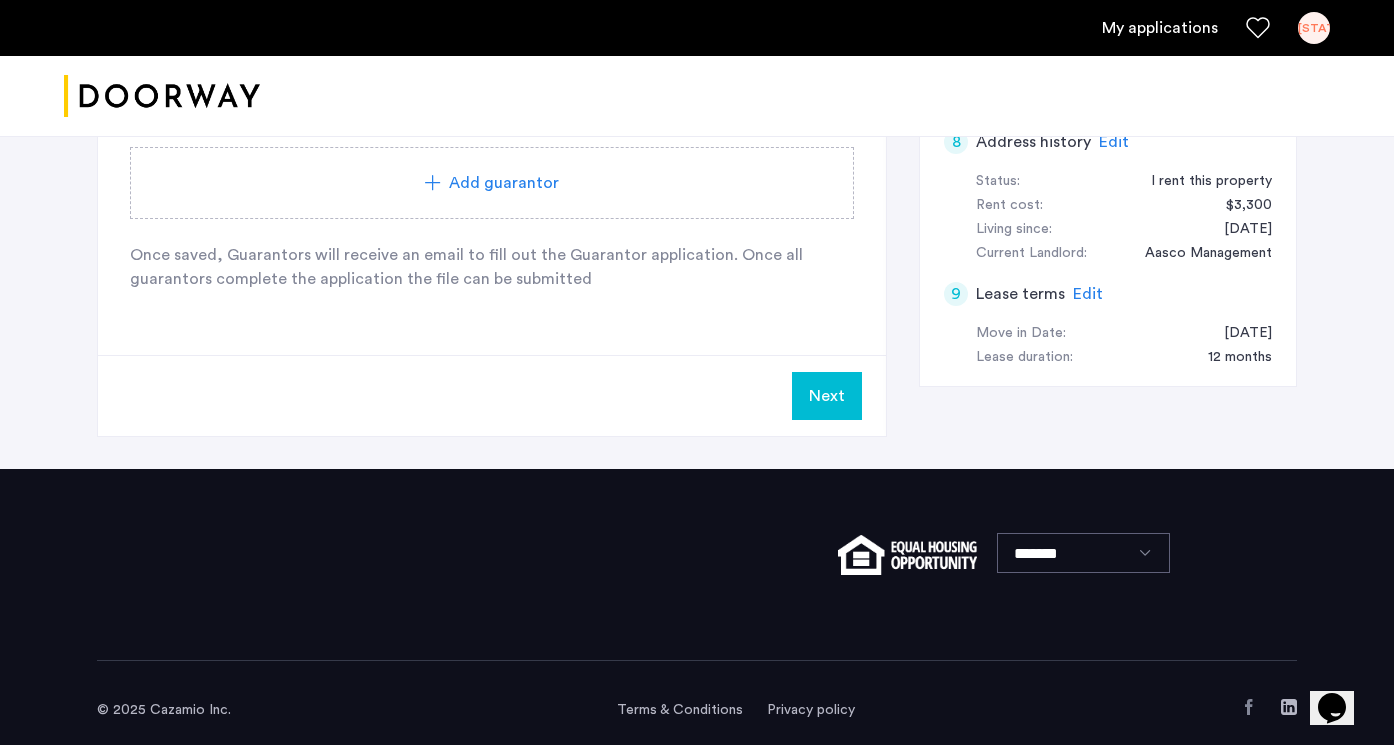scroll, scrollTop: 1100, scrollLeft: 0, axis: vertical 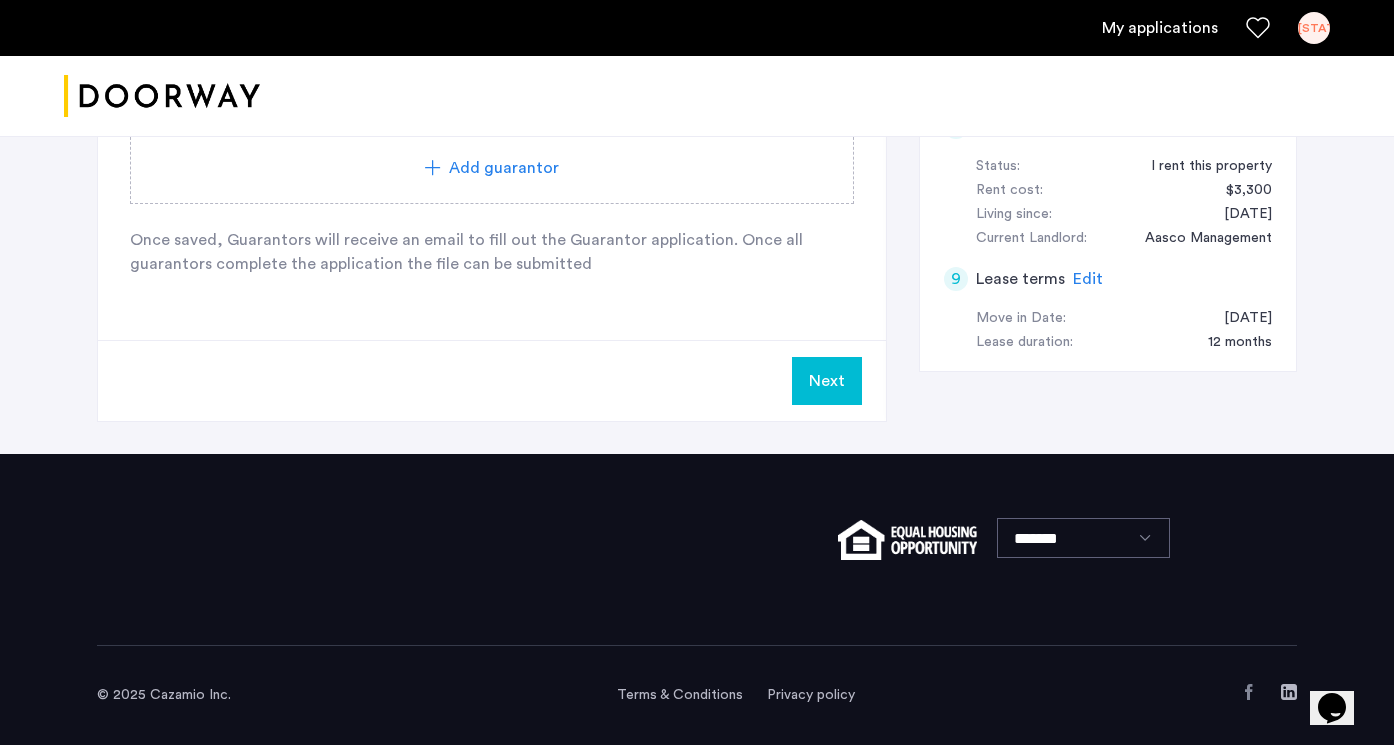 click on "Next" 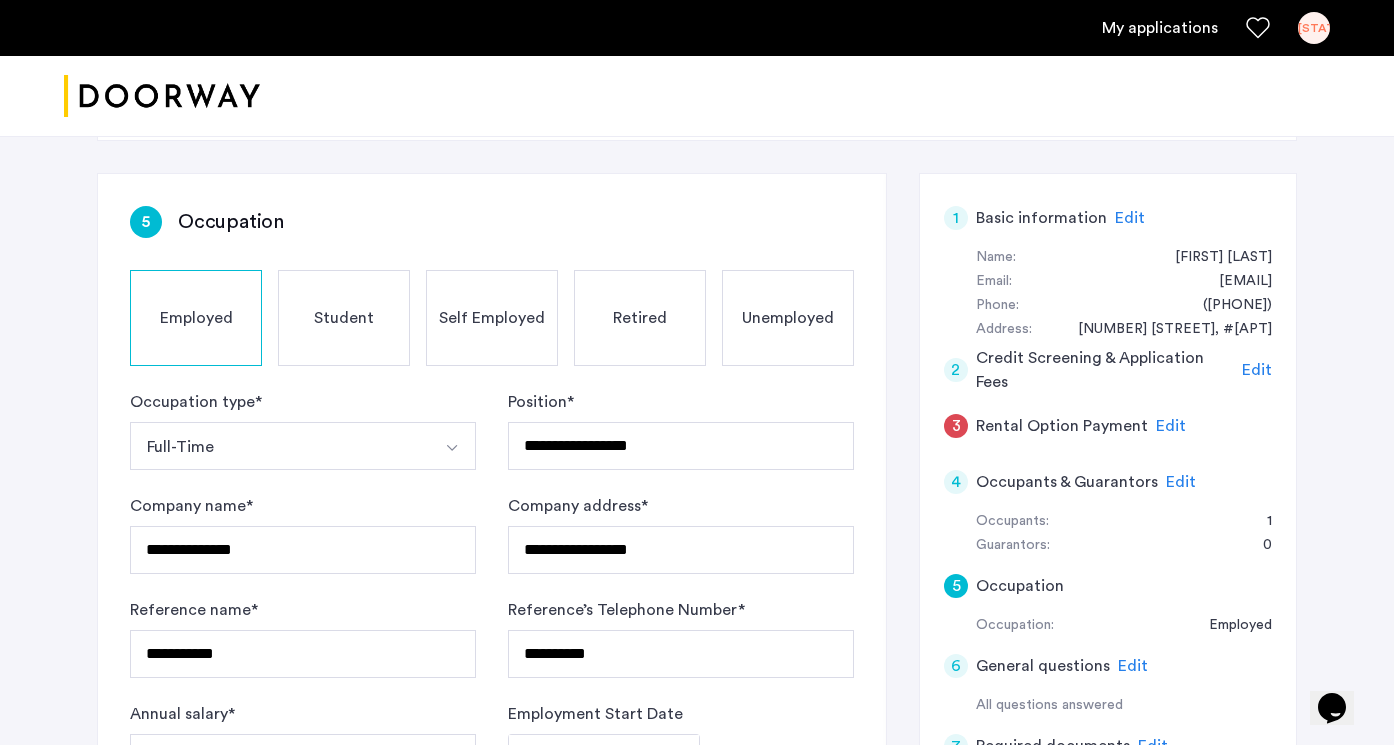 scroll, scrollTop: 452, scrollLeft: 0, axis: vertical 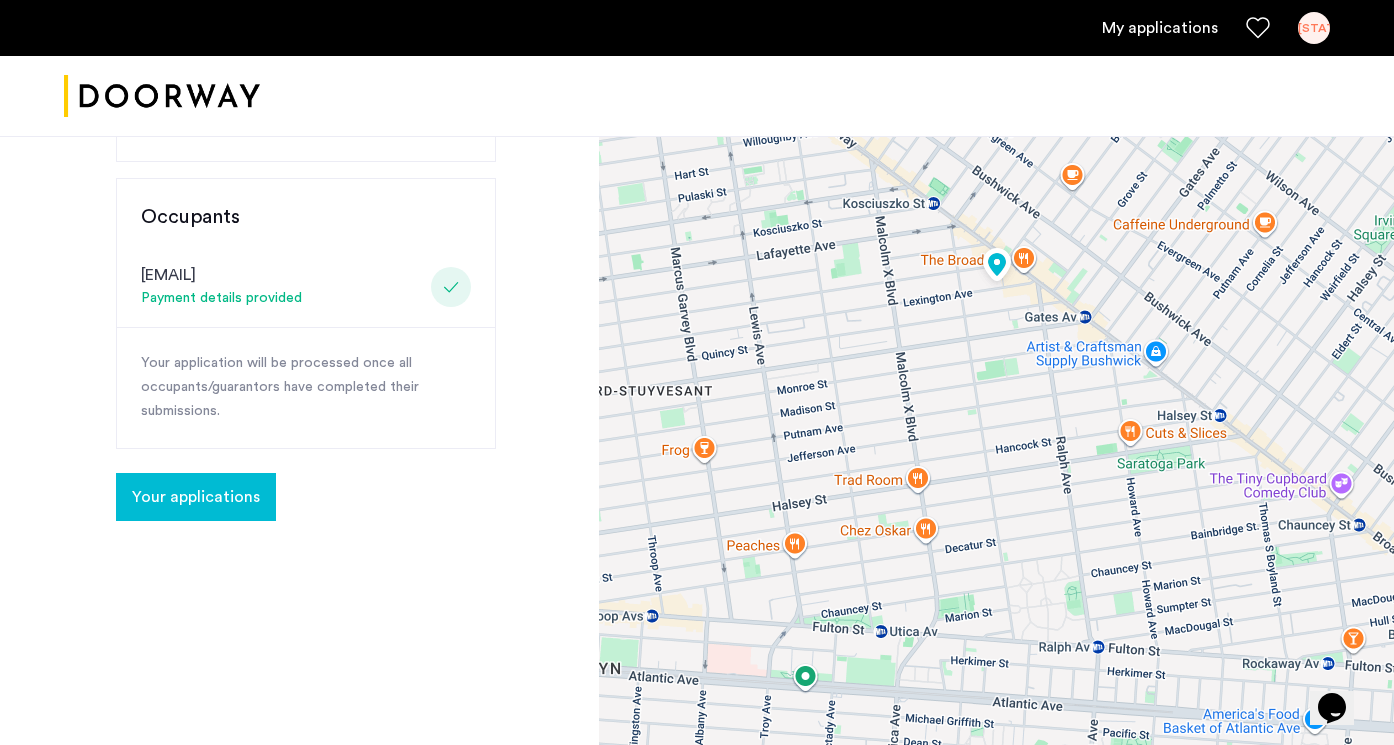 click on "Your applications" 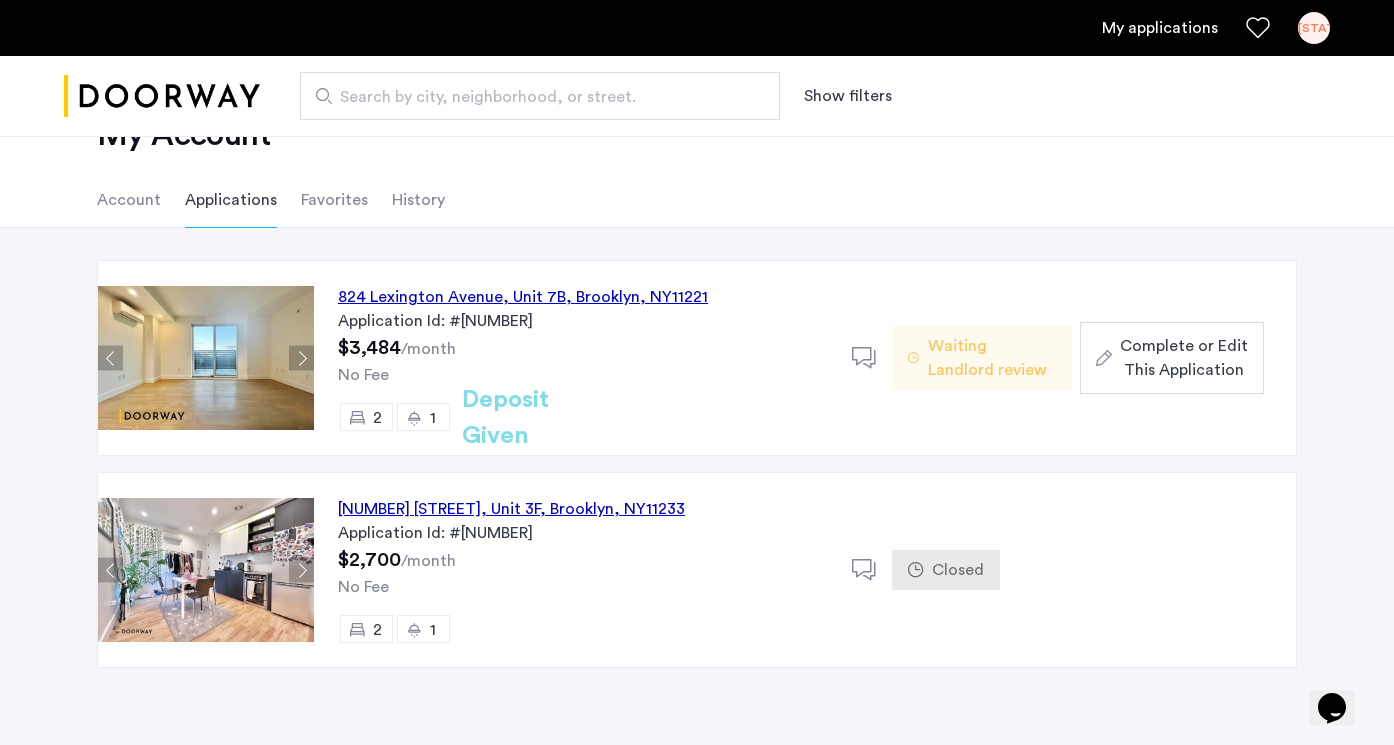 scroll, scrollTop: 73, scrollLeft: 0, axis: vertical 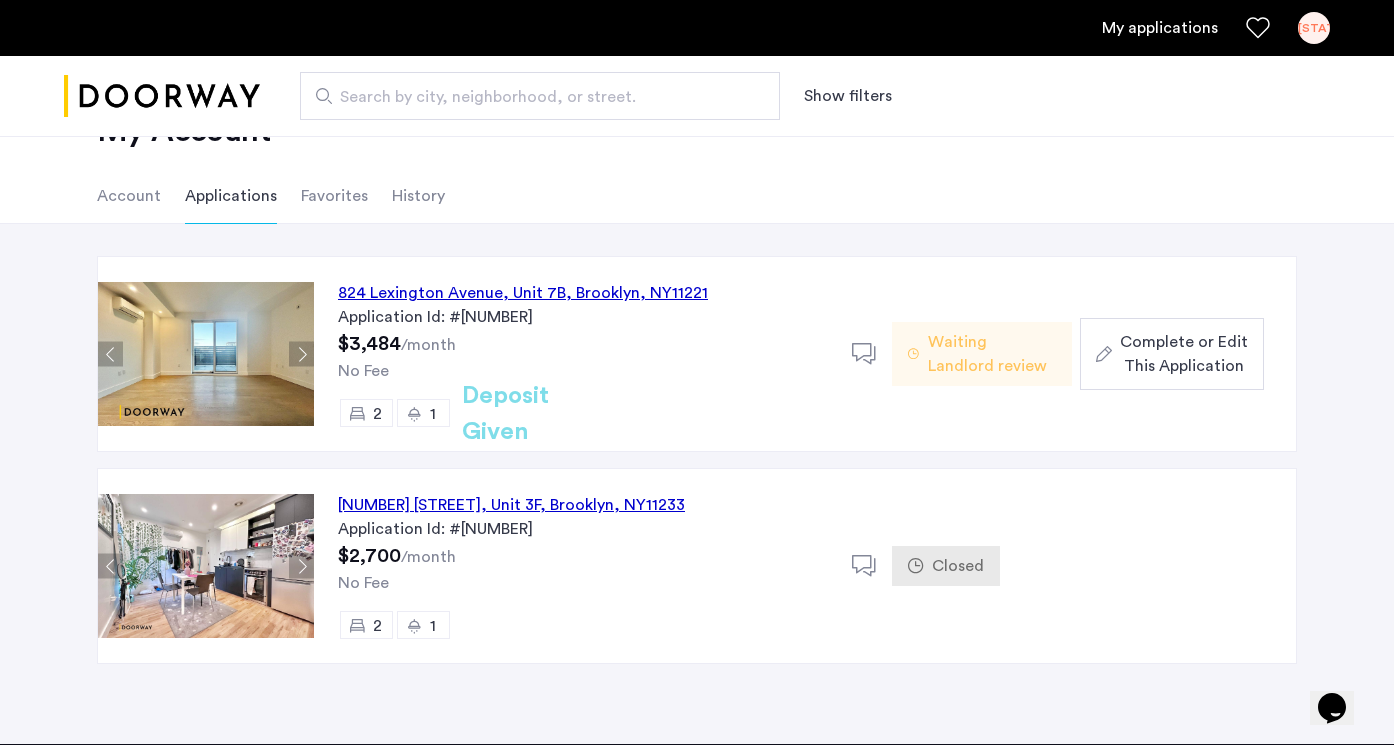 click 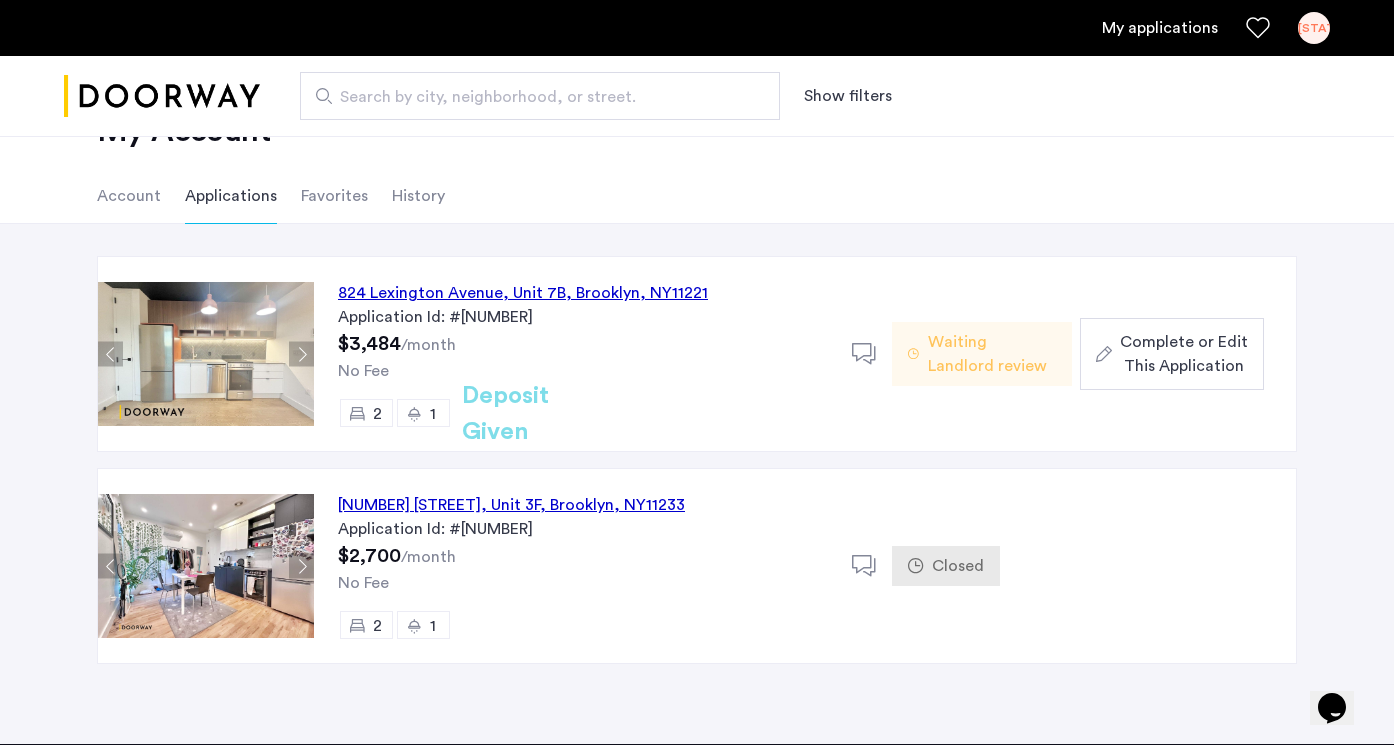 click 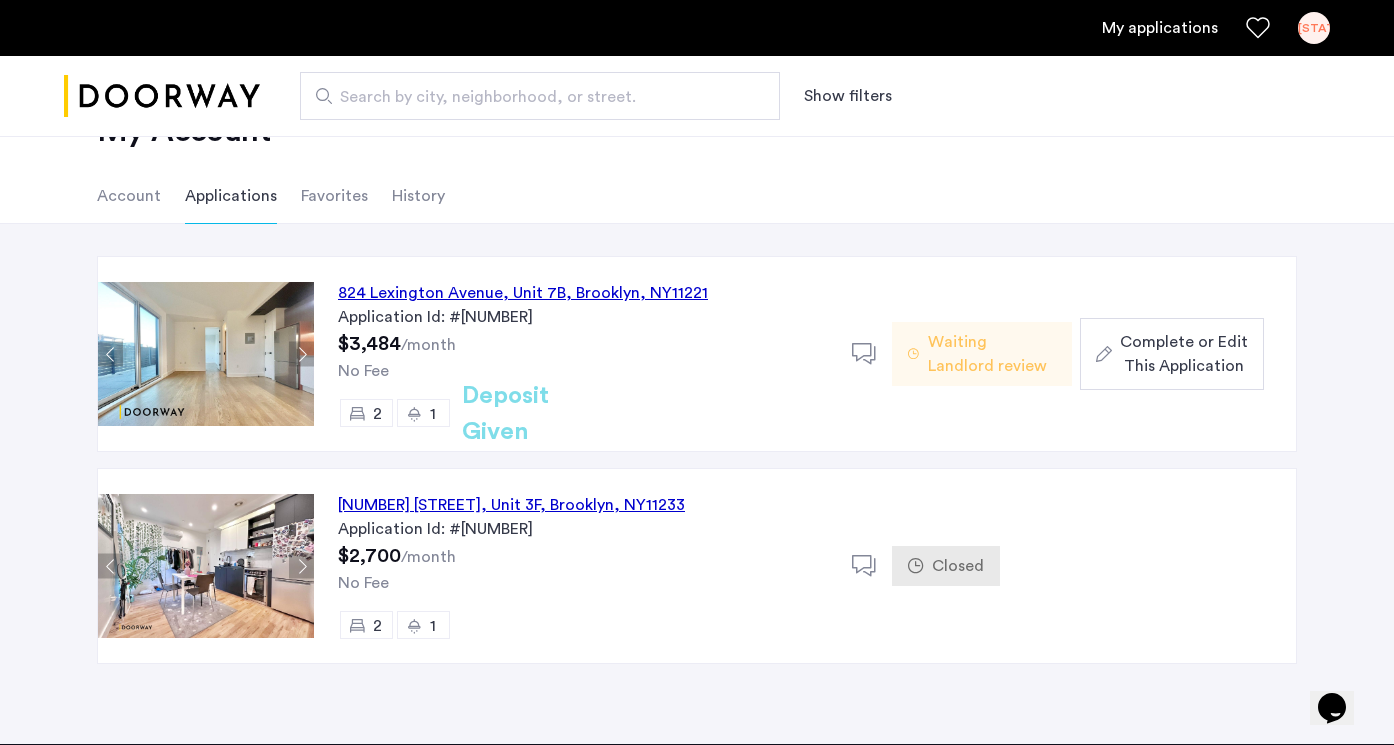 click 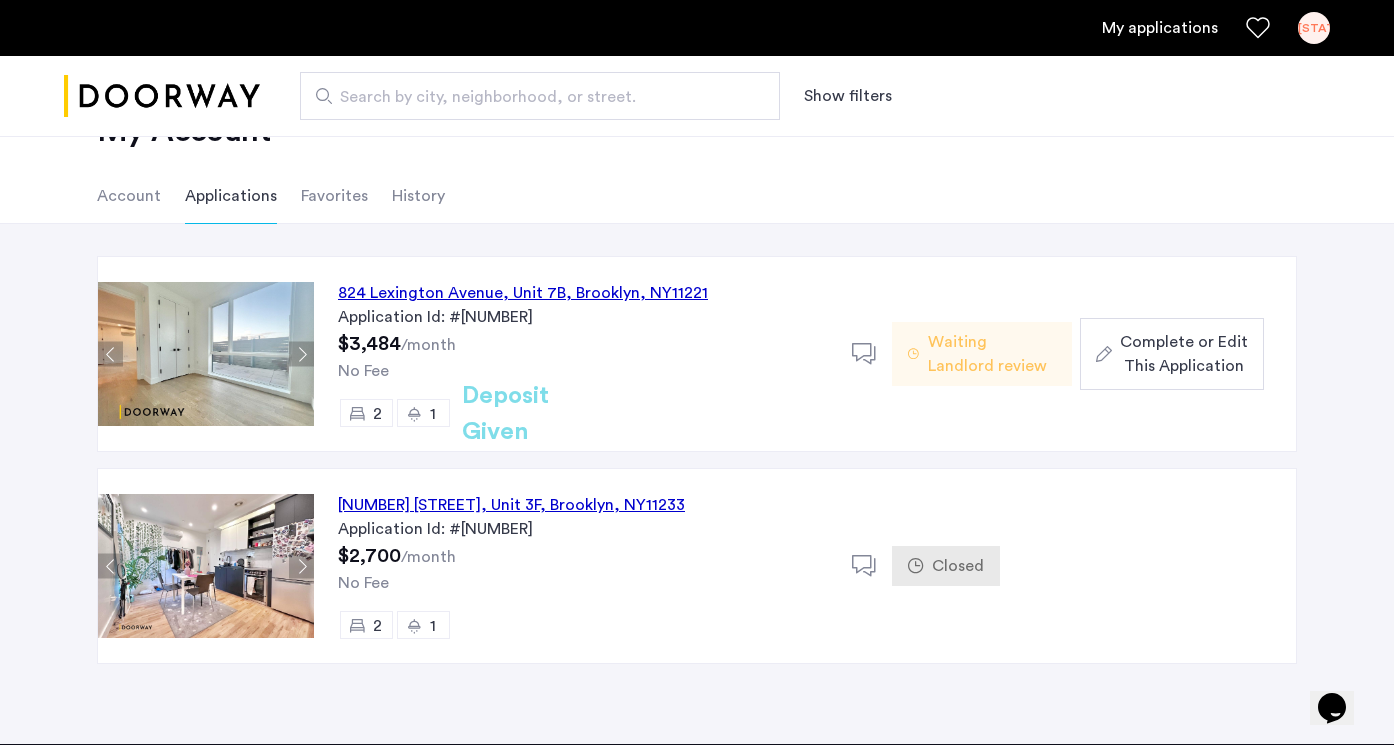 click 